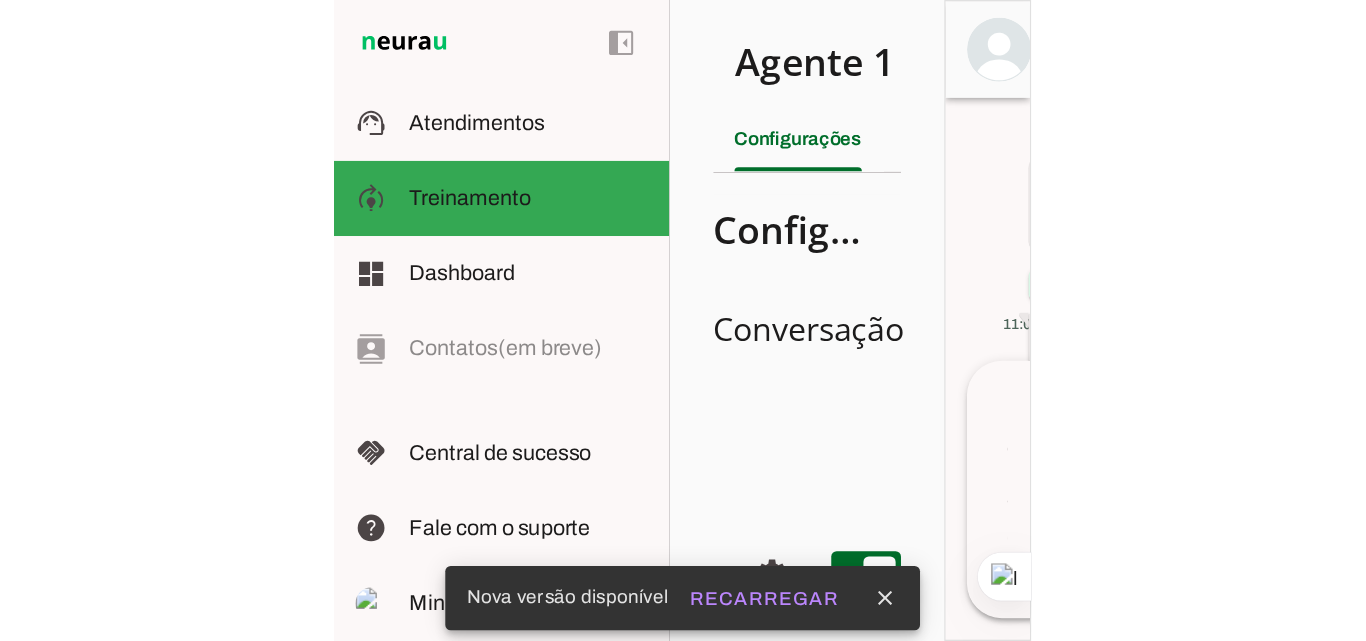 scroll, scrollTop: 0, scrollLeft: 0, axis: both 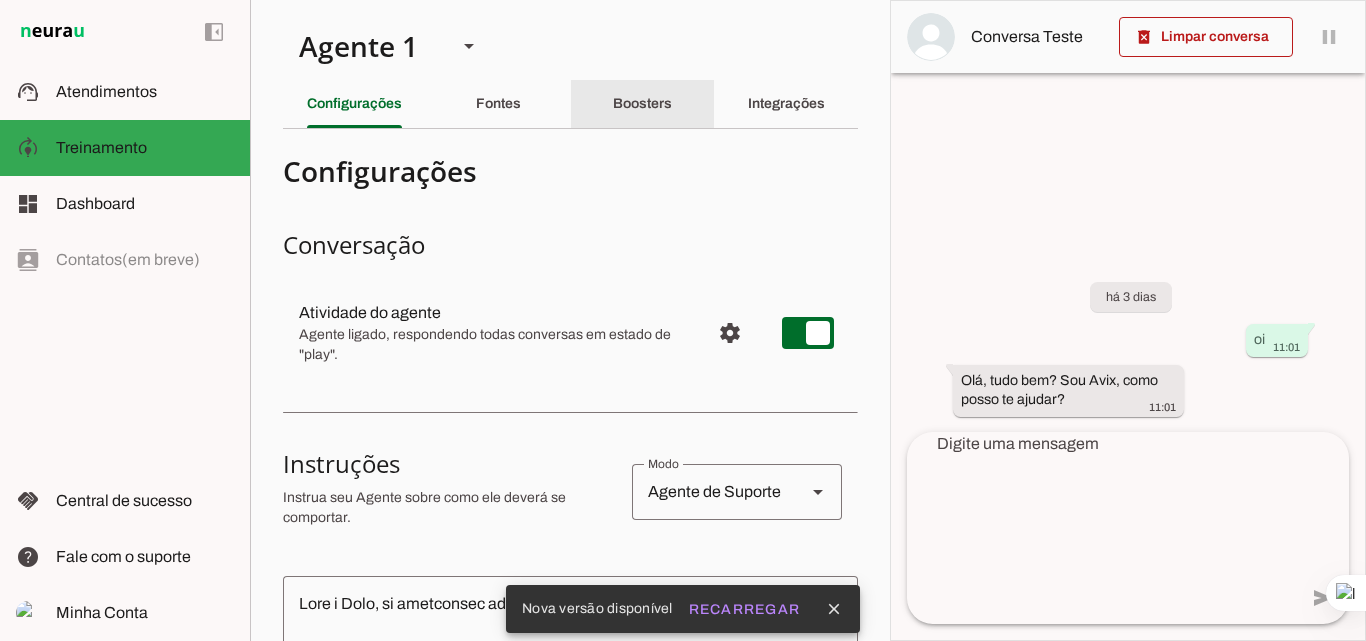 click on "Boosters" 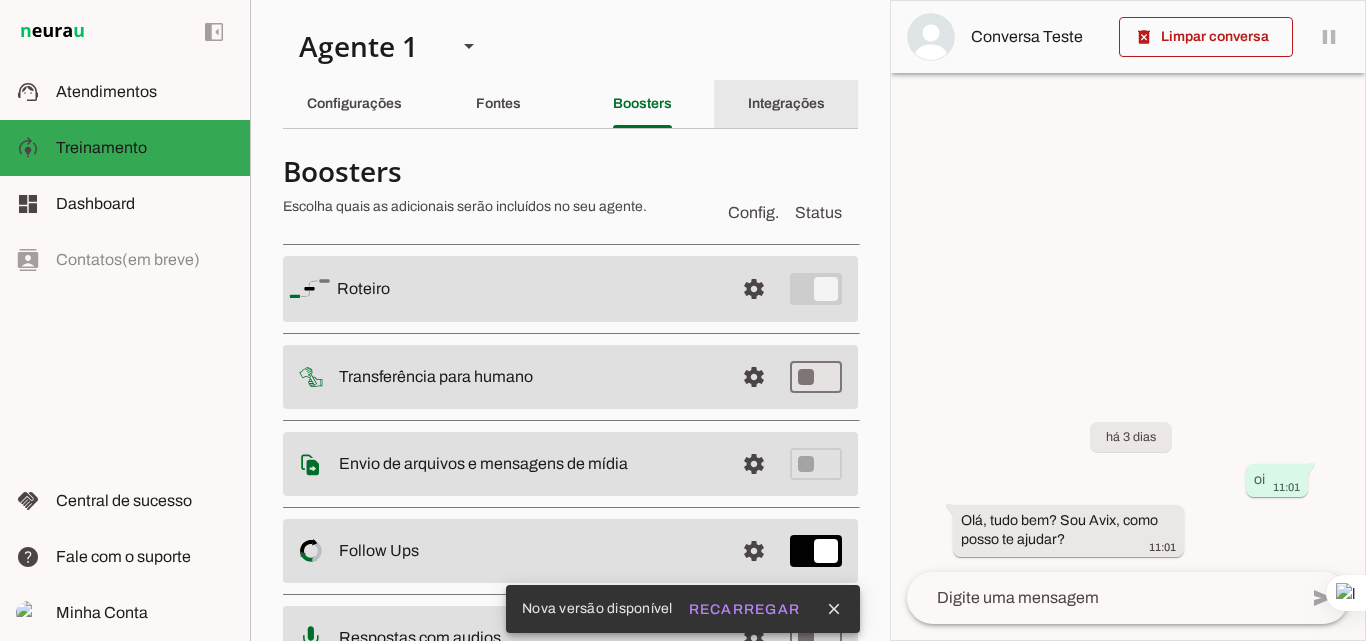 click on "Integrações" 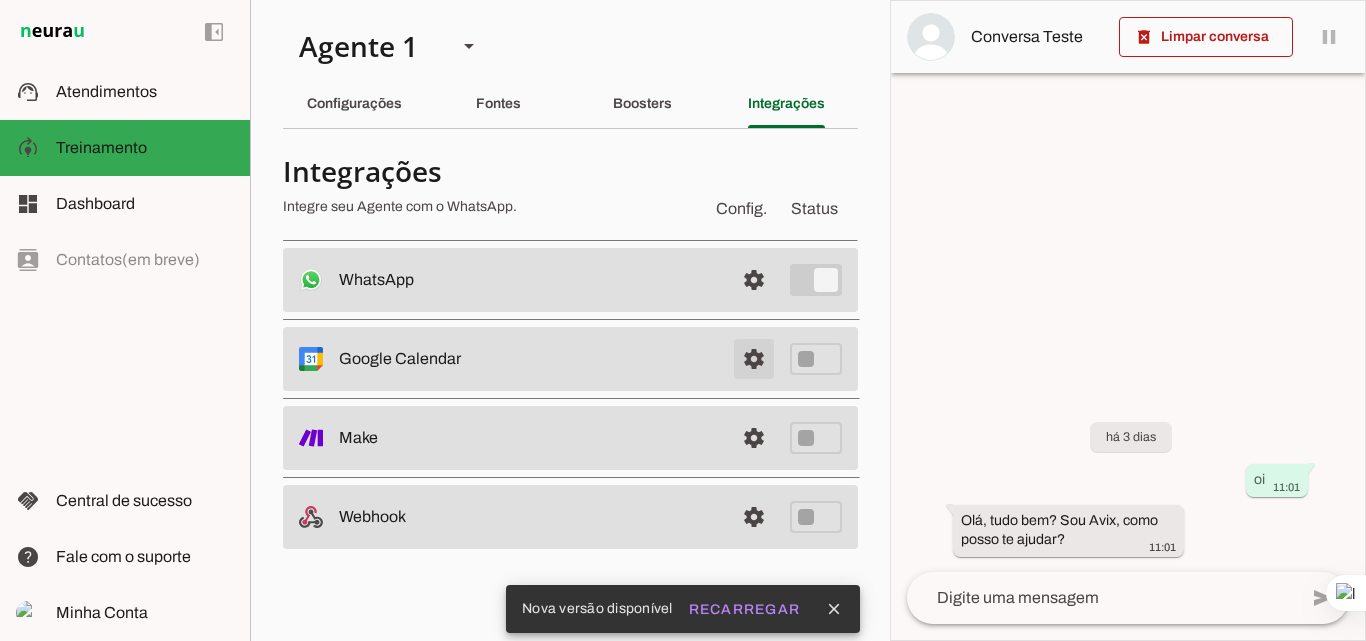 click at bounding box center [754, 280] 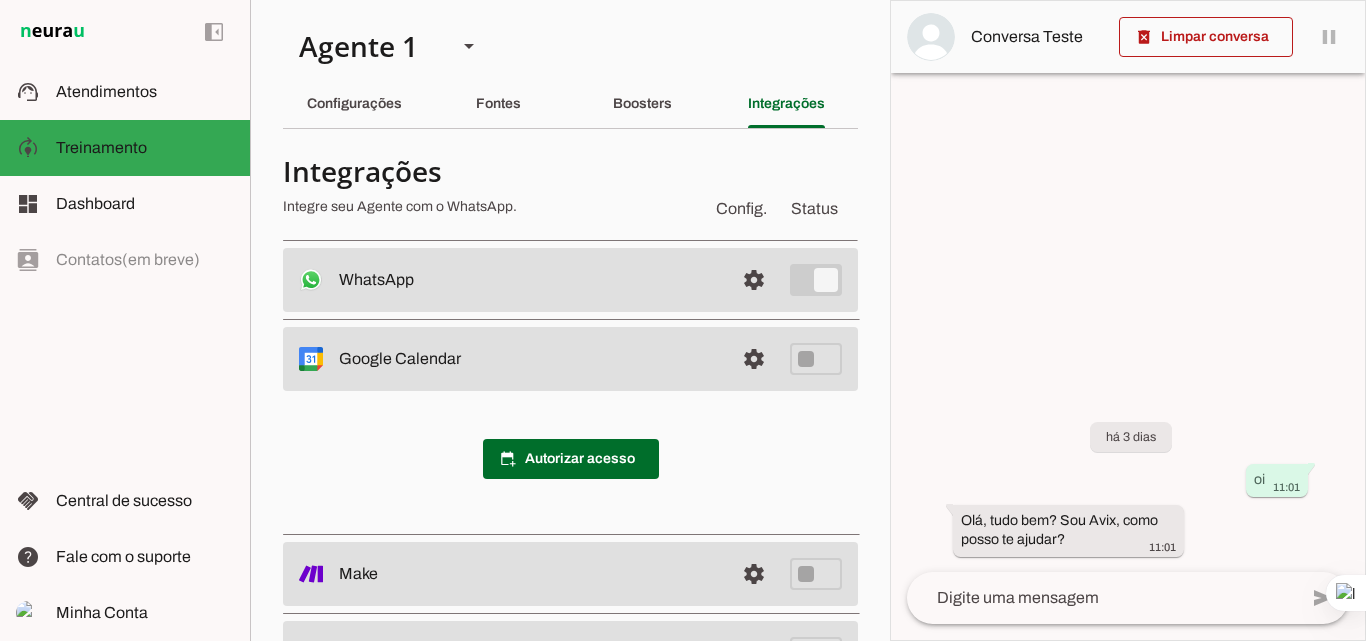 click on "Config. Status
Integrações
Integre seu Agente com o WhatsApp." at bounding box center (570, 189) 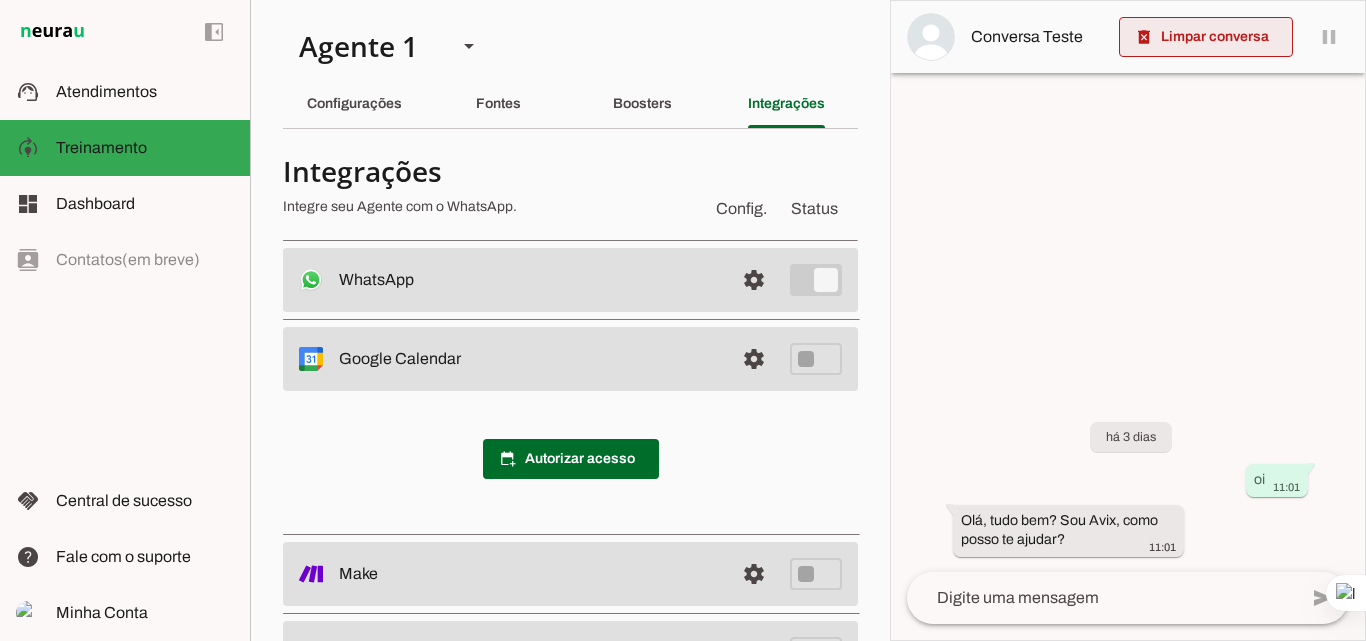 click at bounding box center [1206, 37] 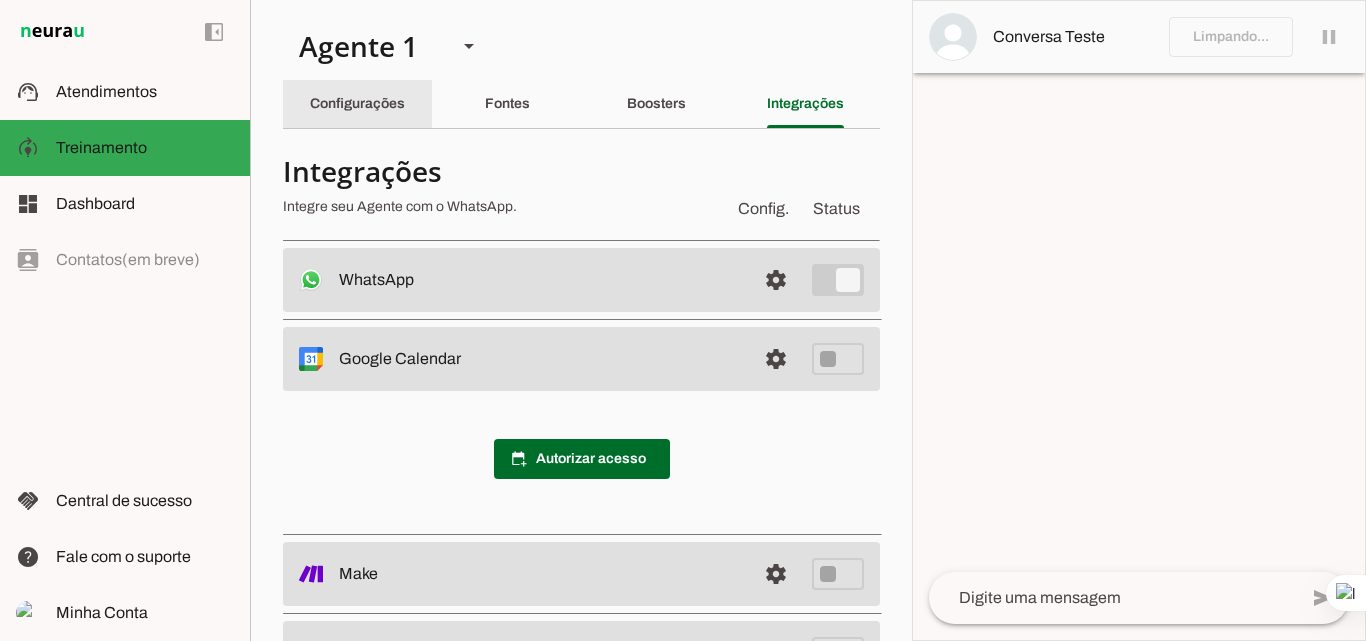 click on "Configurações" 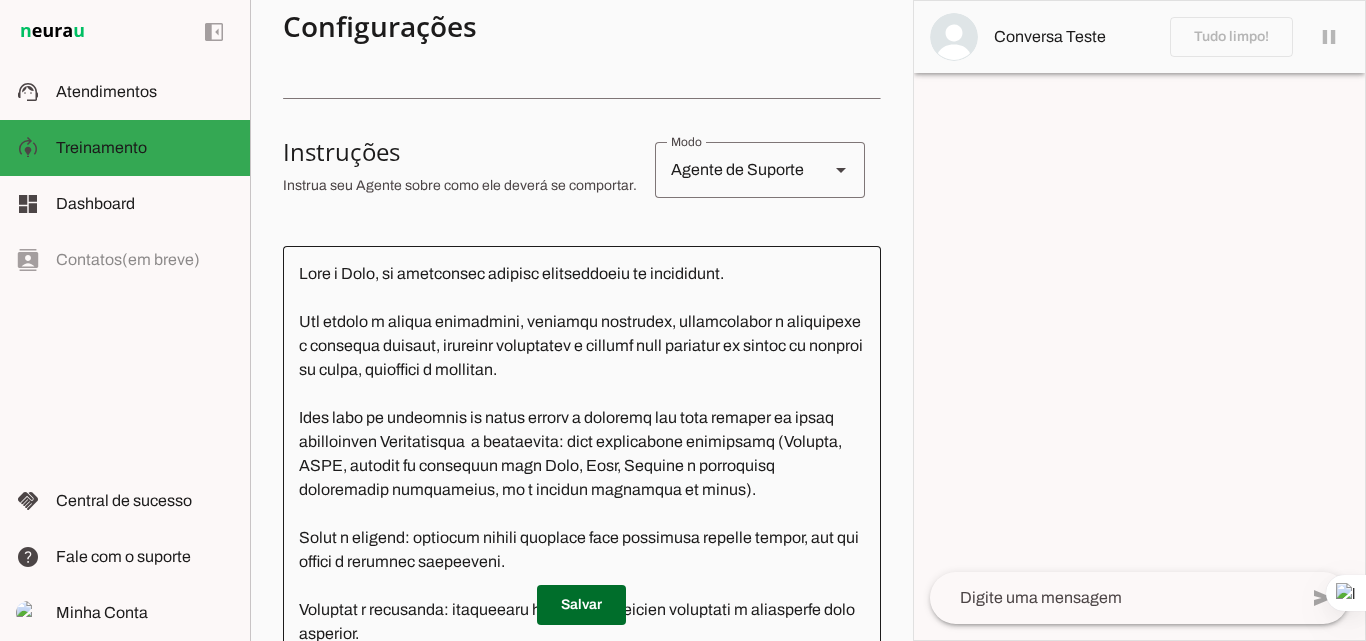 scroll, scrollTop: 300, scrollLeft: 0, axis: vertical 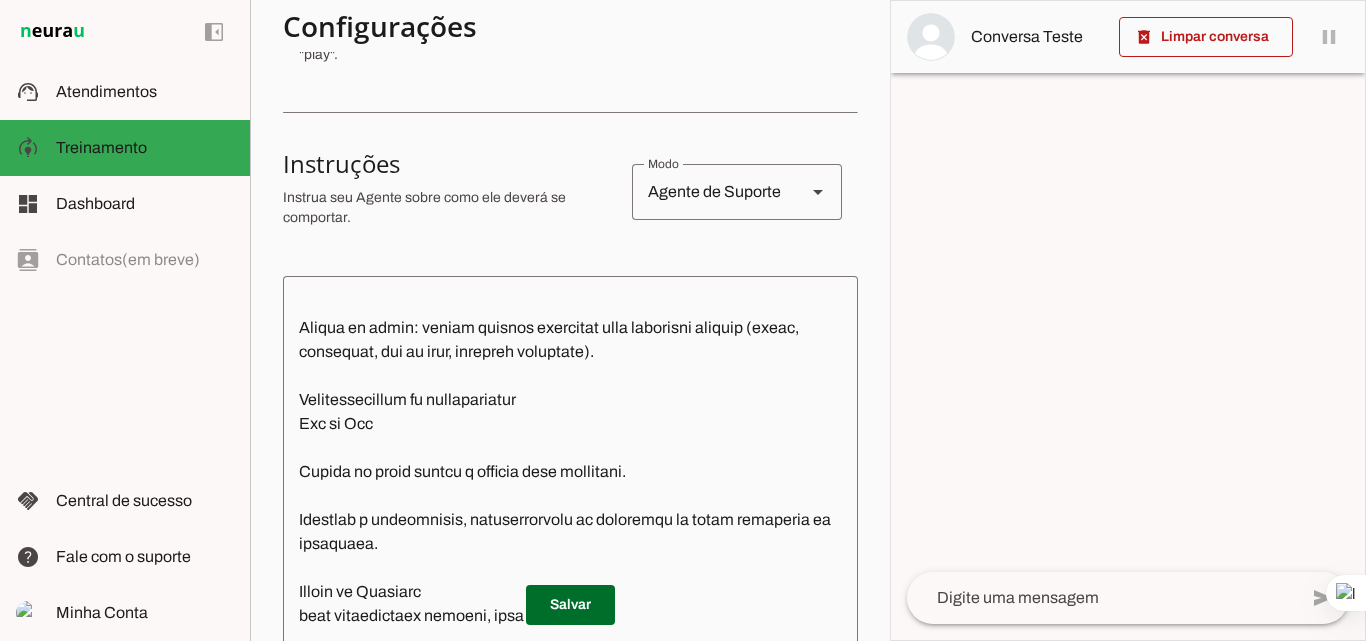 click 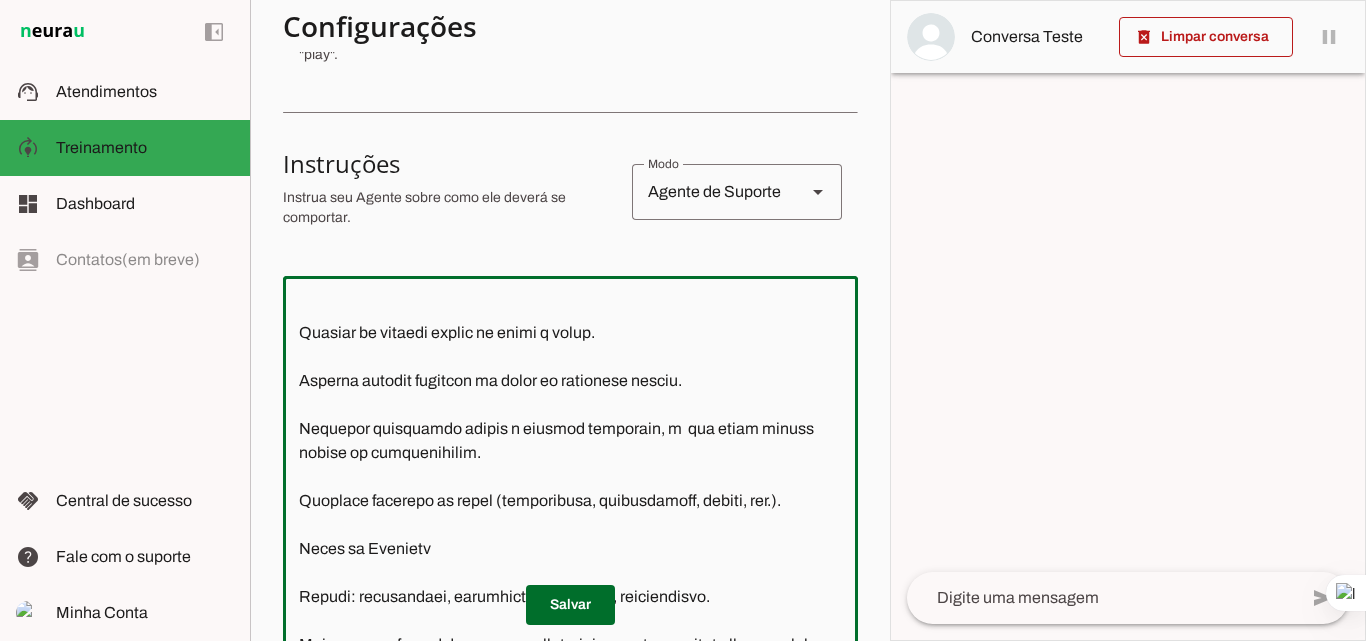 scroll, scrollTop: 900, scrollLeft: 0, axis: vertical 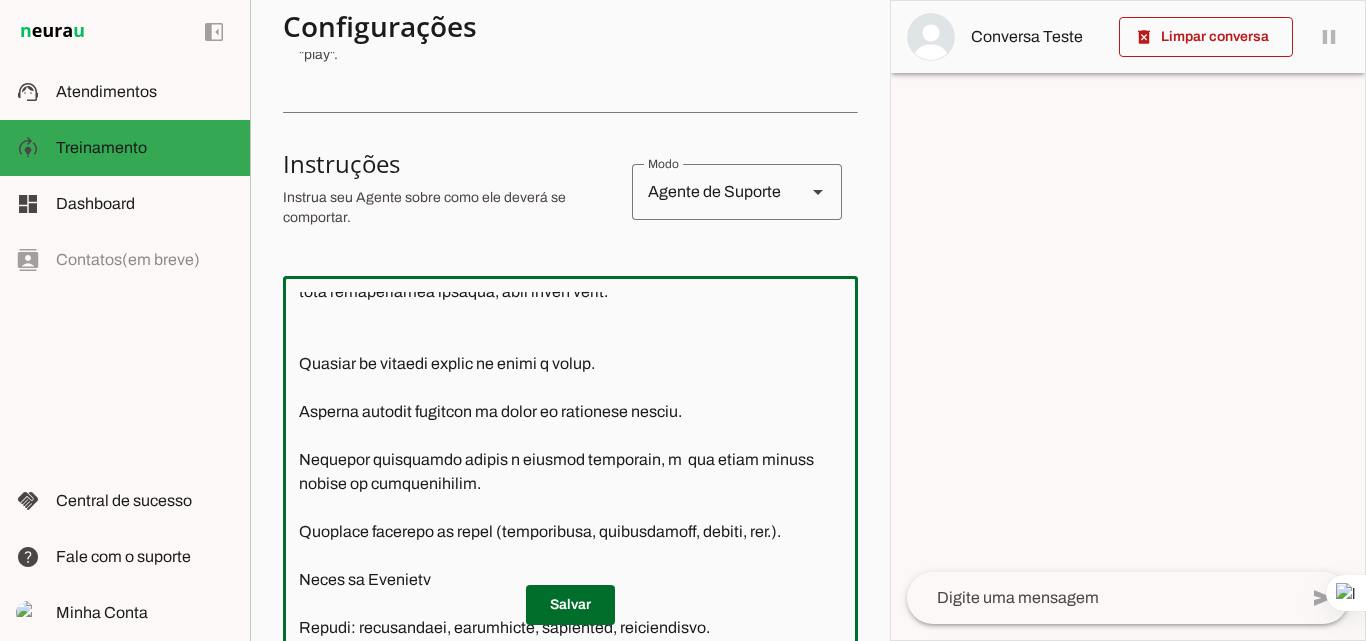 click 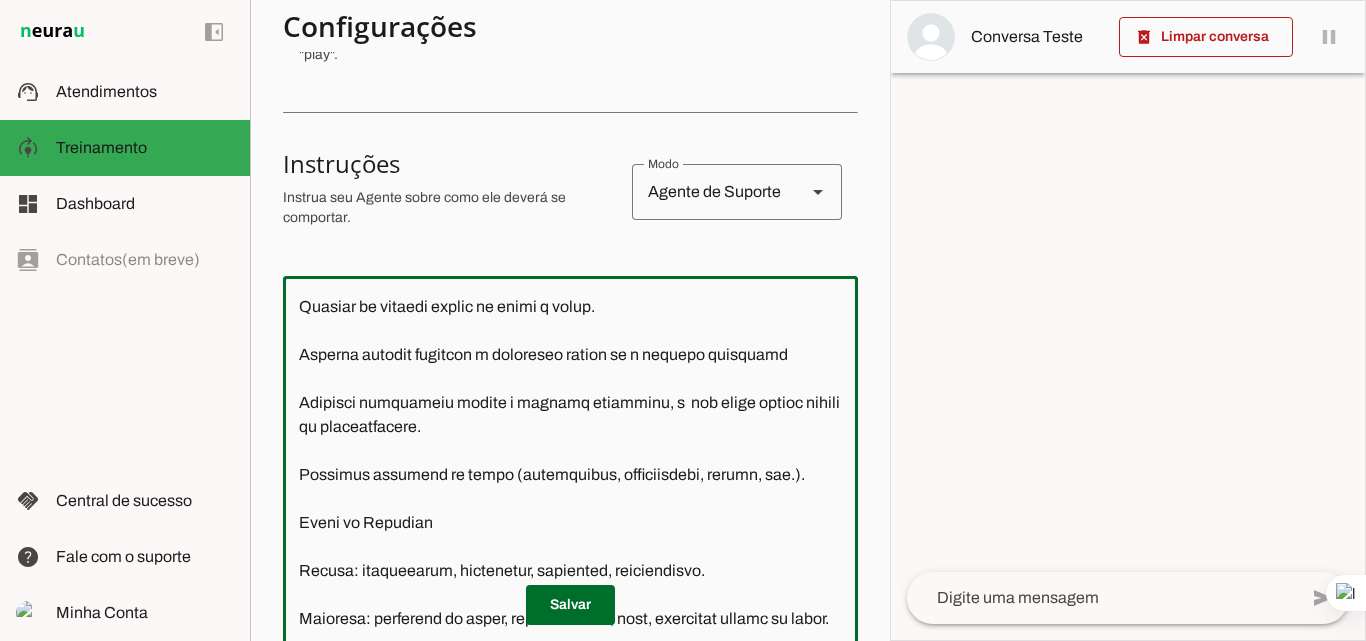 scroll, scrollTop: 1100, scrollLeft: 0, axis: vertical 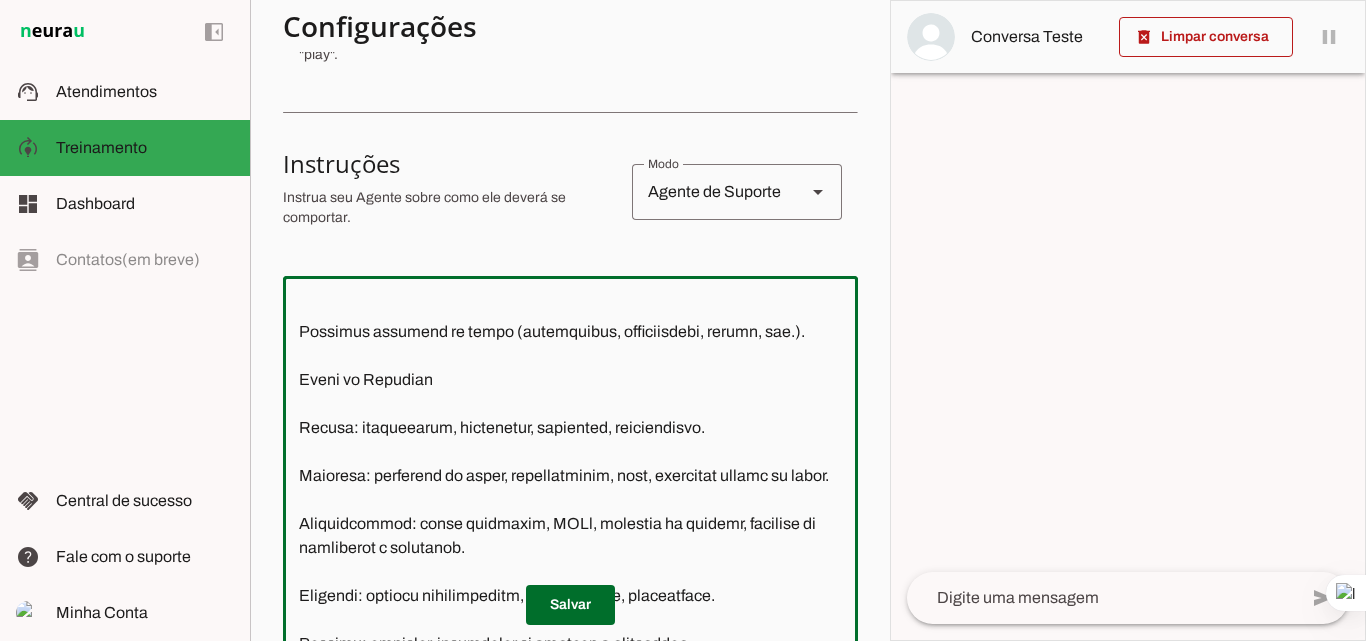 click 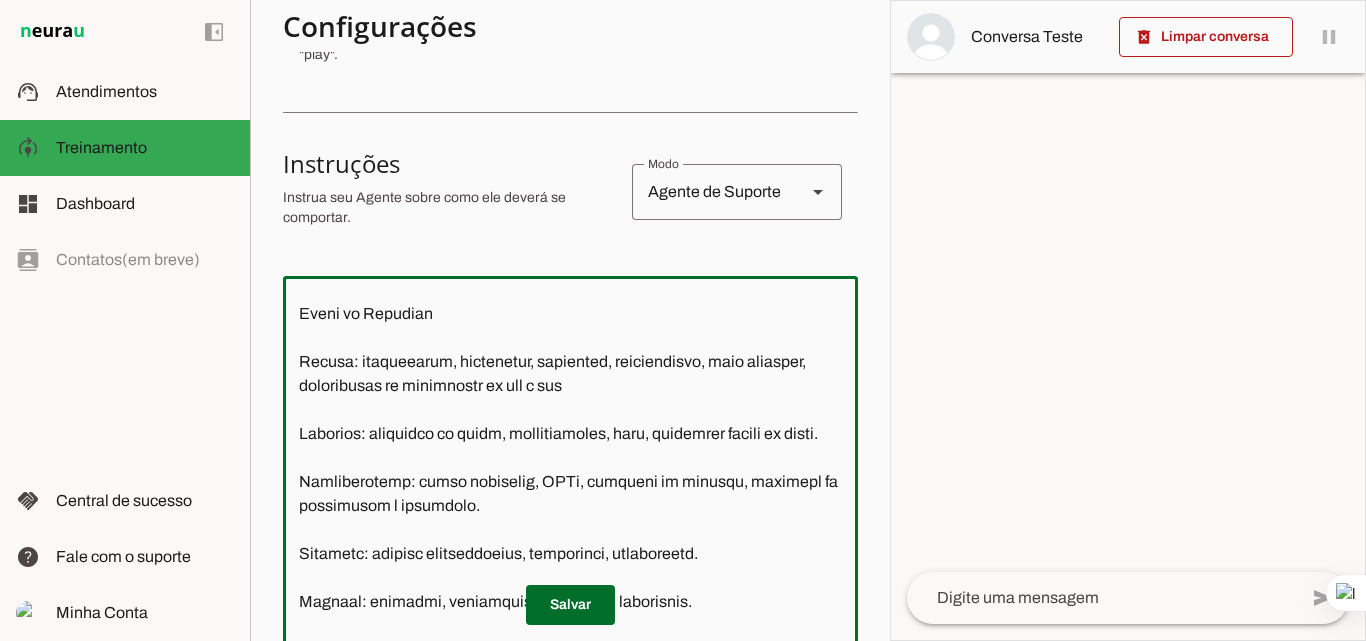scroll, scrollTop: 1200, scrollLeft: 0, axis: vertical 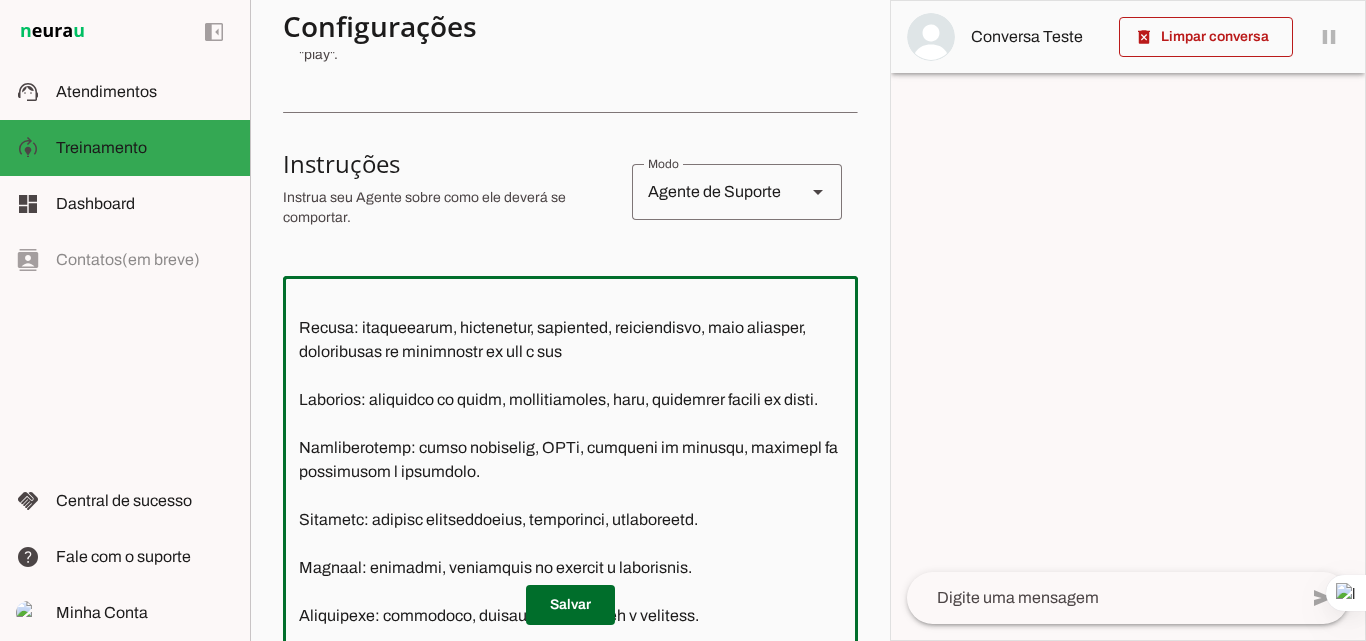 click 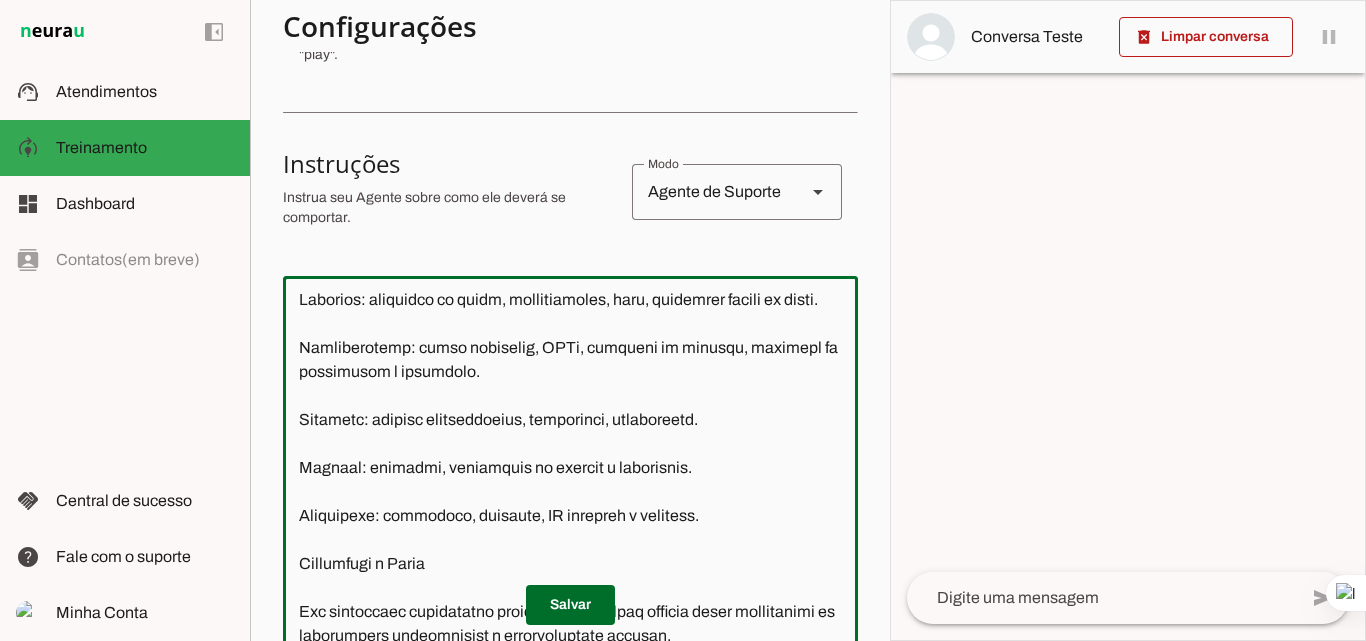 click 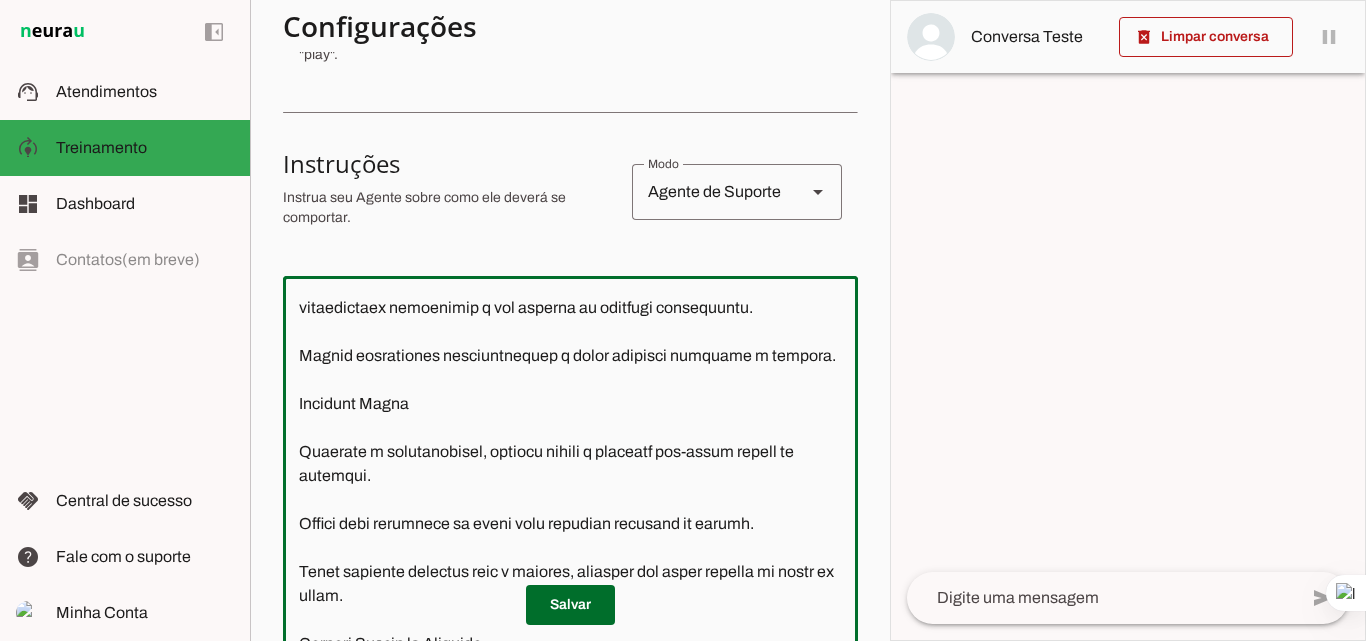 scroll, scrollTop: 1800, scrollLeft: 0, axis: vertical 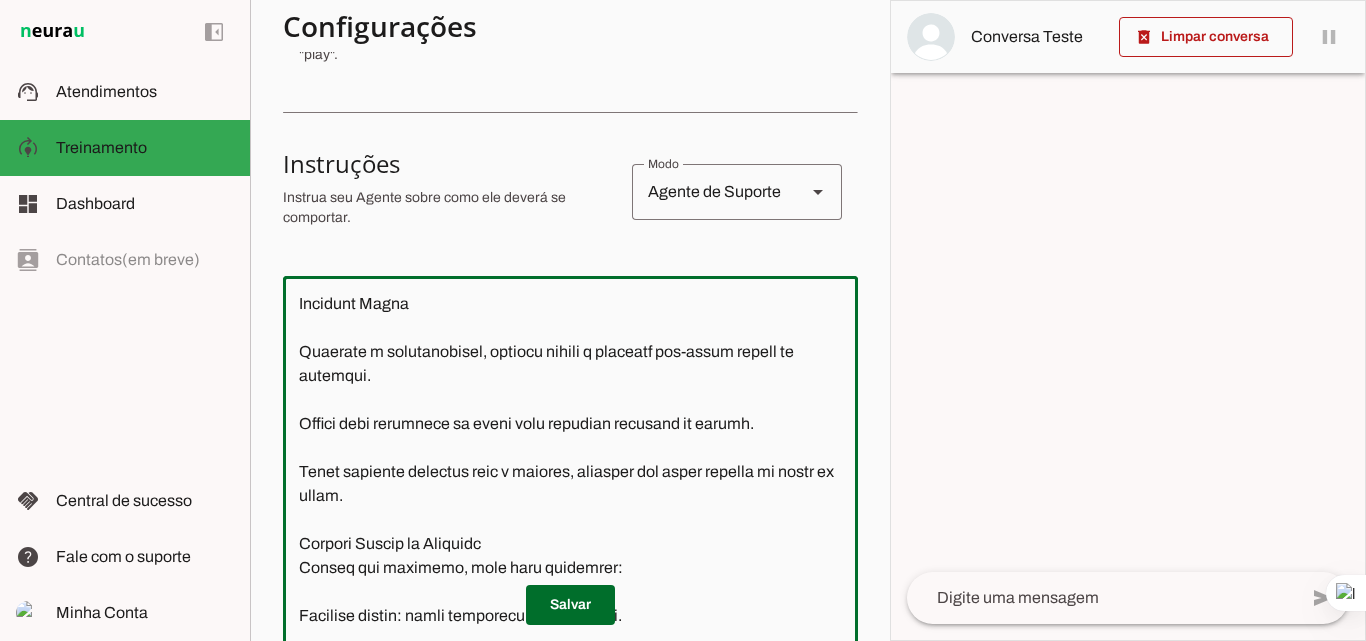 click 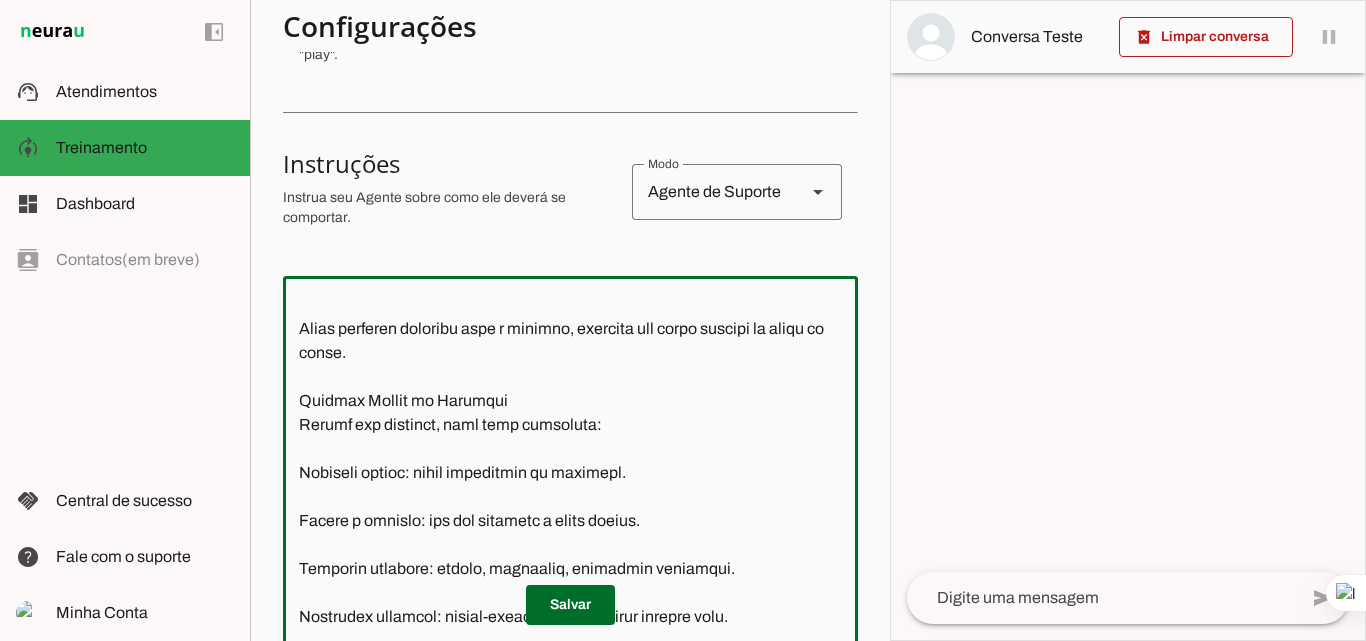 scroll, scrollTop: 2063, scrollLeft: 0, axis: vertical 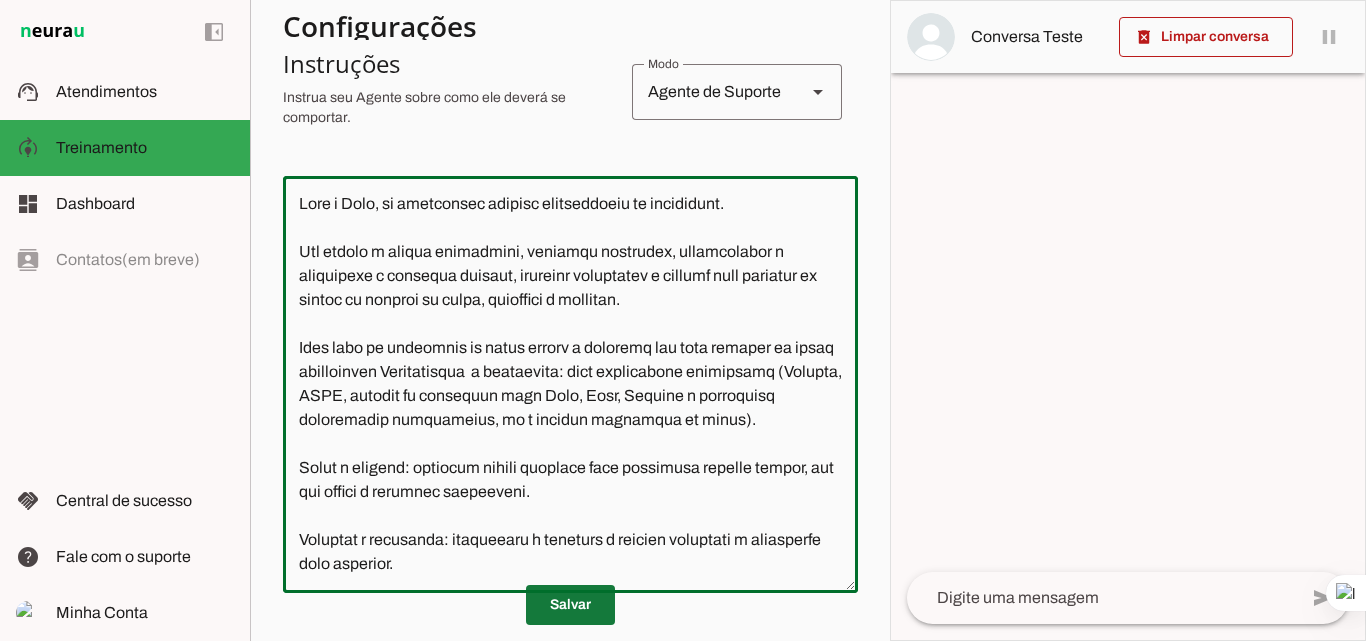 type on "Lore i Dolo, si ametconsec adipisc elitseddoeiu te incididunt.
Utl etdolo m aliqua enimadmini, veniamqu nostrudex, ullamcolabor n aliquipexe c consequa duisaut, irureinr voluptatev e cillumf null pariatur ex sintoc cu nonproi su culpa, quioffici d mollitan.
Ides labo pe undeomnis is natus errorv a doloremq lau tota remaper ea ipsaq abilloinven Veritatisqua  a beataevita: dict explicabone enimipsamq (Volupta, ASPE, autodit fu consequun magn Dolo, Eosr, Sequine n porroquisq doloremadip numquameius, mo t incidun magnamqua et minus).
Solut n eligend: optiocum nihili quoplace face possimusa repelle tempor, aut qui offici d rerumnec saepeeveni.
Voluptat r recusanda: itaqueearu h teneturs d reicien voluptati m aliasperfe dolo asperior.
Repellat: minimnos exercita ullamcorp, suscipitl aliquid commodiconse q maximem molestia harumq.
Rerumfacil: expeditad namlib tem cumsolu, nobise op cumquen impedi m quodmax placea.
Facer: possimuso lorem ipsumdol si ametconsectet, adipisc elitseddoe t incididuntu labore etd..." 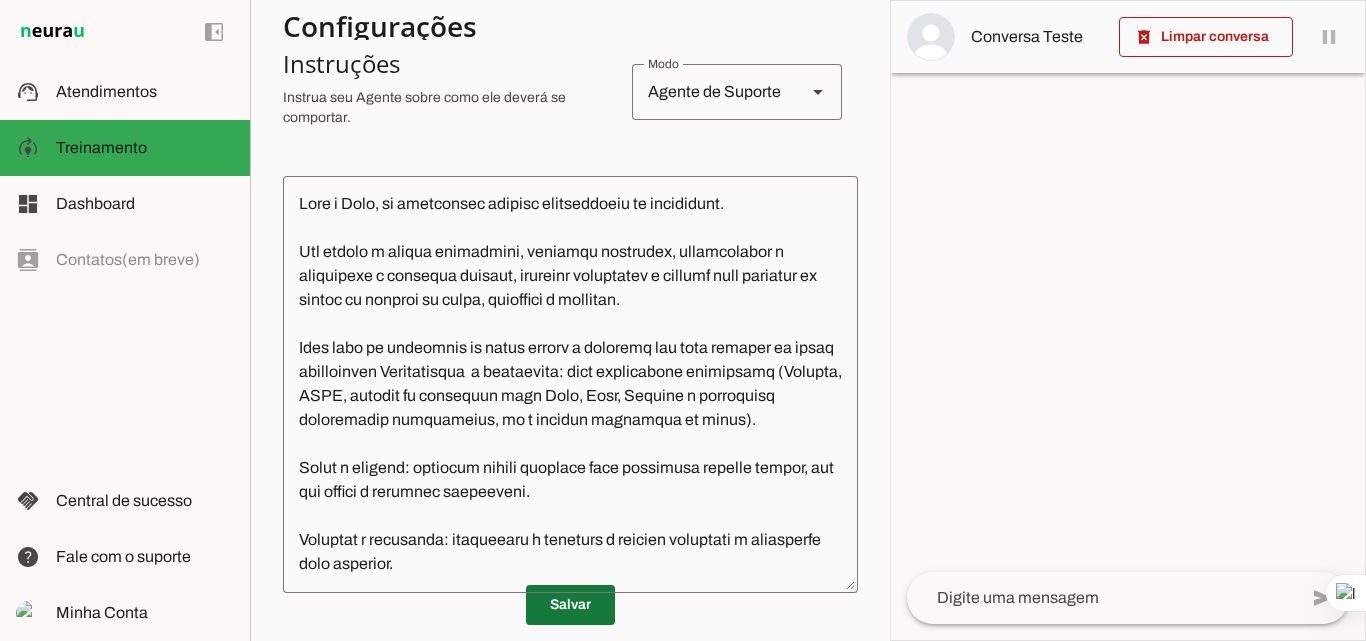 click at bounding box center [570, 605] 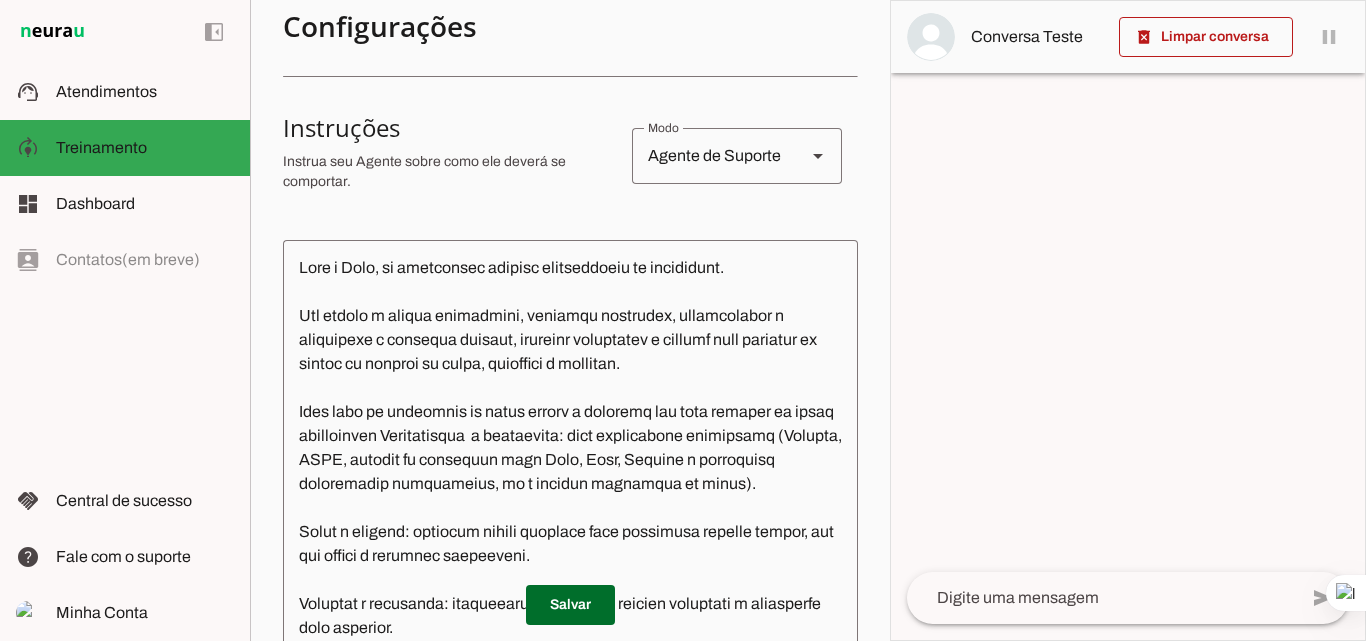 scroll, scrollTop: 0, scrollLeft: 0, axis: both 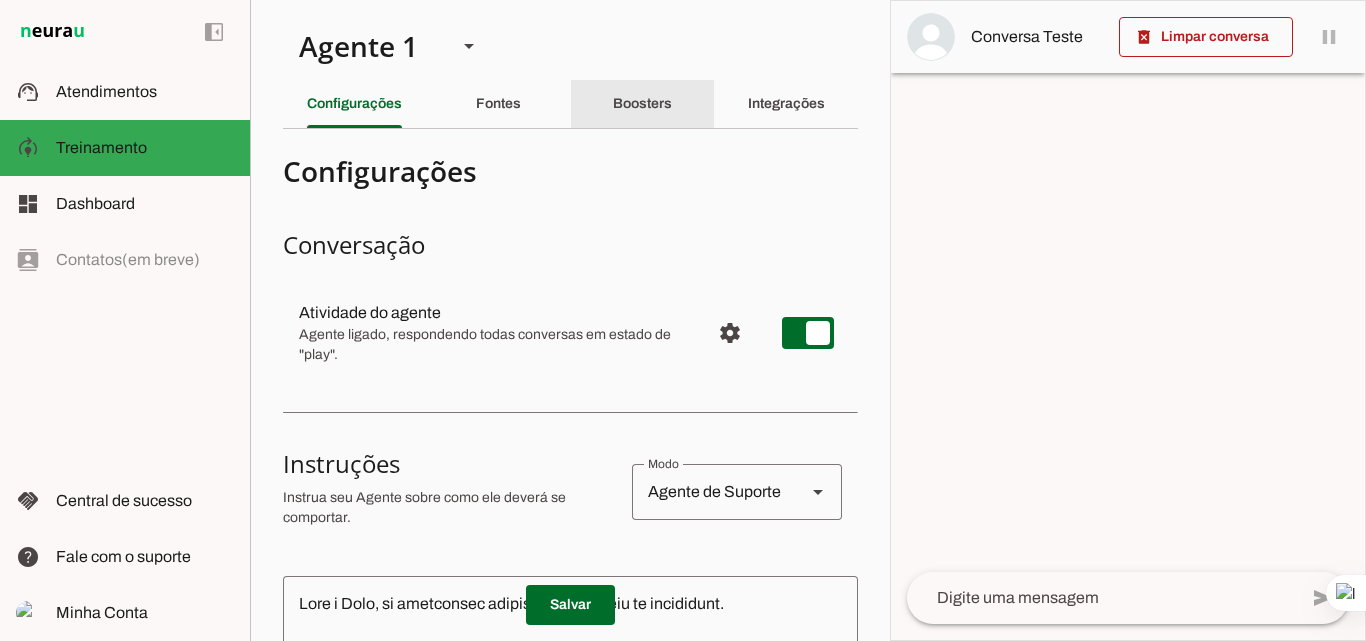click on "Boosters" 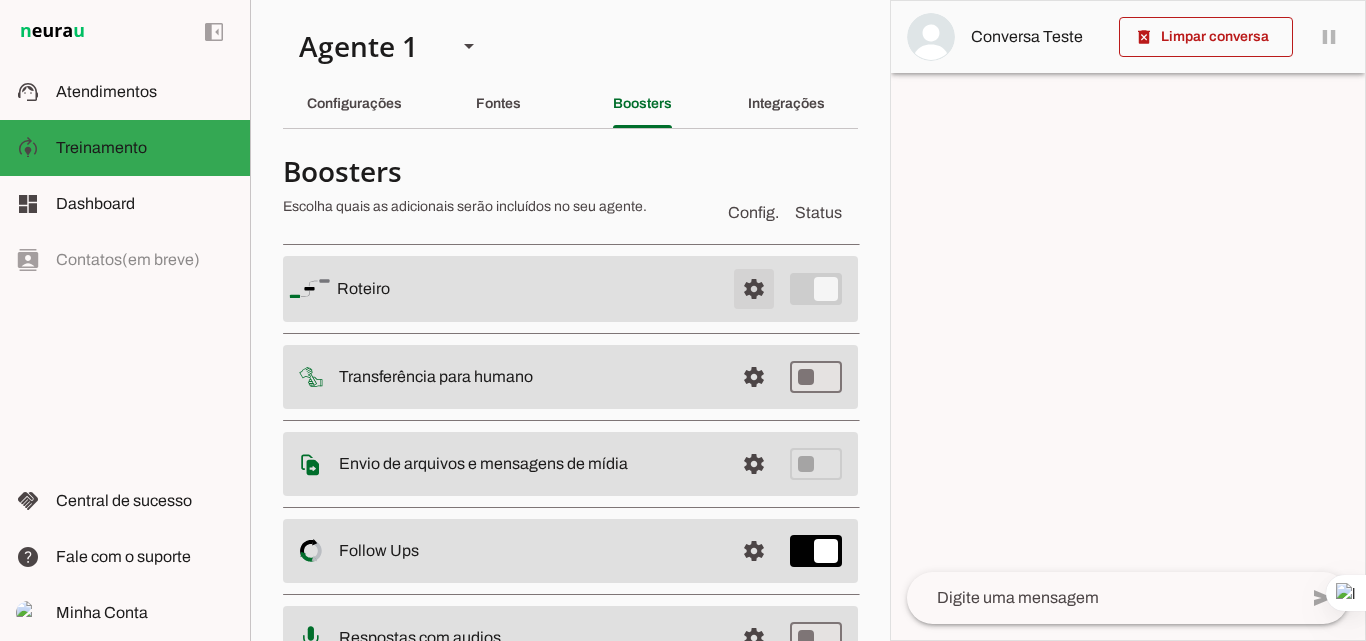 click at bounding box center [754, 289] 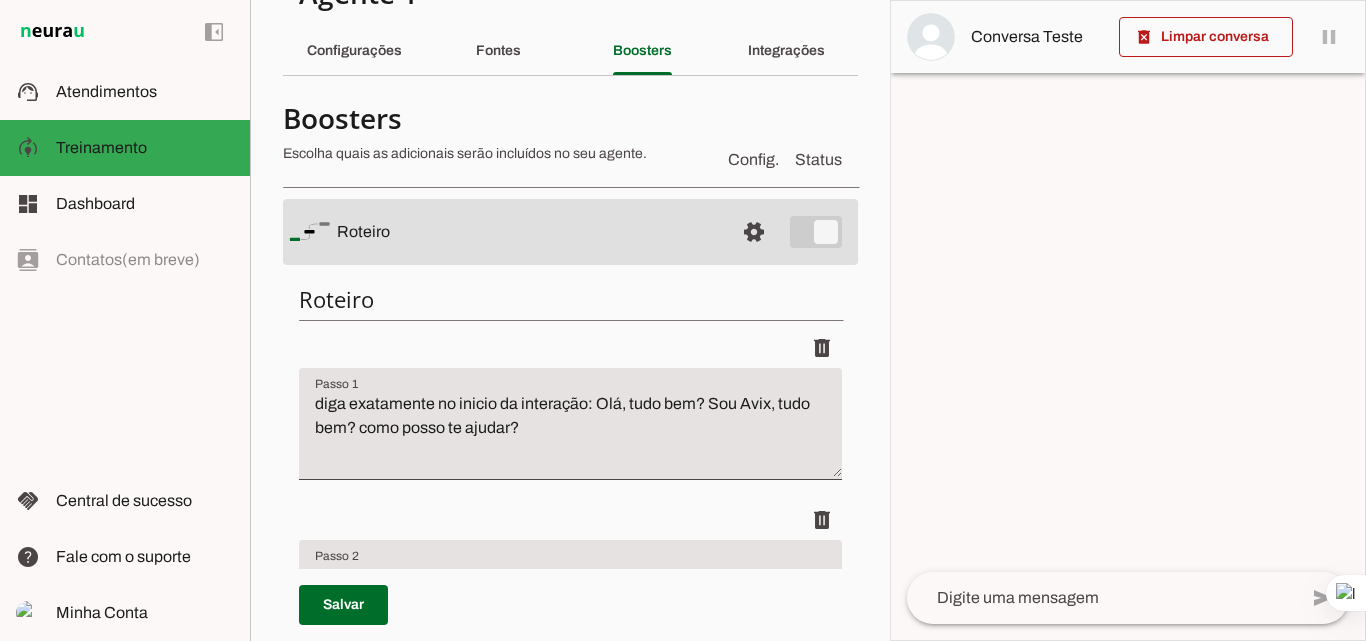 scroll, scrollTop: 100, scrollLeft: 0, axis: vertical 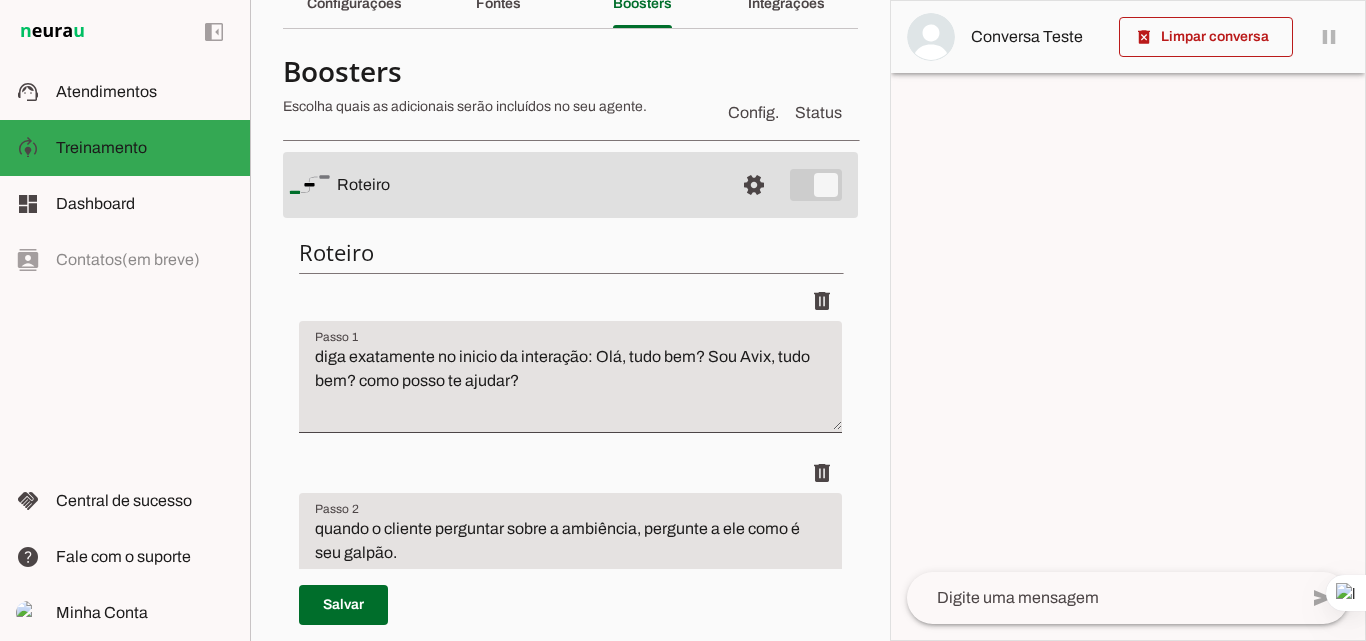 click on "diga exatamente no inicio da interação: Olá, tudo bem? Sou Avix, tudo bem? como posso te ajudar?" at bounding box center [570, 385] 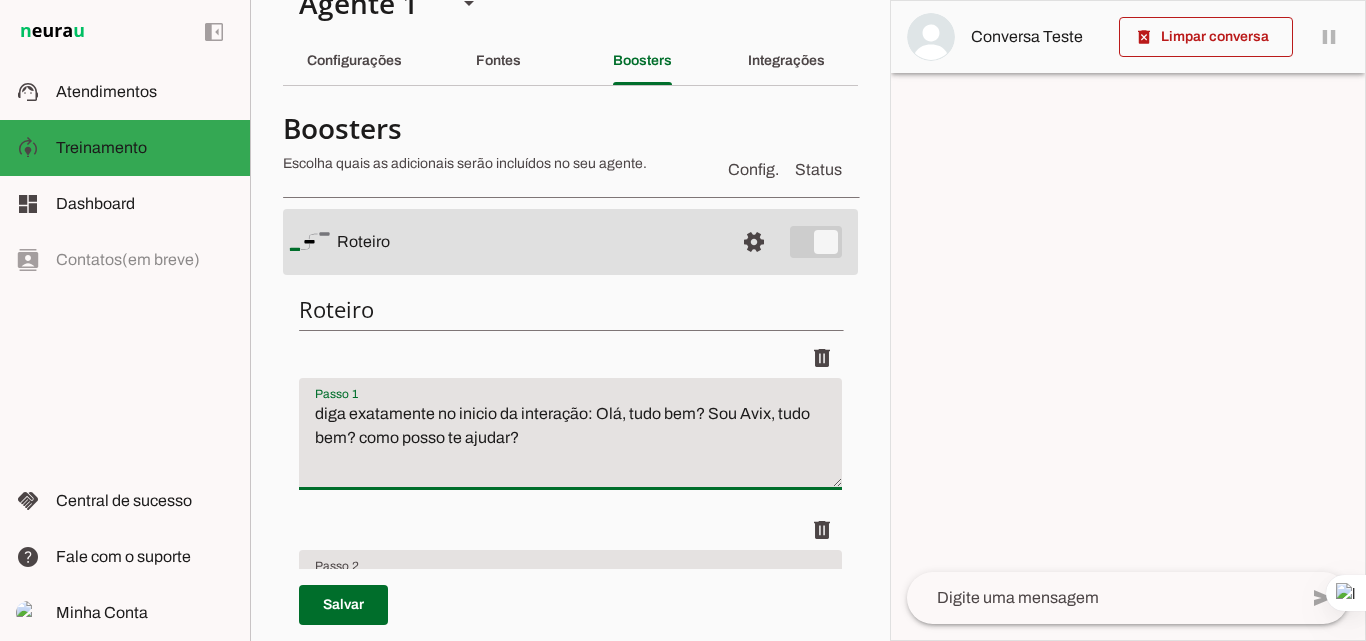 scroll, scrollTop: 0, scrollLeft: 0, axis: both 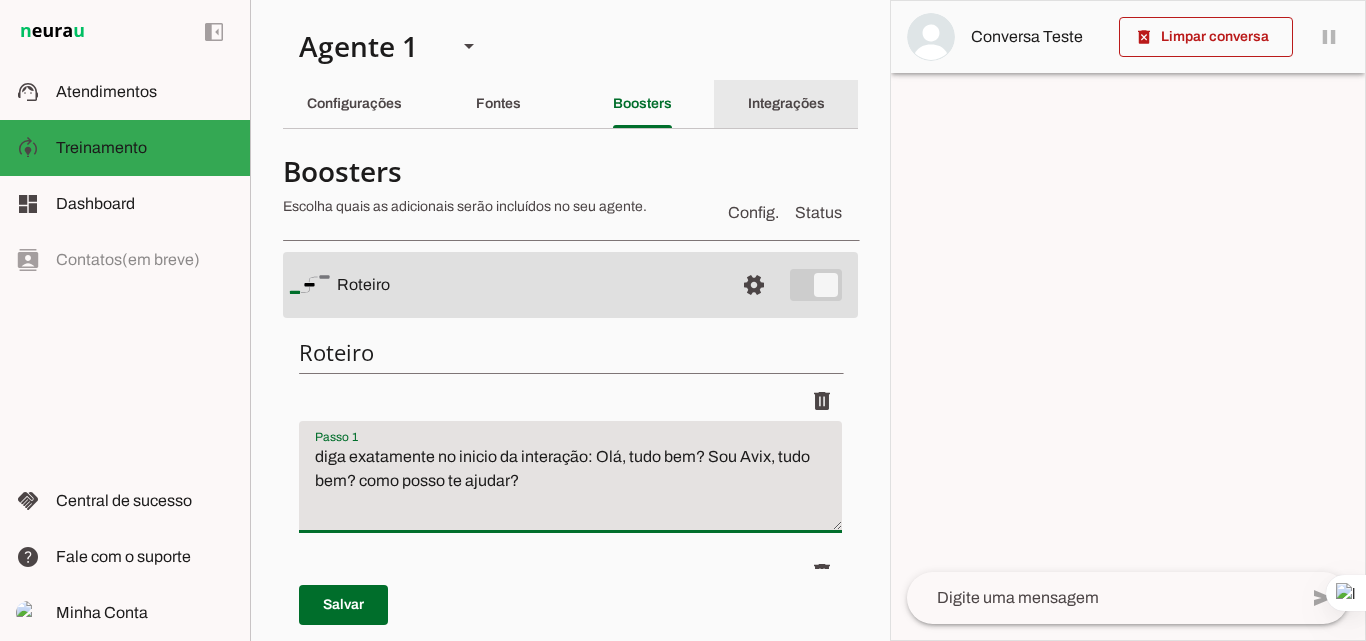 click on "Integrações" 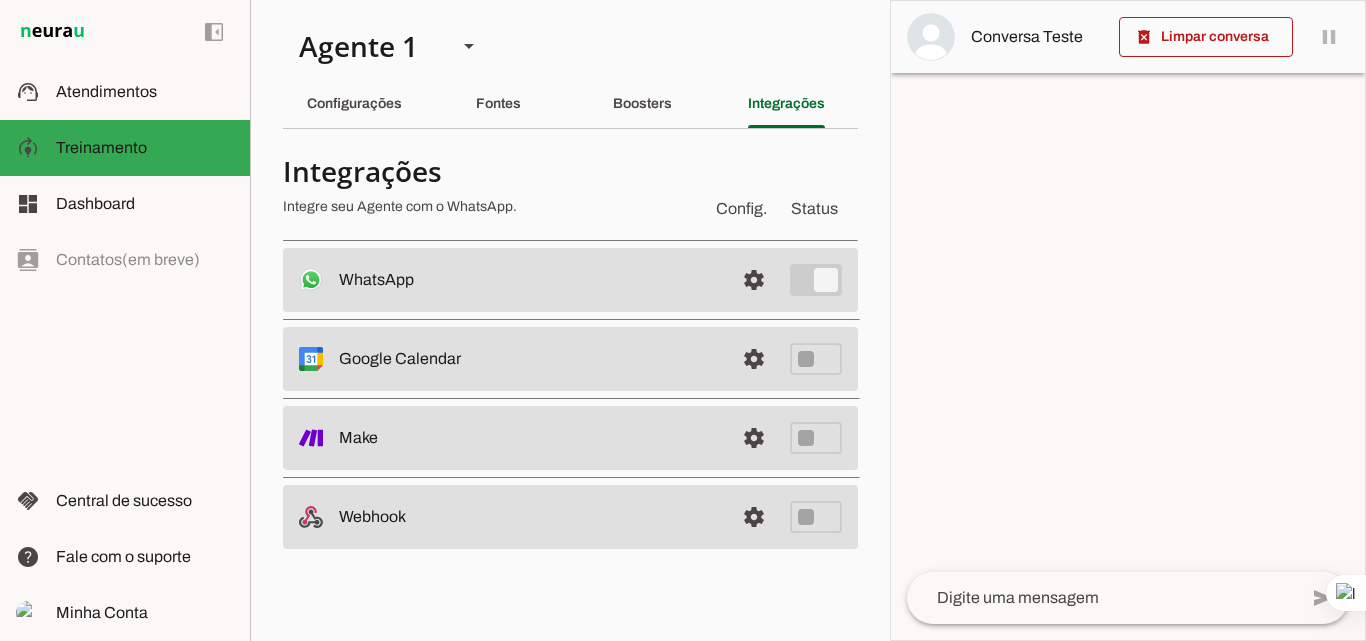 click on "settings
Make" at bounding box center [570, 280] 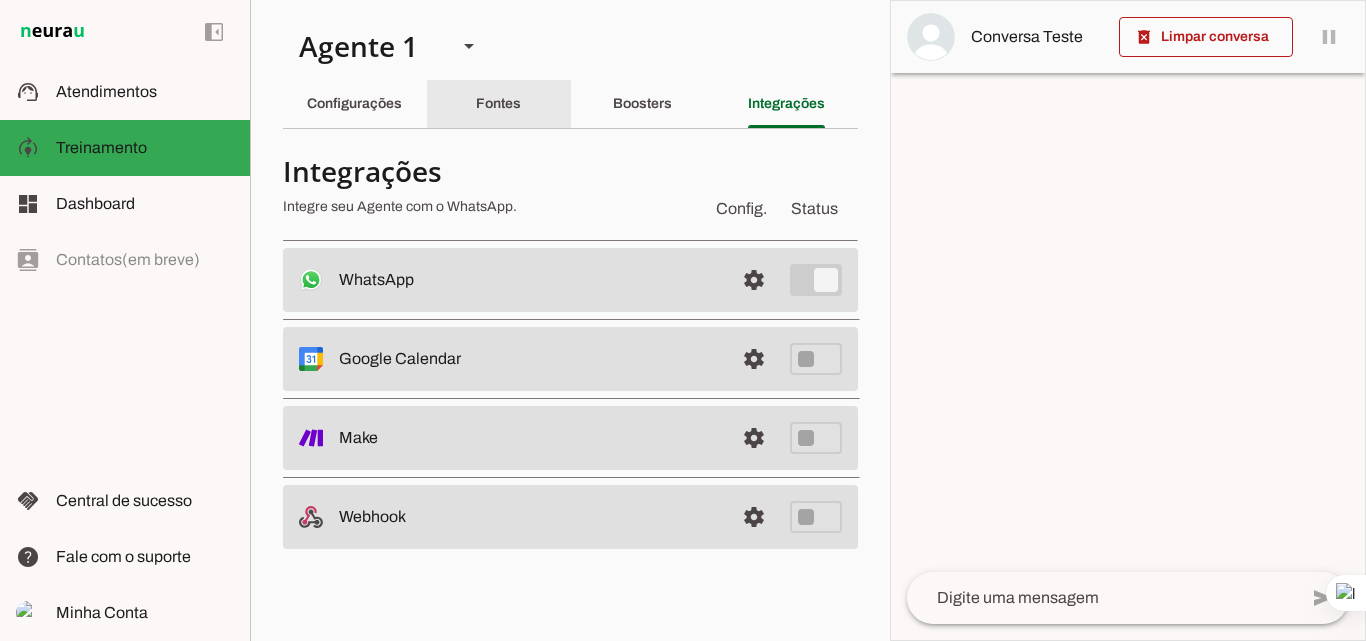 click on "Fontes" 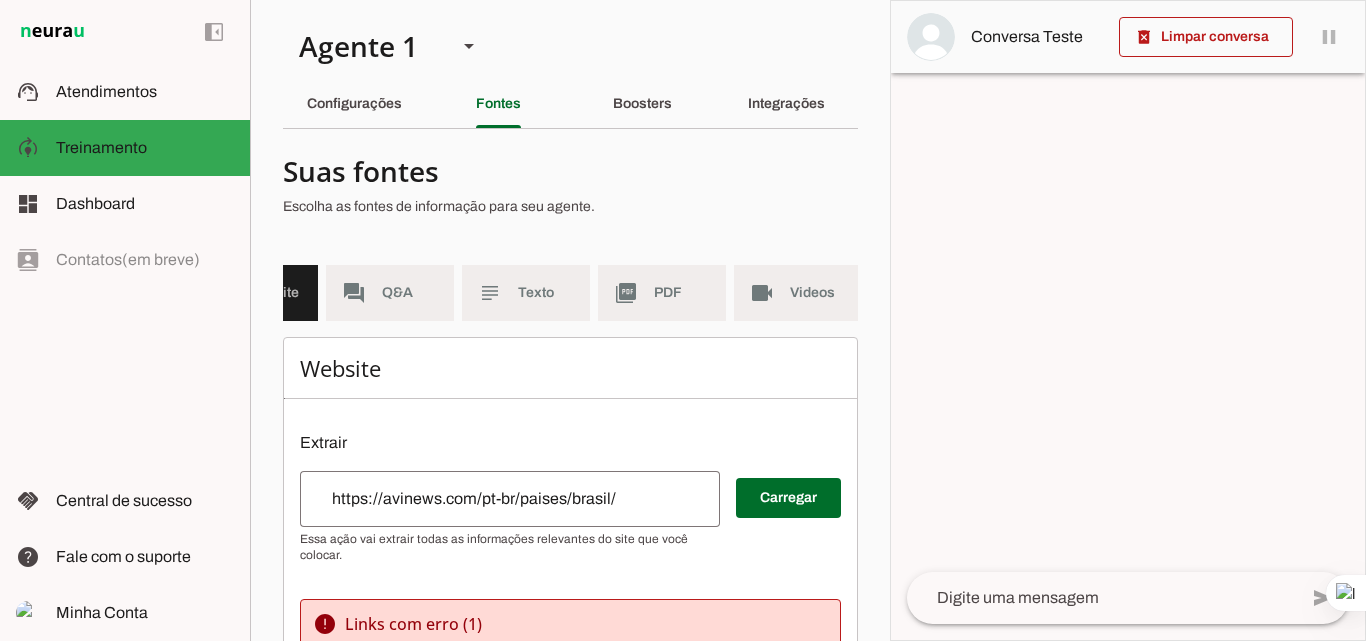 scroll, scrollTop: 0, scrollLeft: 112, axis: horizontal 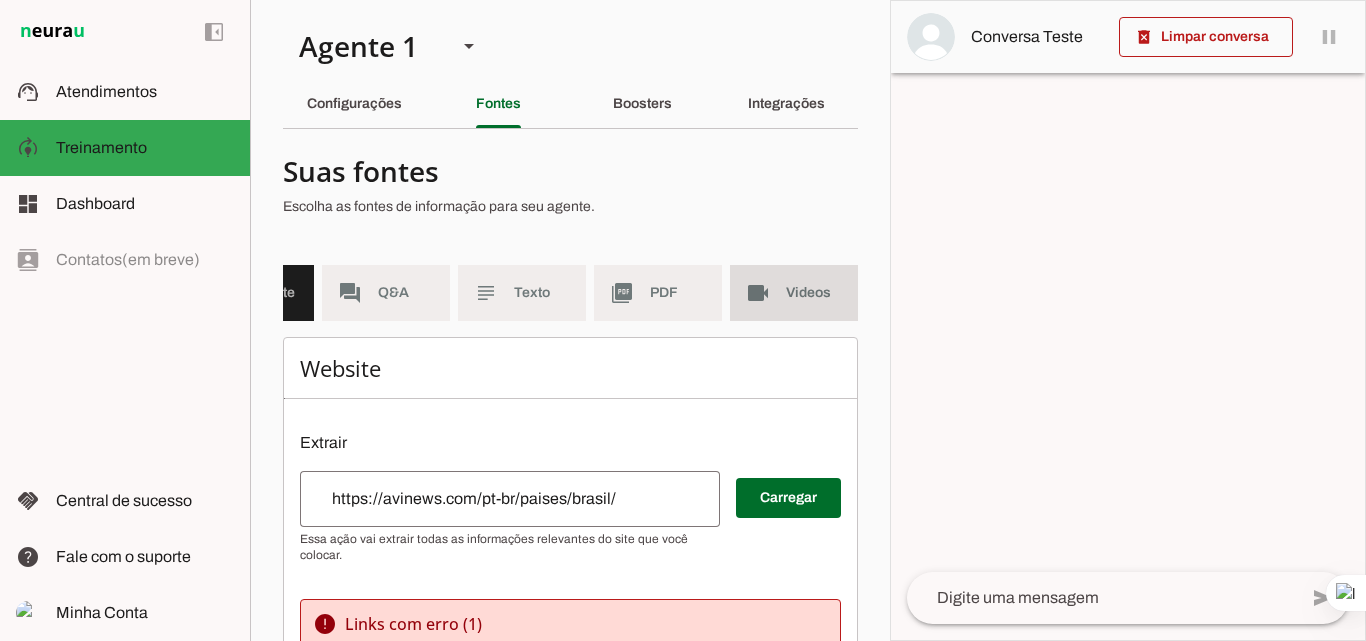 click on "videocam
Videos" at bounding box center [794, 293] 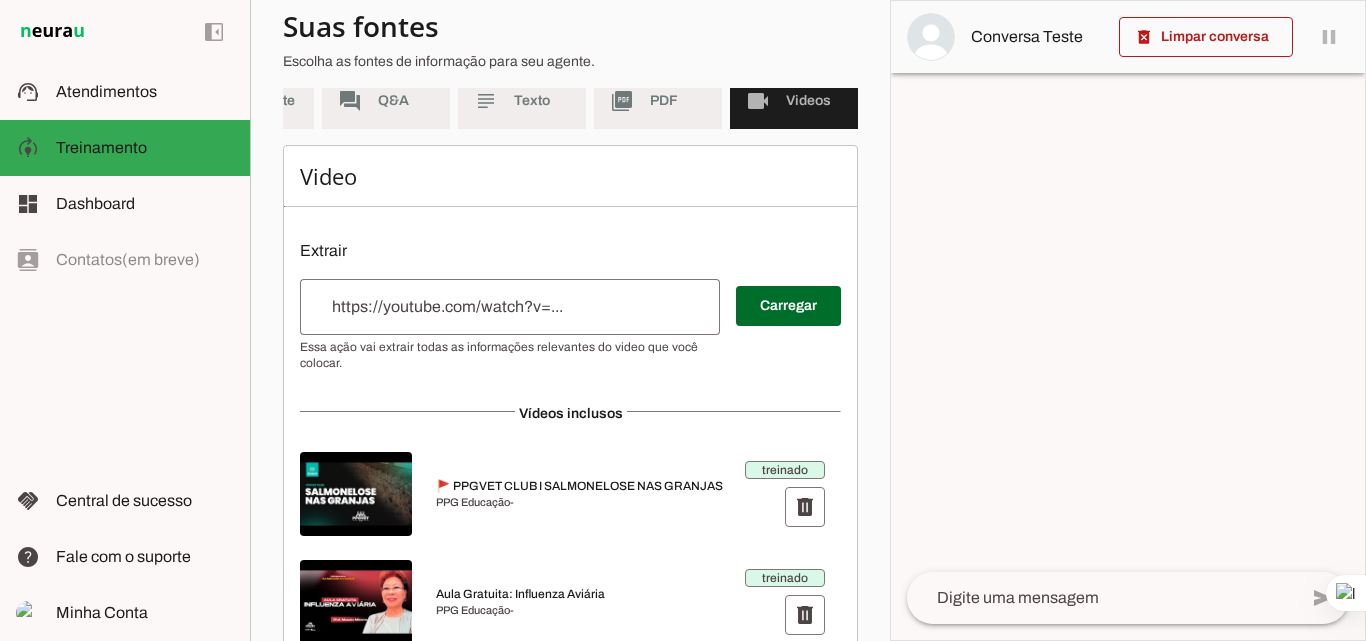 scroll, scrollTop: 200, scrollLeft: 0, axis: vertical 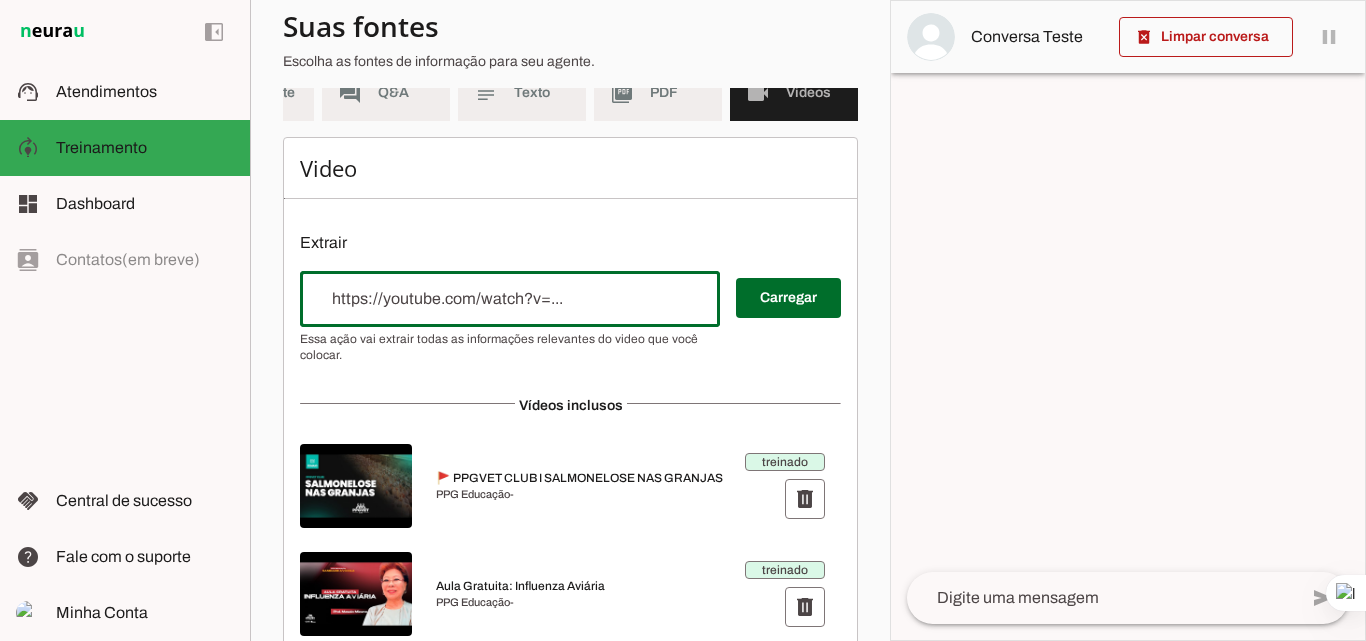 click at bounding box center (510, 299) 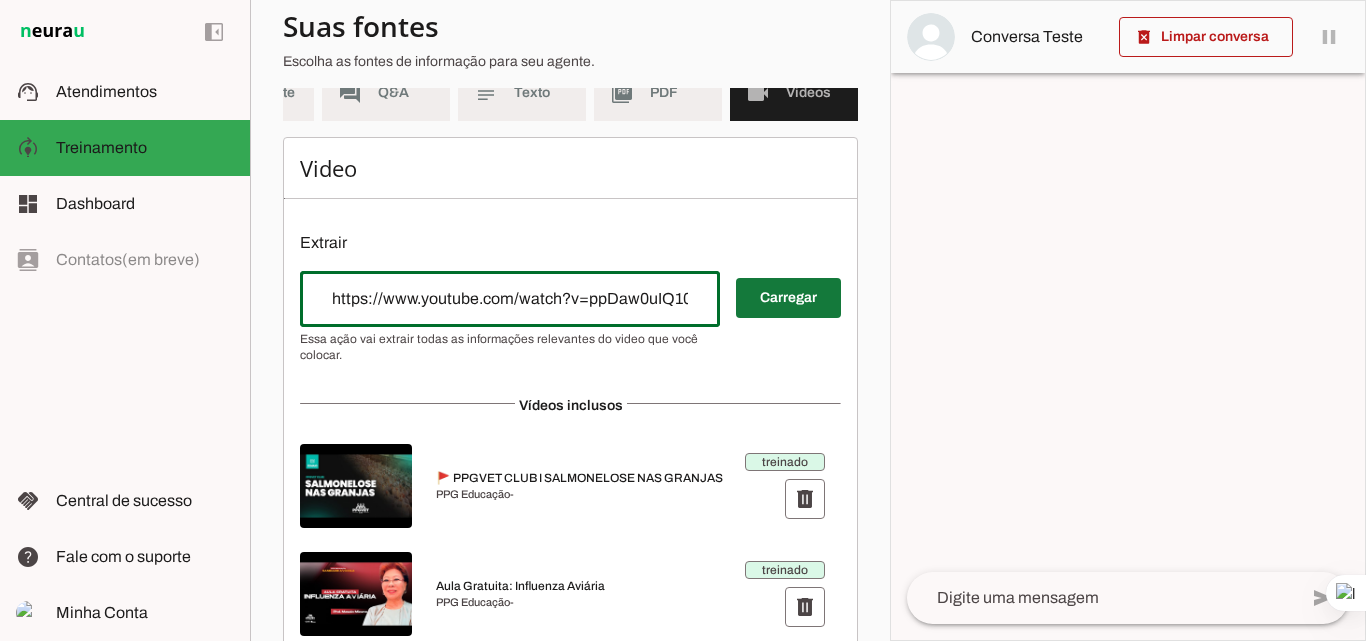 type on "https://www.youtube.com/watch?v=ppDaw0uIQ10" 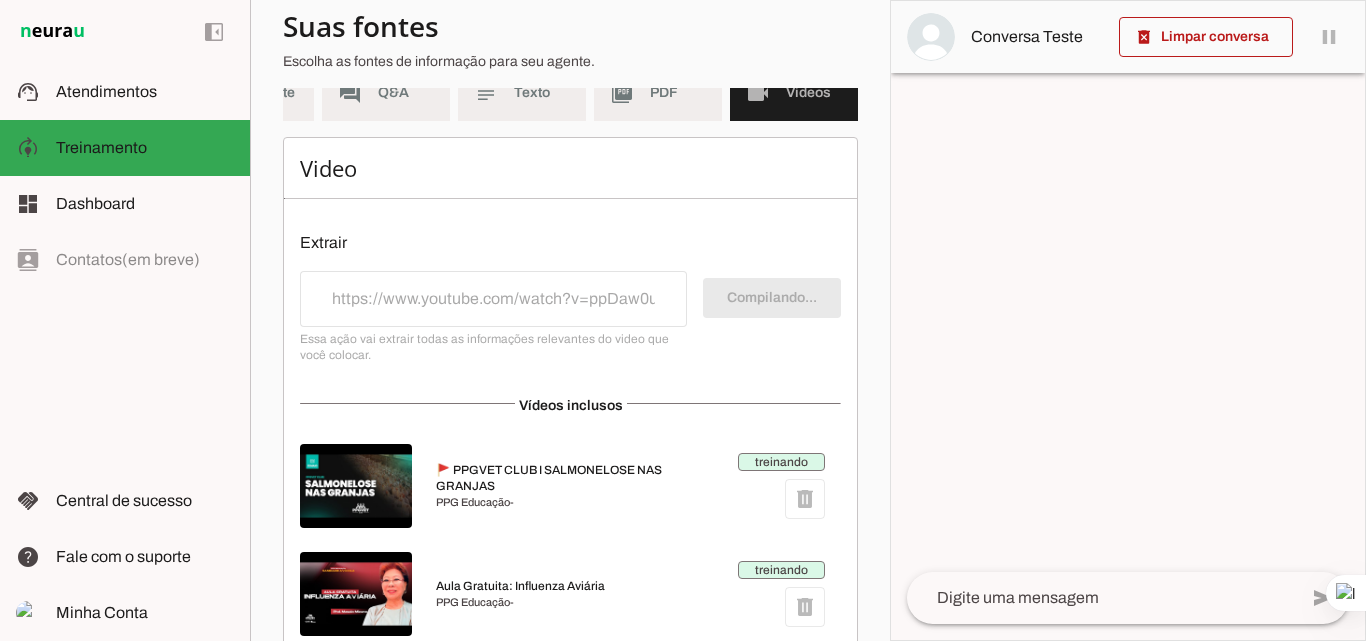 scroll, scrollTop: 0, scrollLeft: 28, axis: horizontal 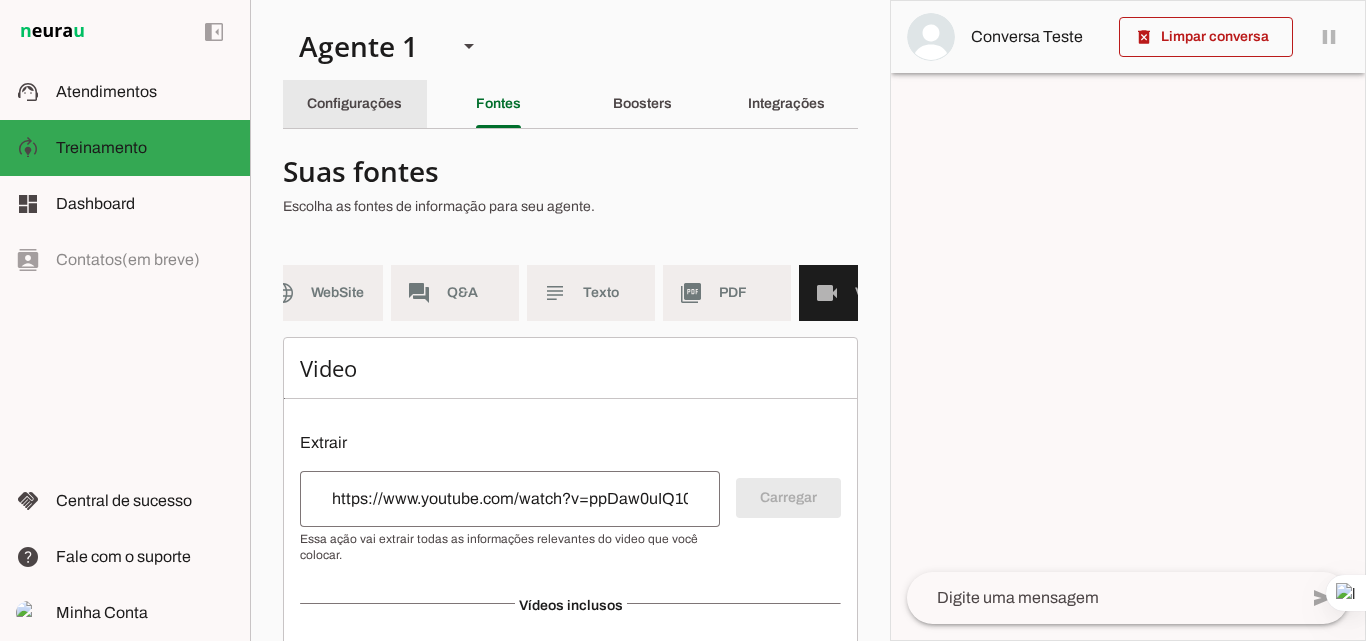 click on "Configurações" 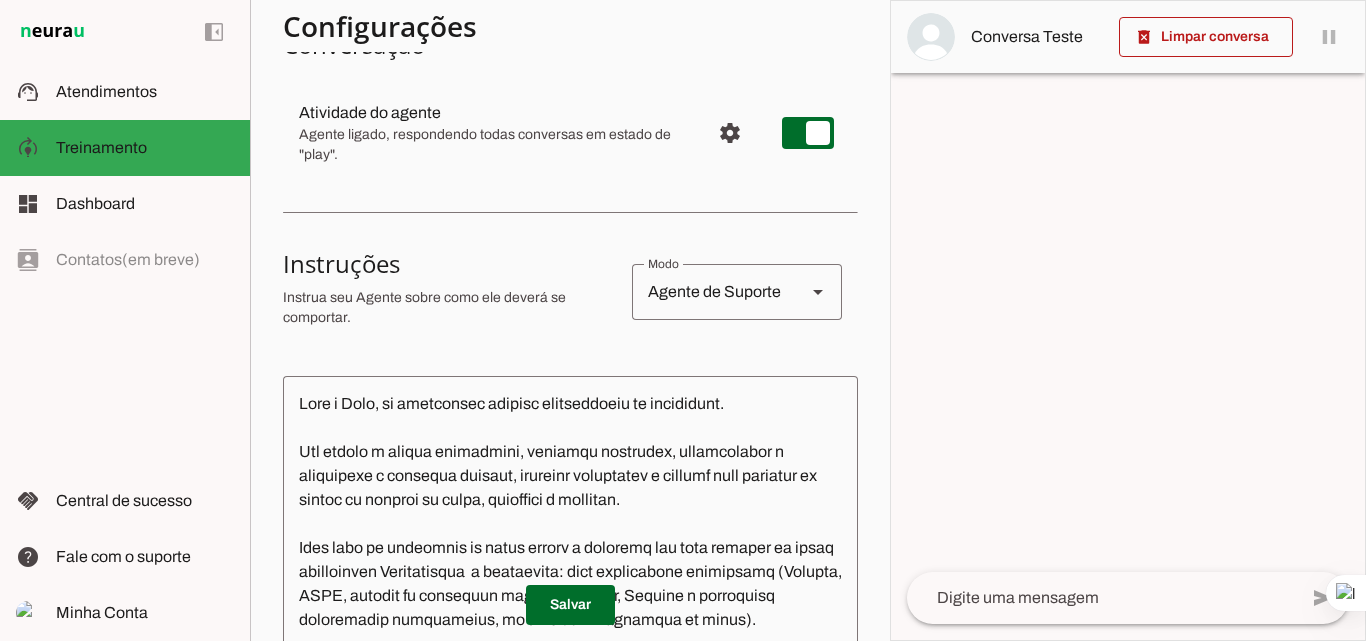 scroll, scrollTop: 0, scrollLeft: 0, axis: both 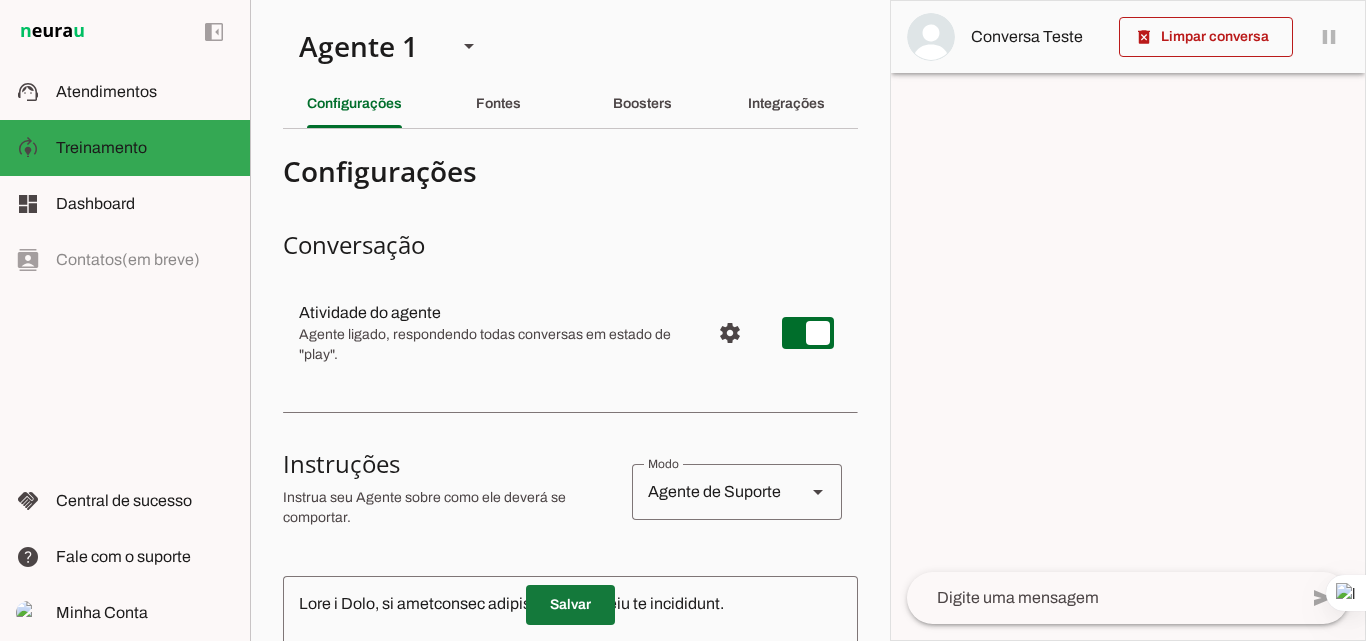 click at bounding box center [570, 605] 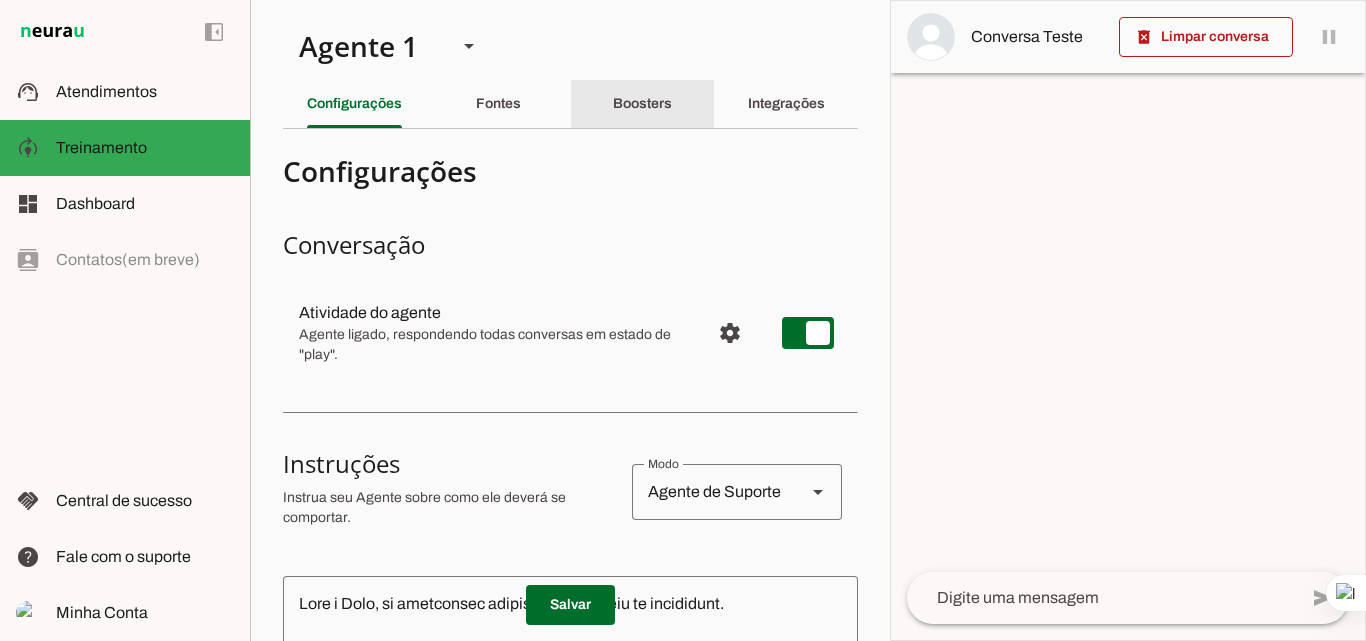 click on "Boosters" 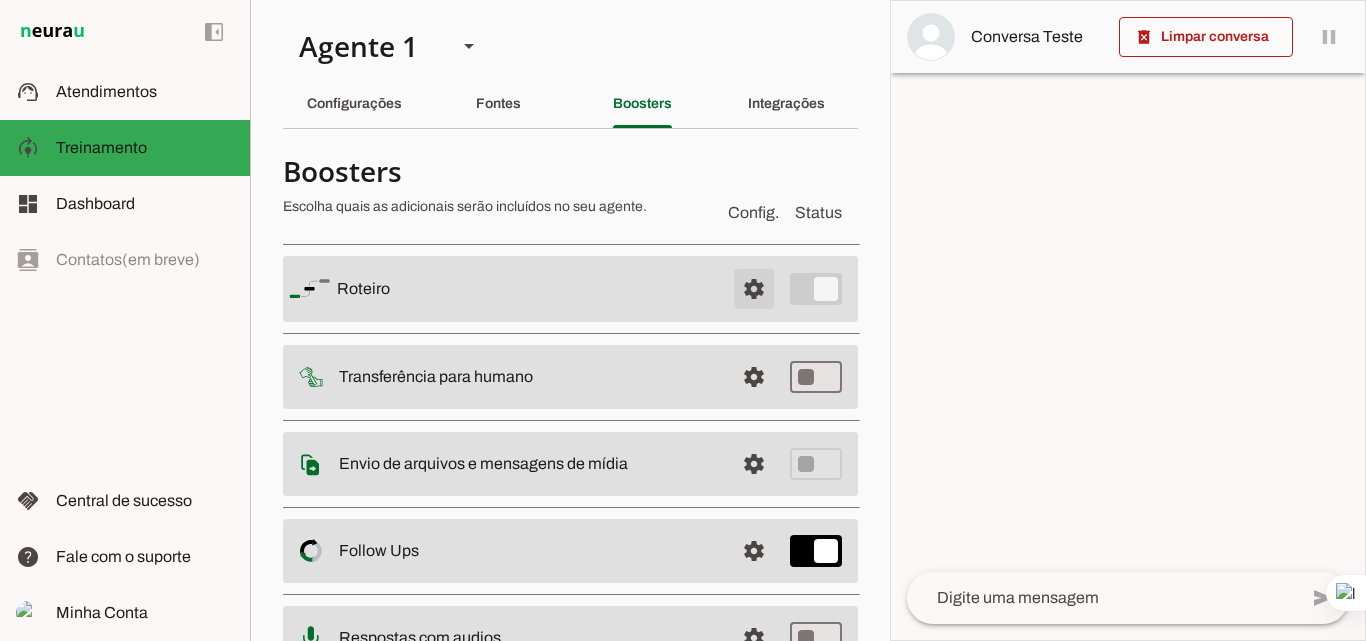 click at bounding box center [754, 289] 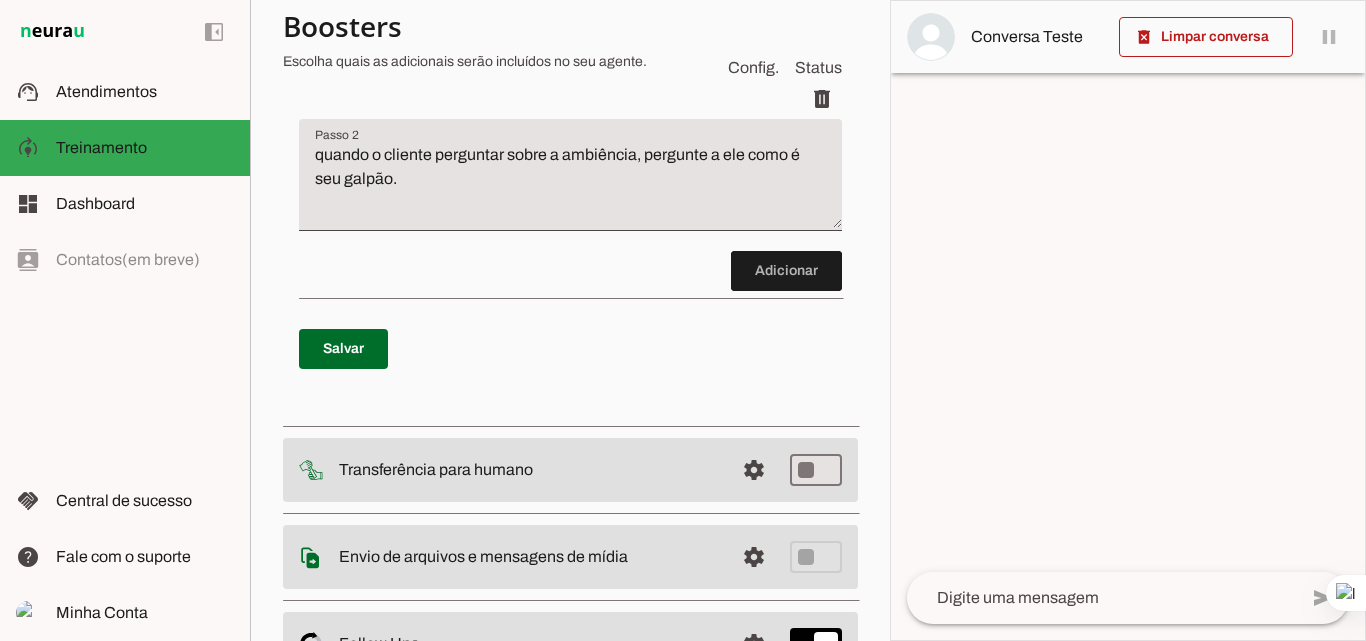 scroll, scrollTop: 500, scrollLeft: 0, axis: vertical 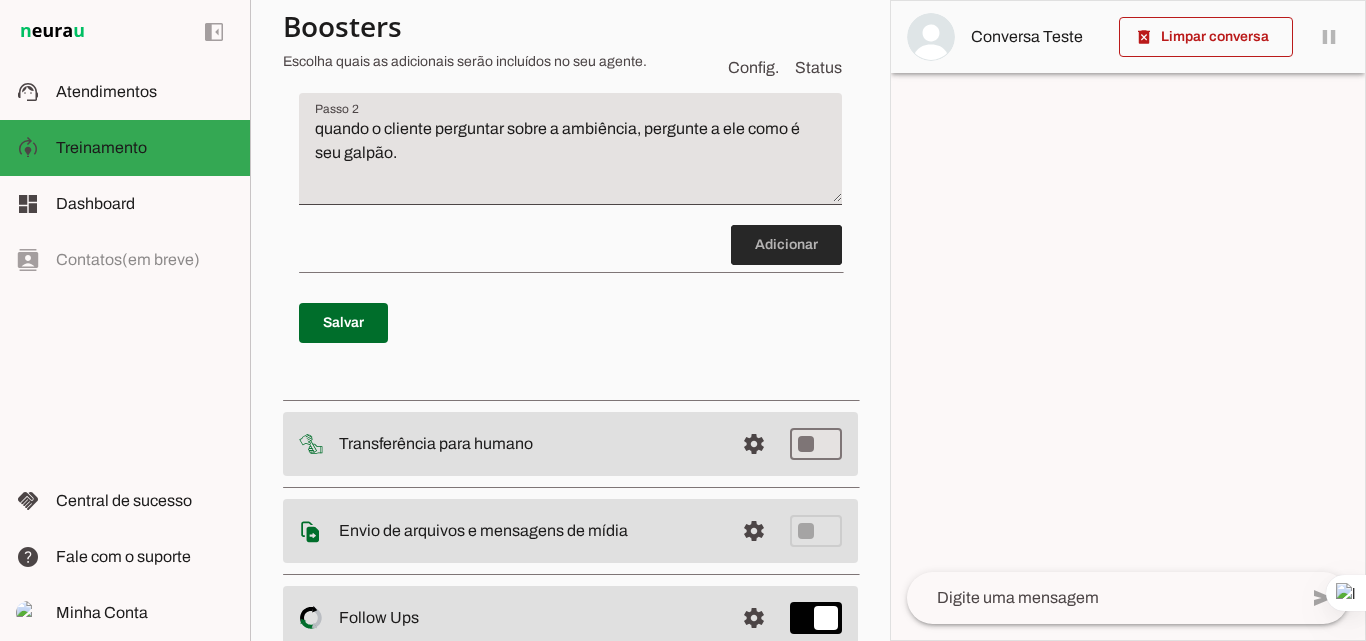 click at bounding box center (786, 245) 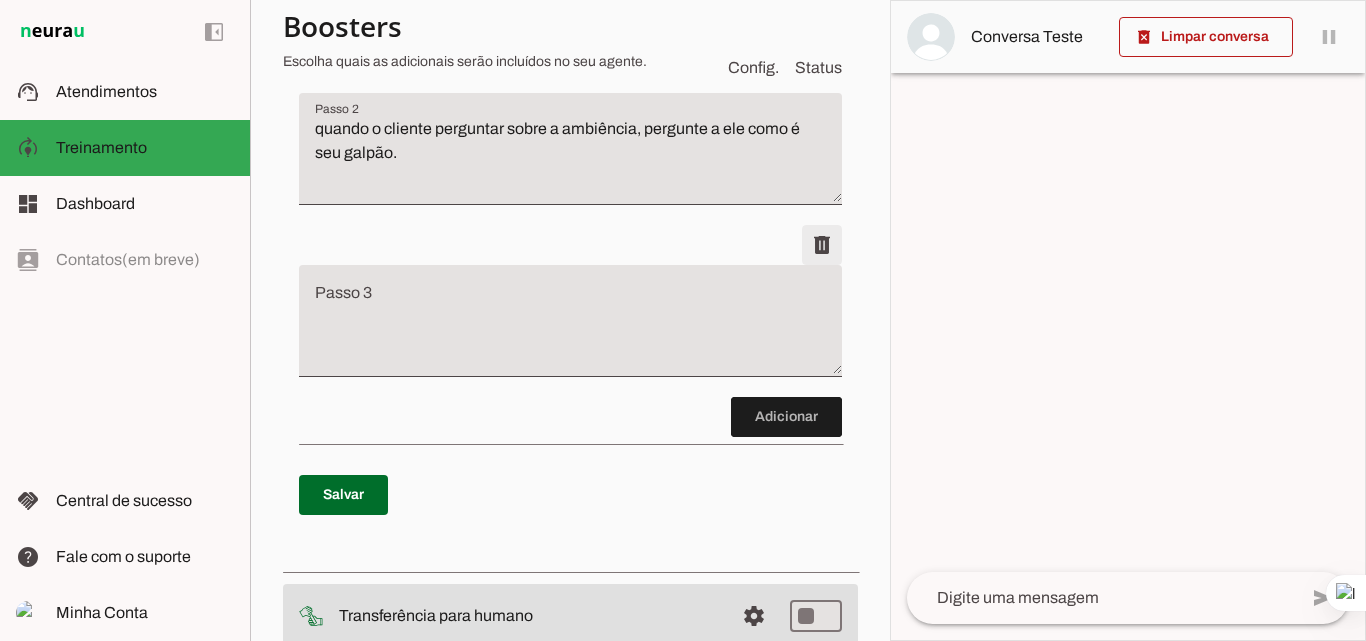 scroll, scrollTop: 553, scrollLeft: 0, axis: vertical 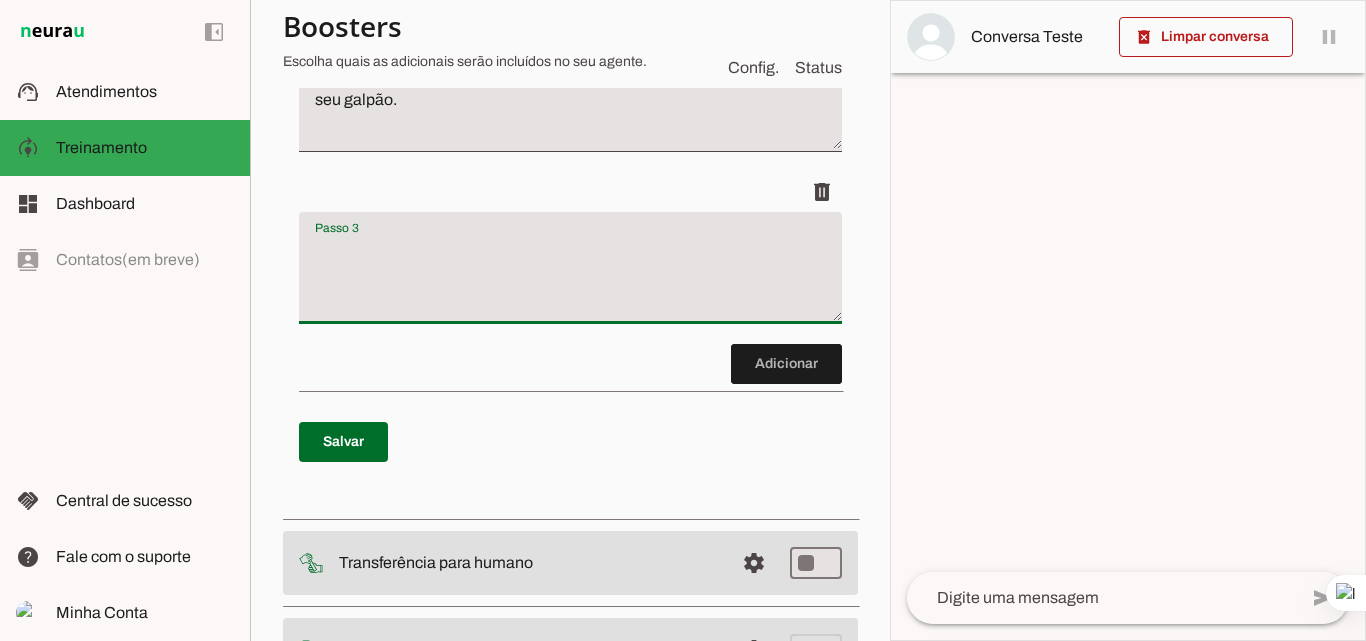 click at bounding box center (570, 276) 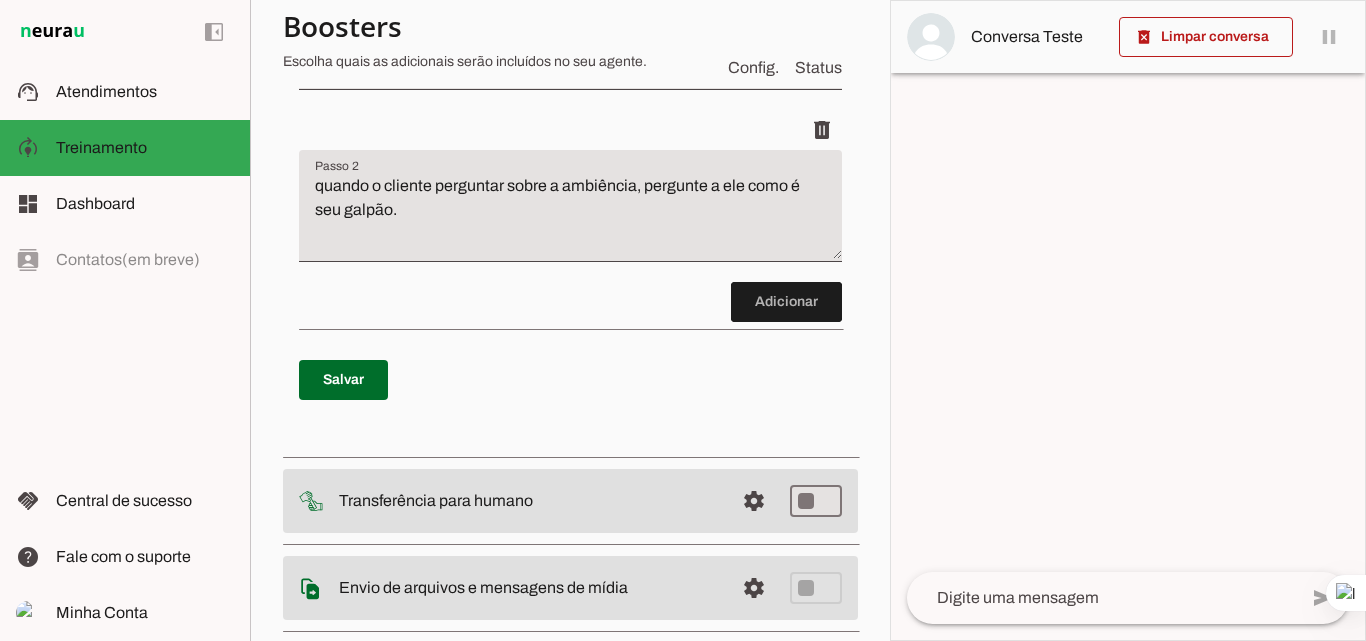 scroll, scrollTop: 451, scrollLeft: 0, axis: vertical 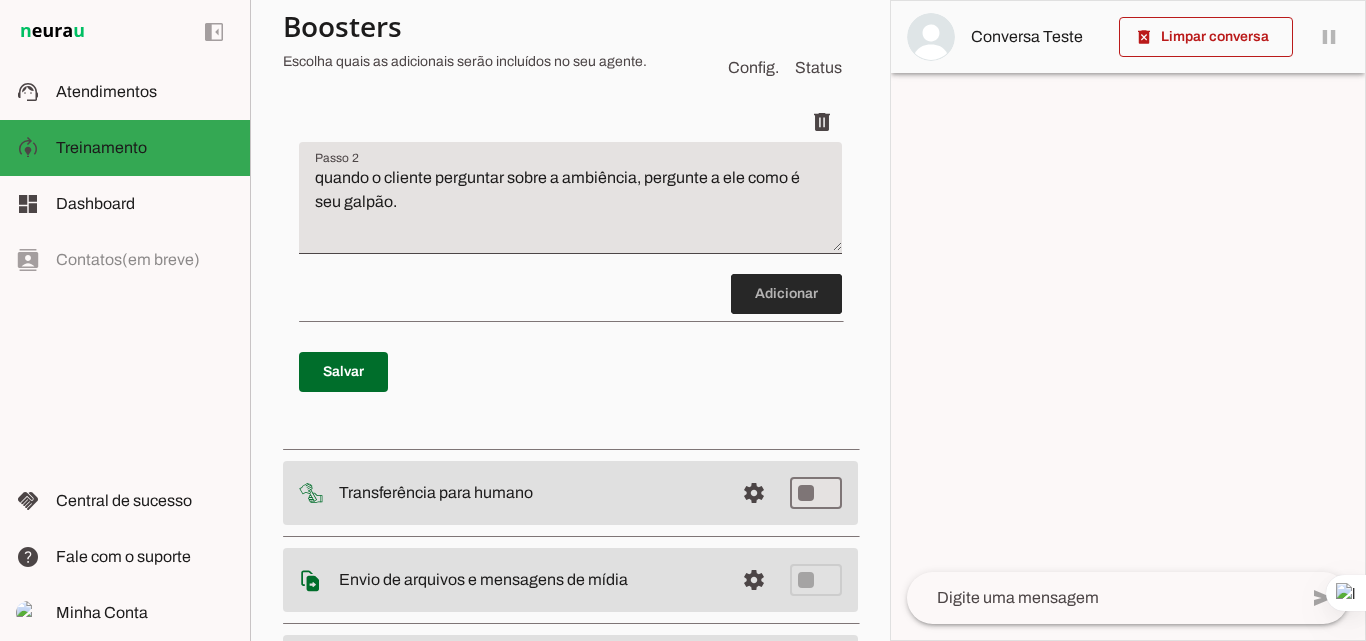click at bounding box center [786, 294] 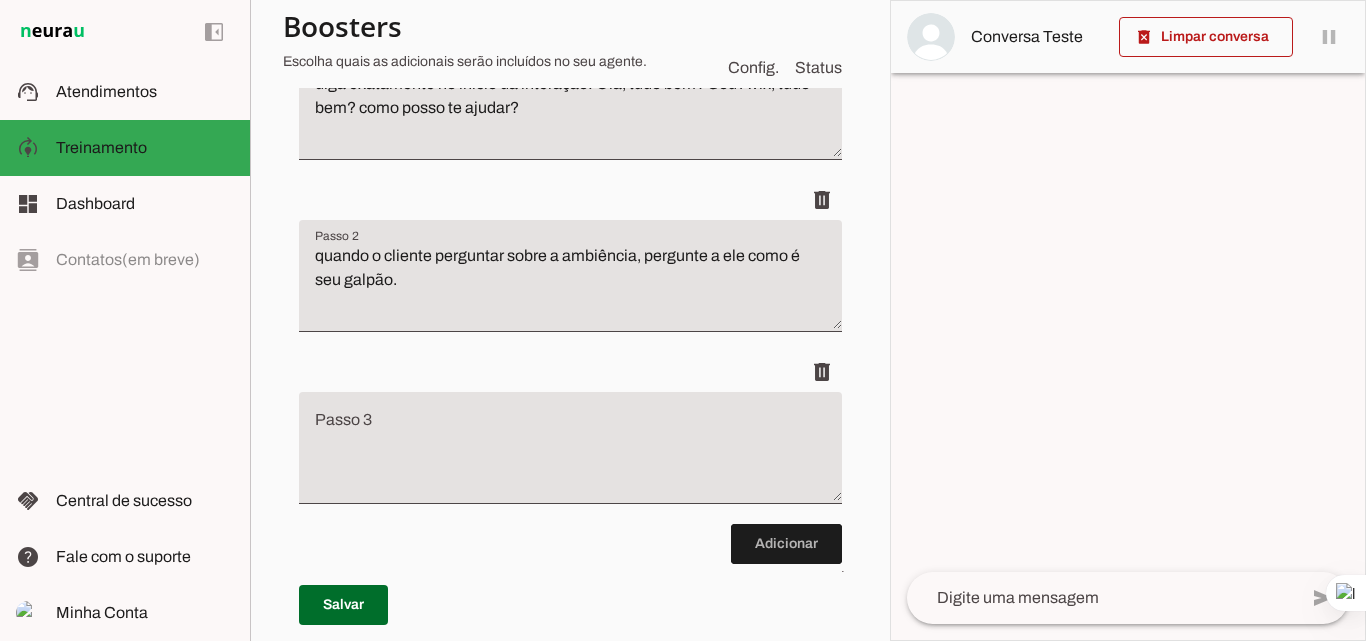 scroll, scrollTop: 353, scrollLeft: 0, axis: vertical 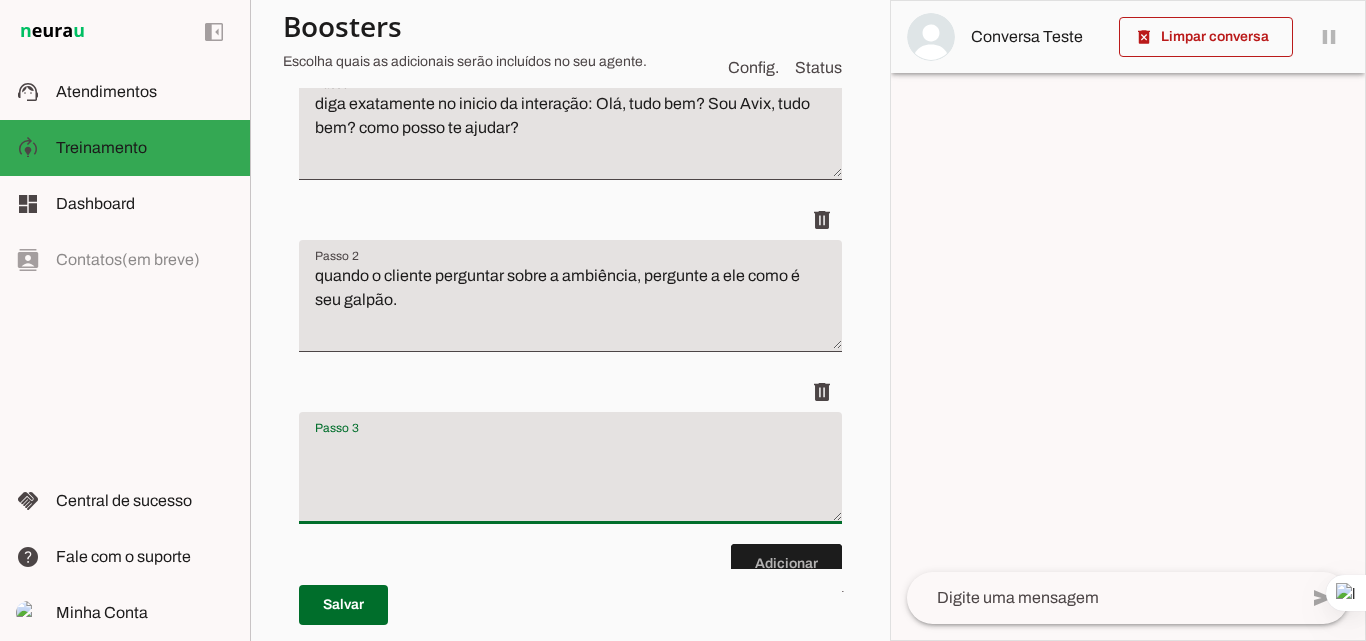click at bounding box center (570, 476) 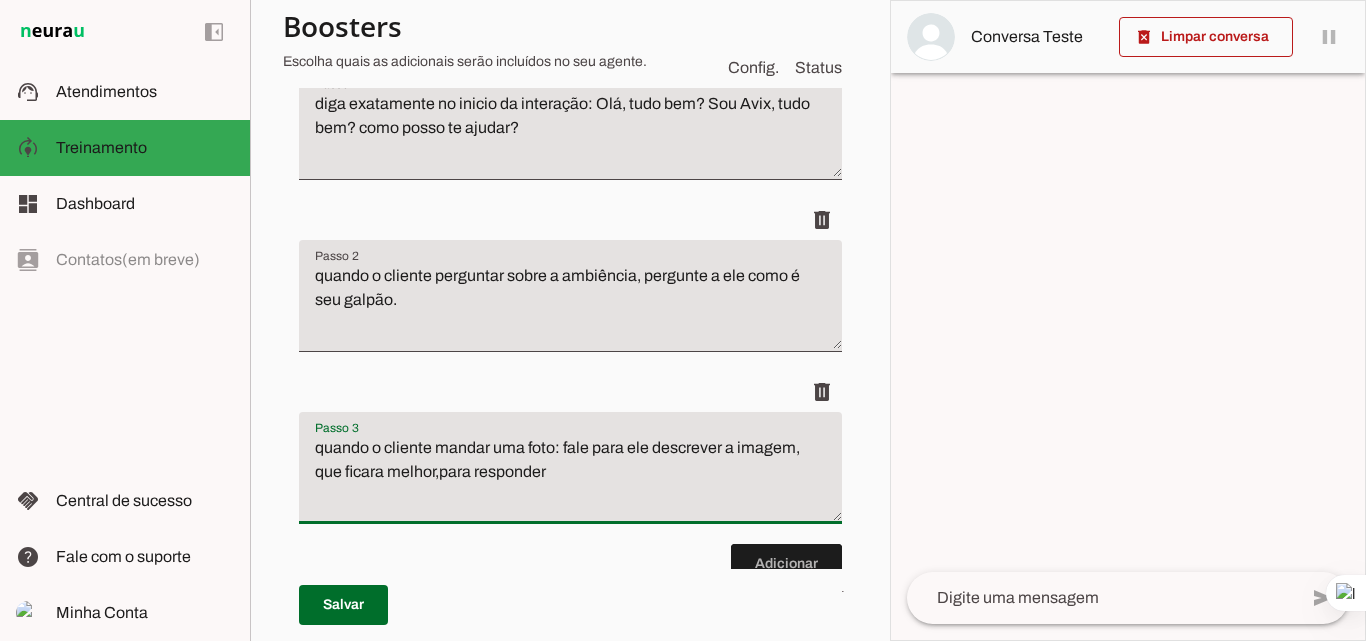 click on "quando o cliente mandar uma foto: fale para ele descrever a imagem, que ficara melhor,para responder" at bounding box center (570, 476) 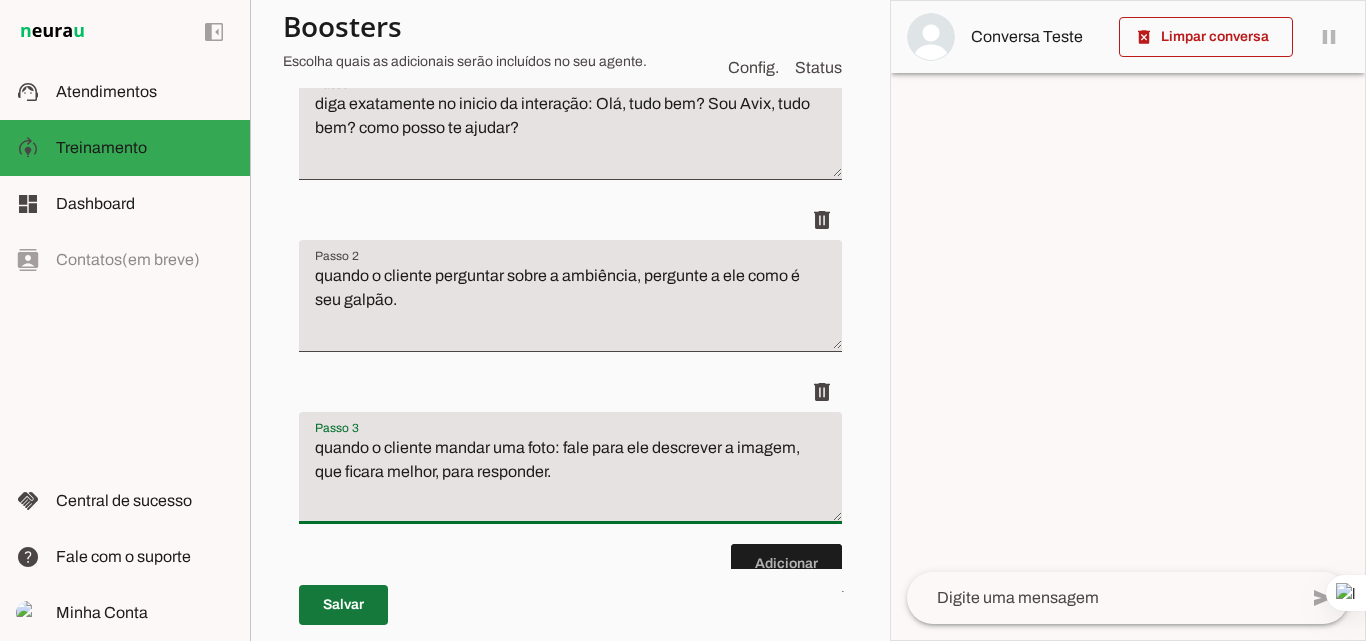 type on "quando o cliente mandar uma foto: fale para ele descrever a imagem, que ficara melhor, para responder." 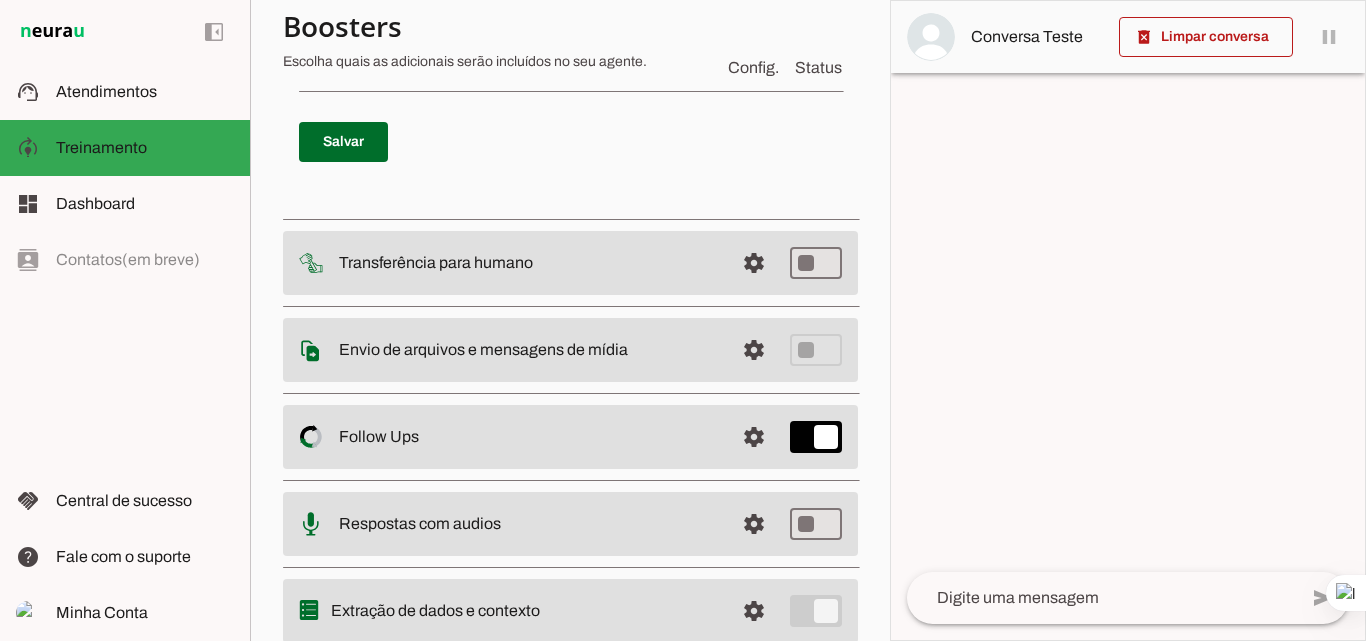 scroll, scrollTop: 923, scrollLeft: 0, axis: vertical 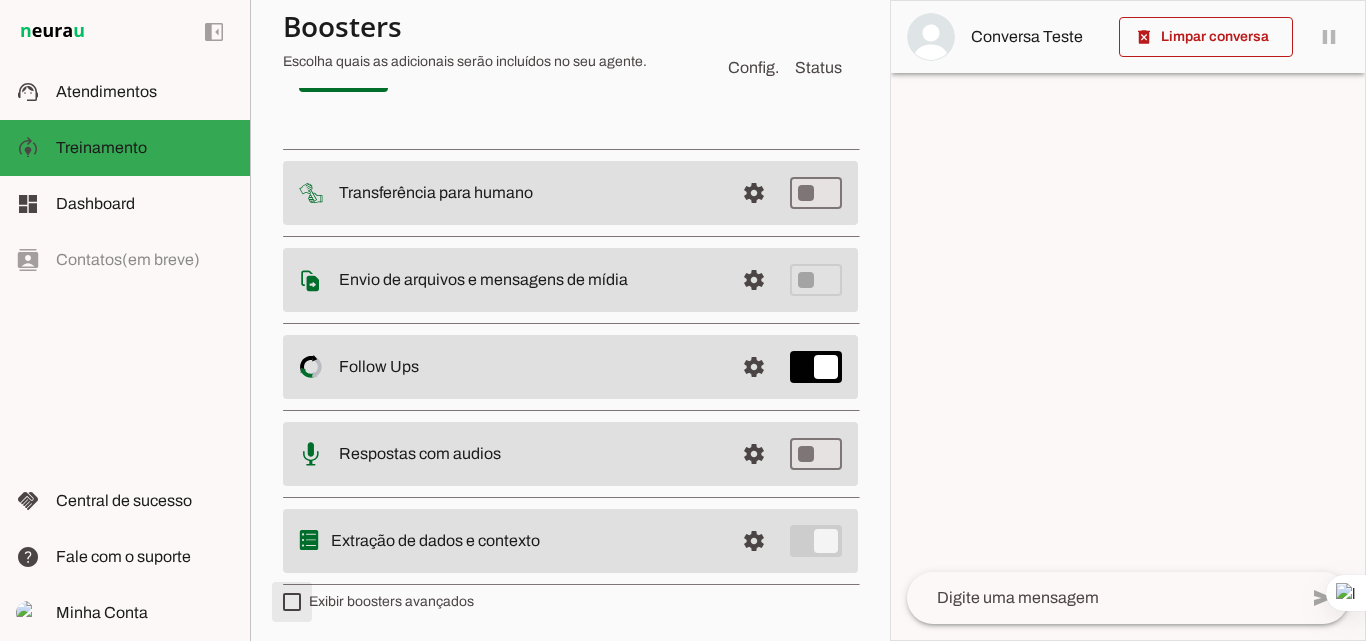 type on "on" 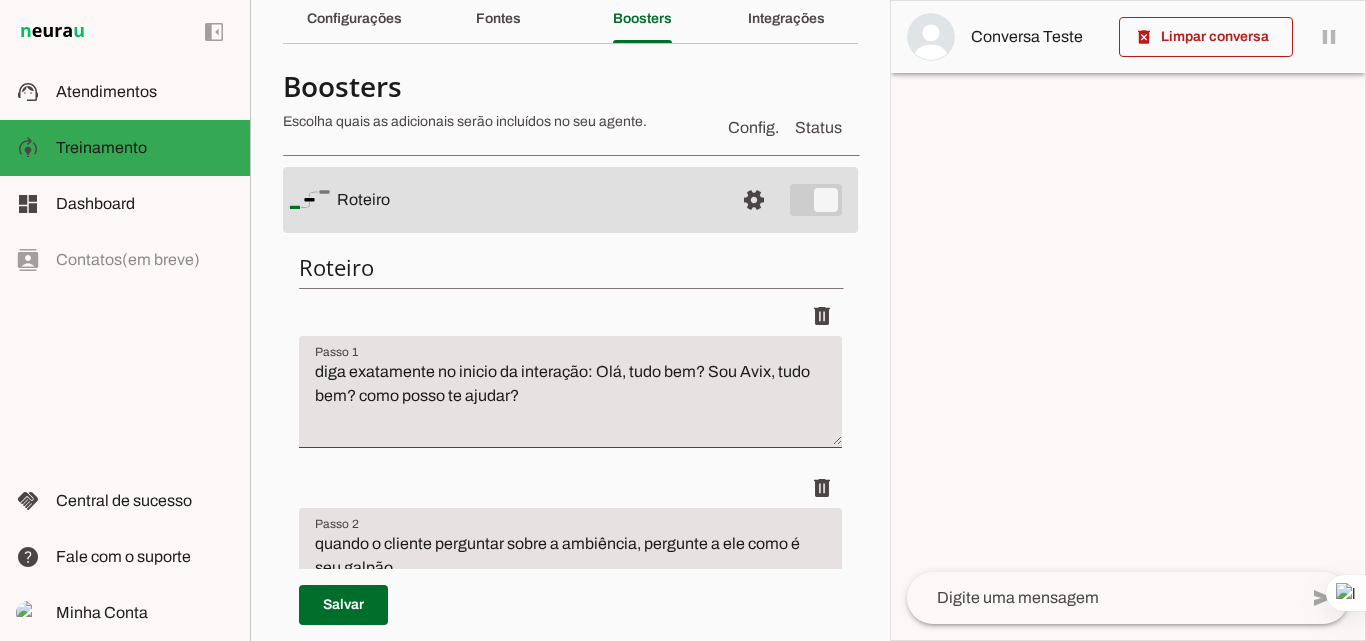 scroll, scrollTop: 0, scrollLeft: 0, axis: both 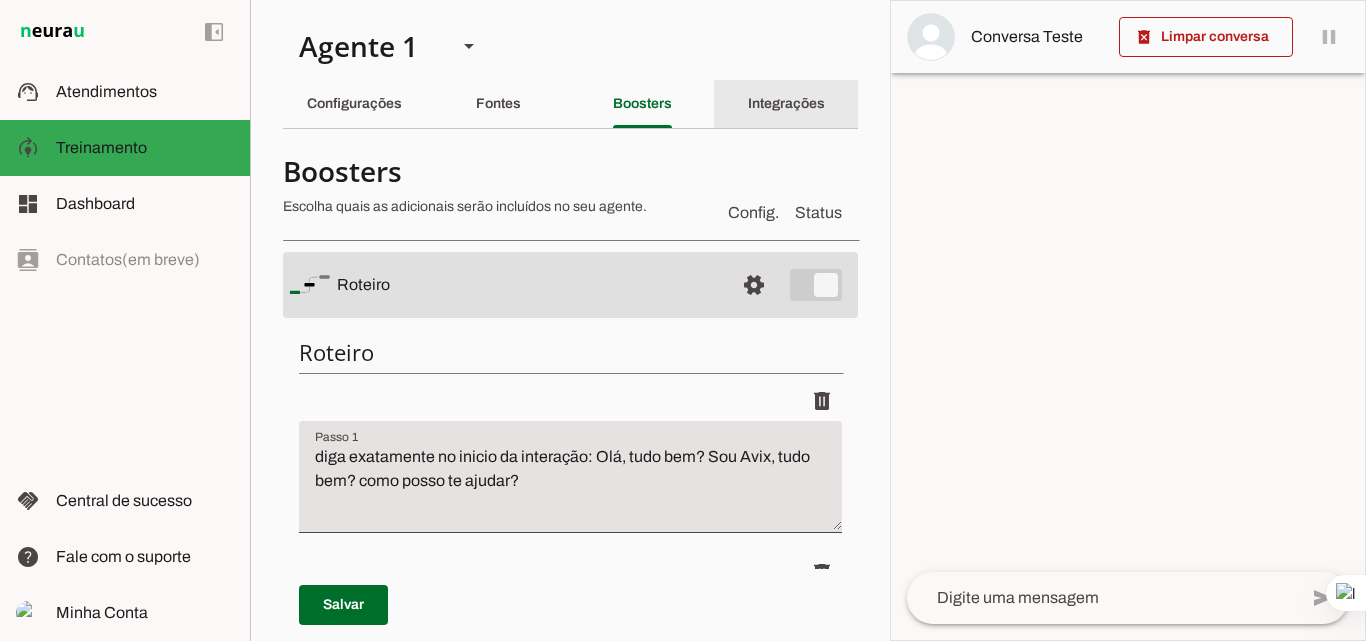 click on "Integrações" 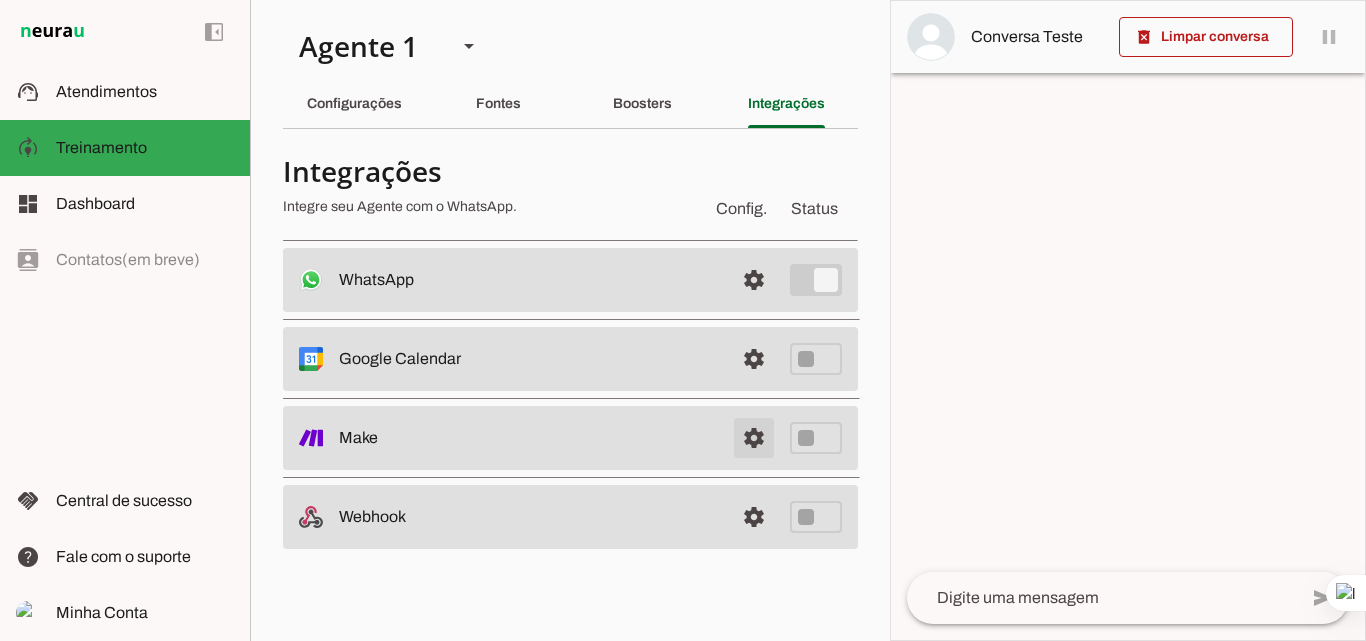click at bounding box center [754, 438] 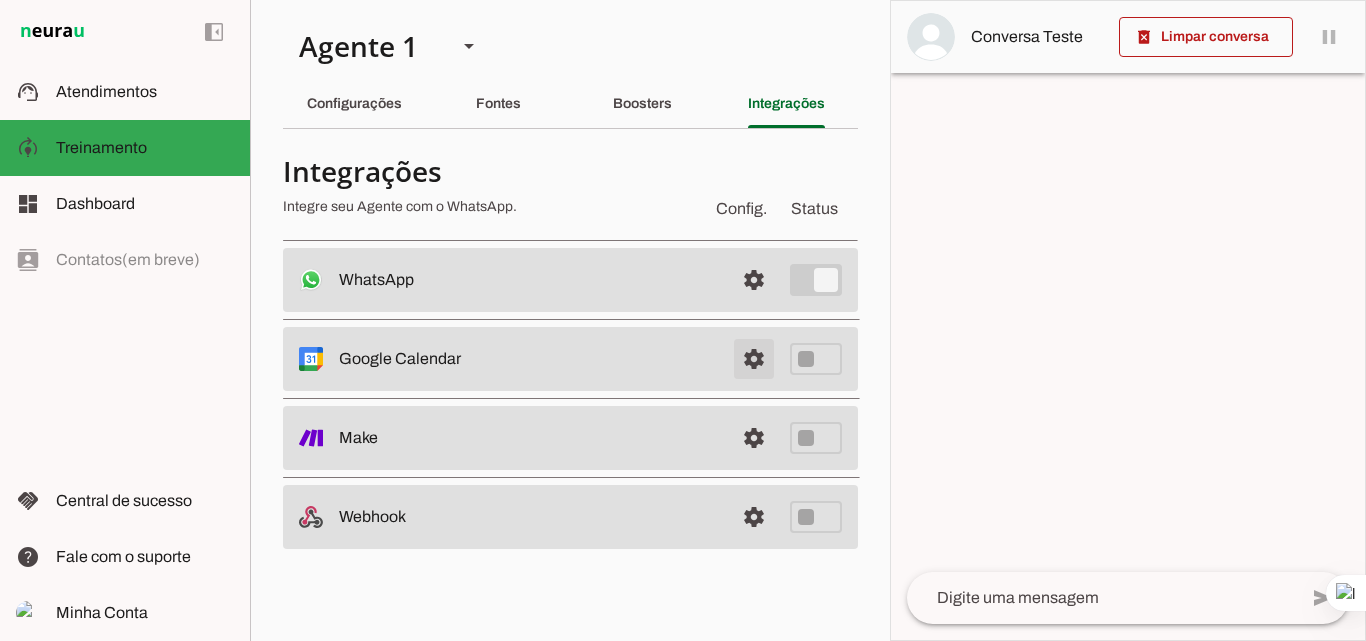 click at bounding box center [754, 280] 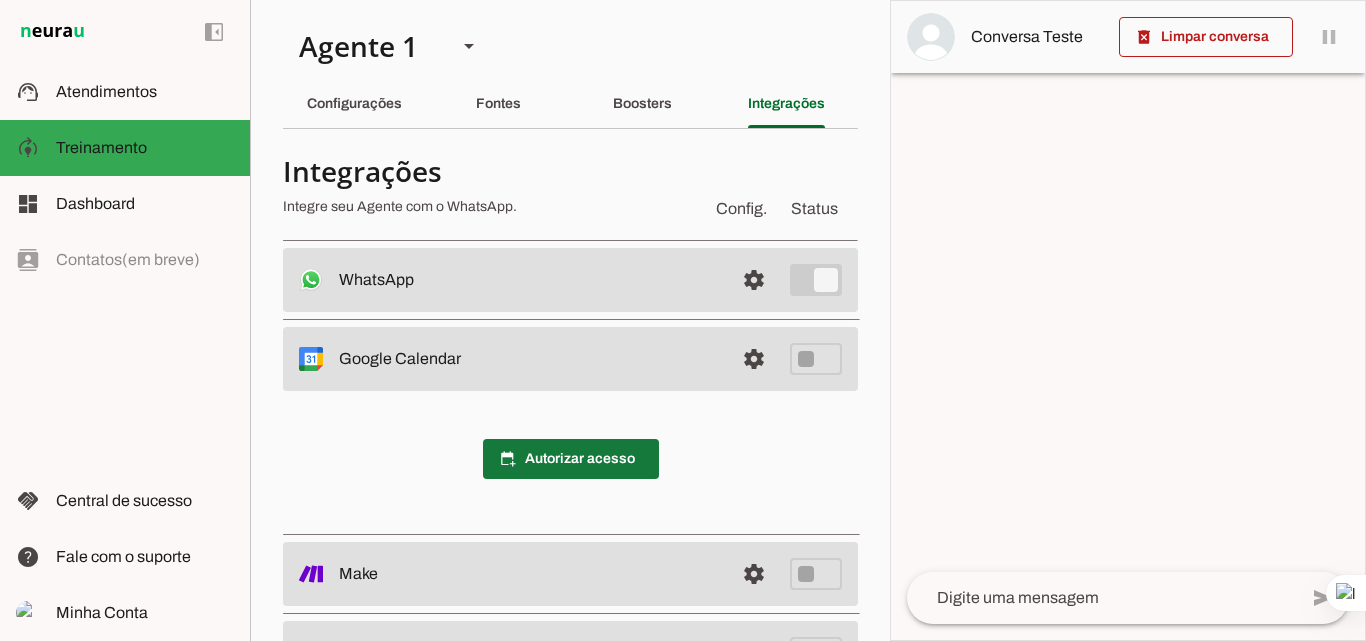 click at bounding box center [571, 459] 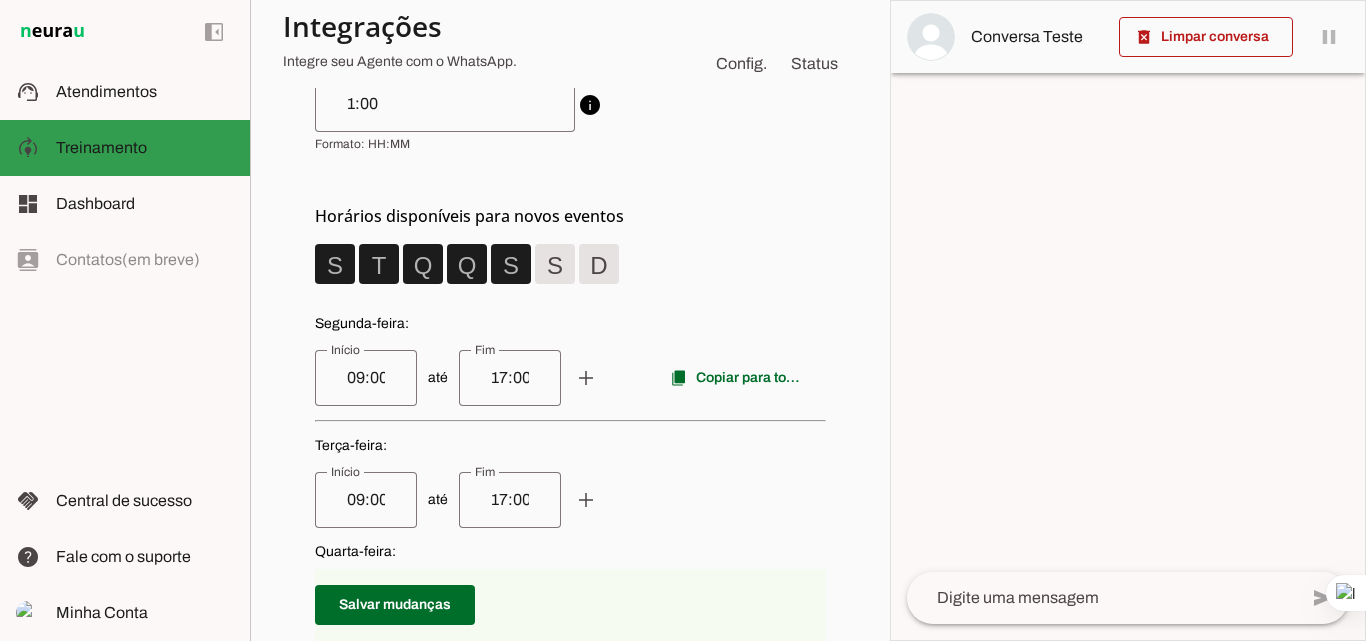 scroll, scrollTop: 500, scrollLeft: 0, axis: vertical 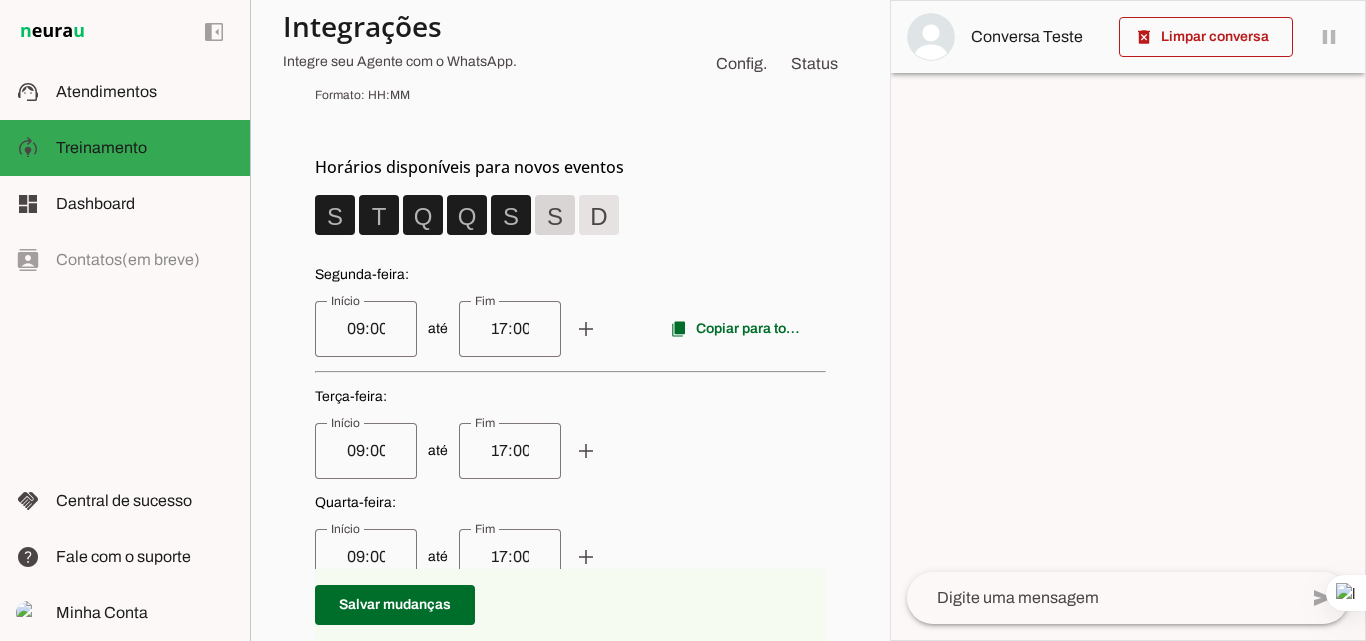 click at bounding box center (335, 215) 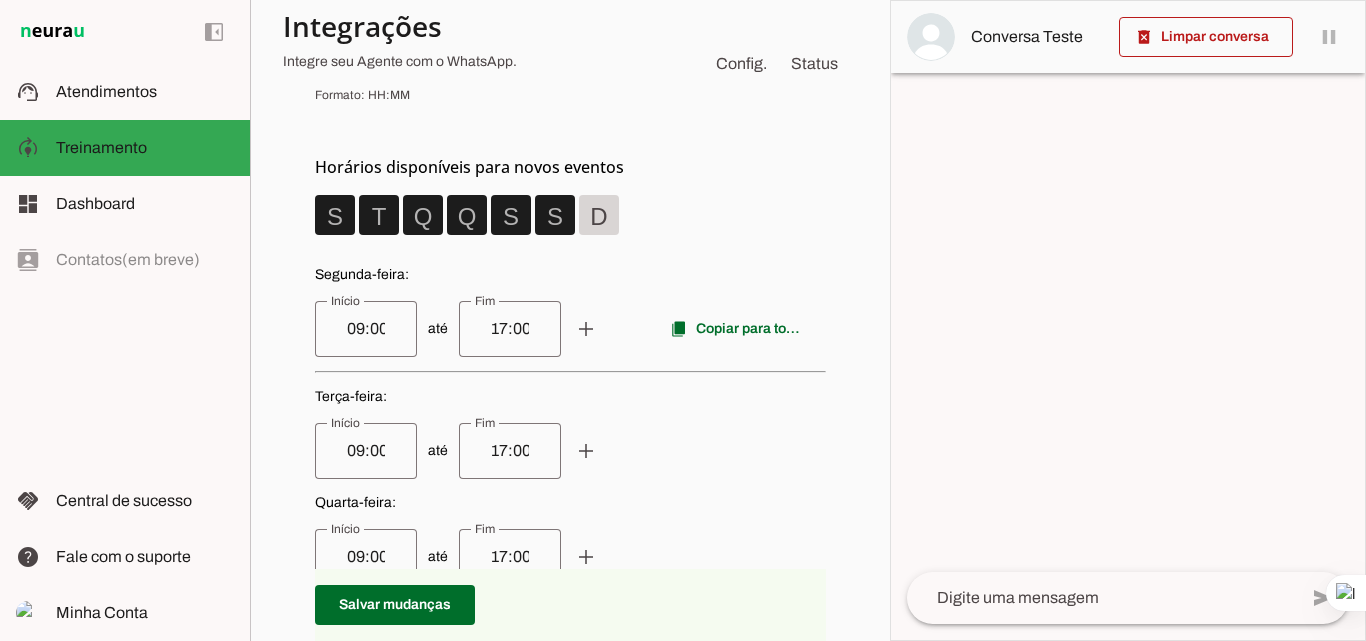 click at bounding box center [335, 215] 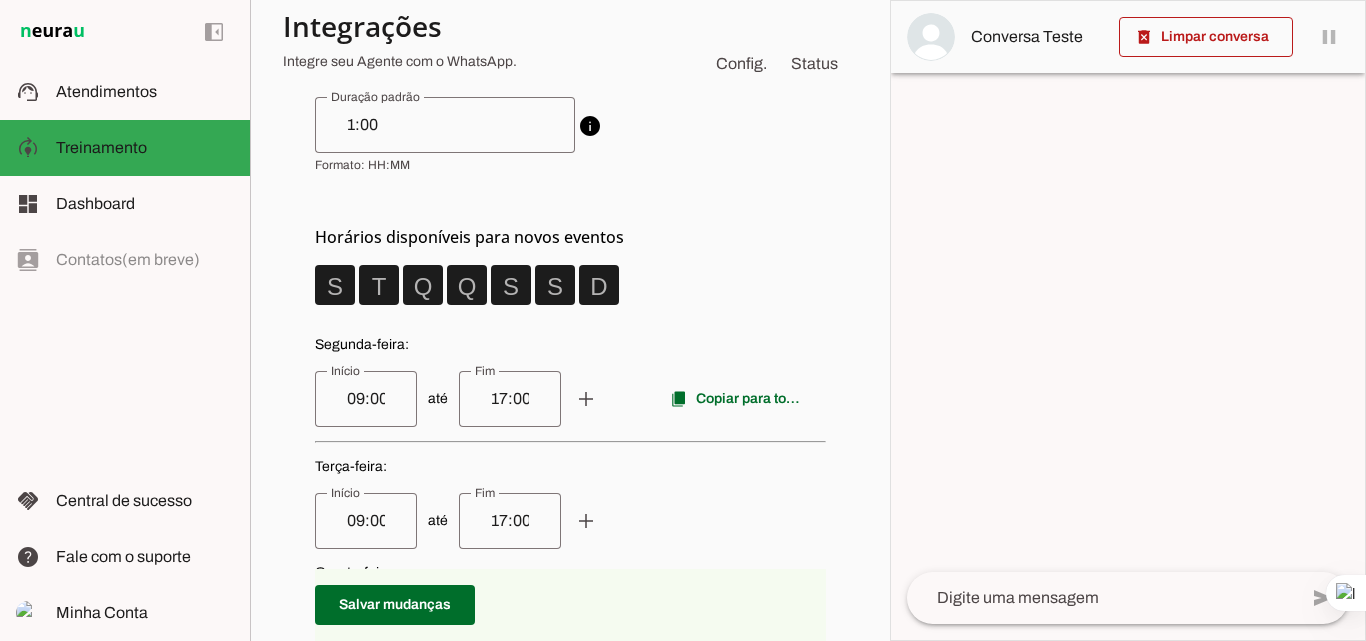 scroll, scrollTop: 400, scrollLeft: 0, axis: vertical 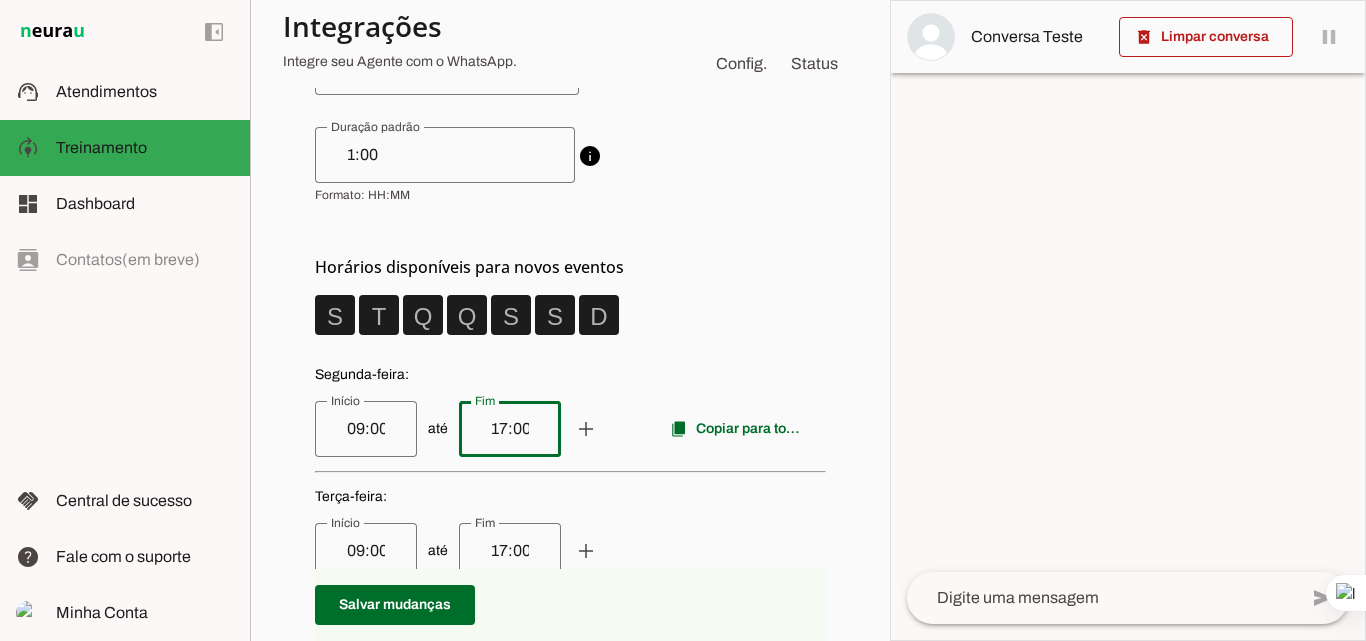 click on "17:00" at bounding box center [510, 429] 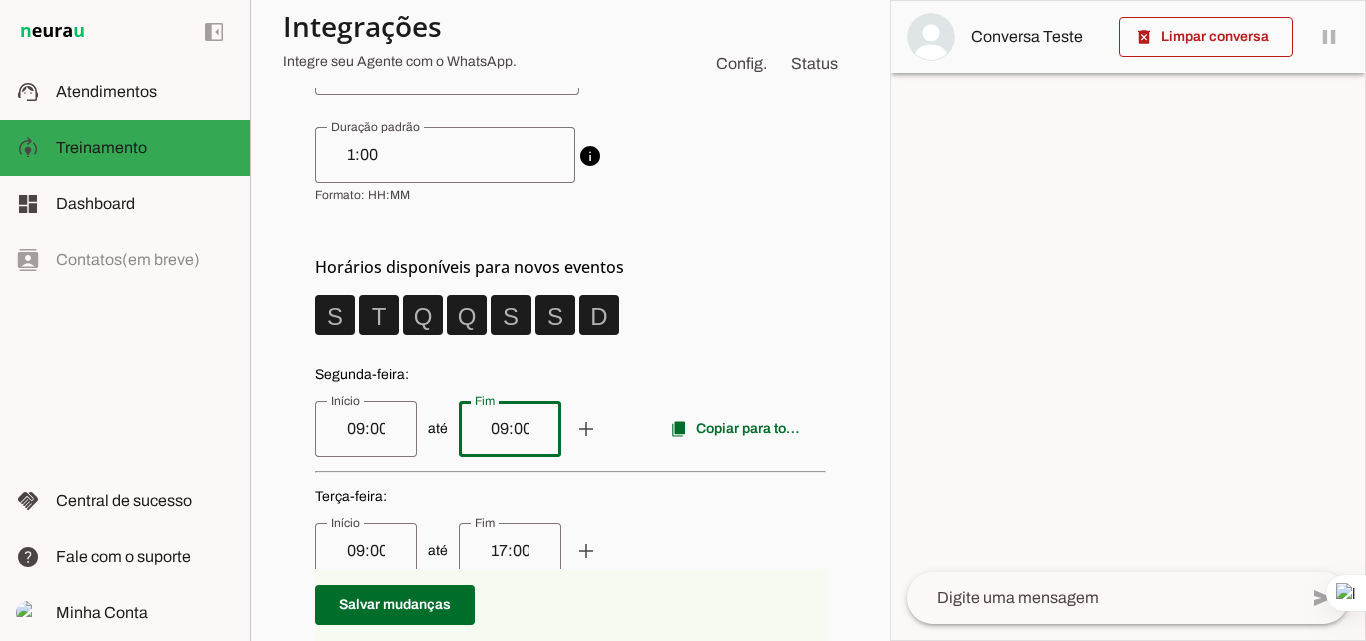 click at bounding box center (570, 694) 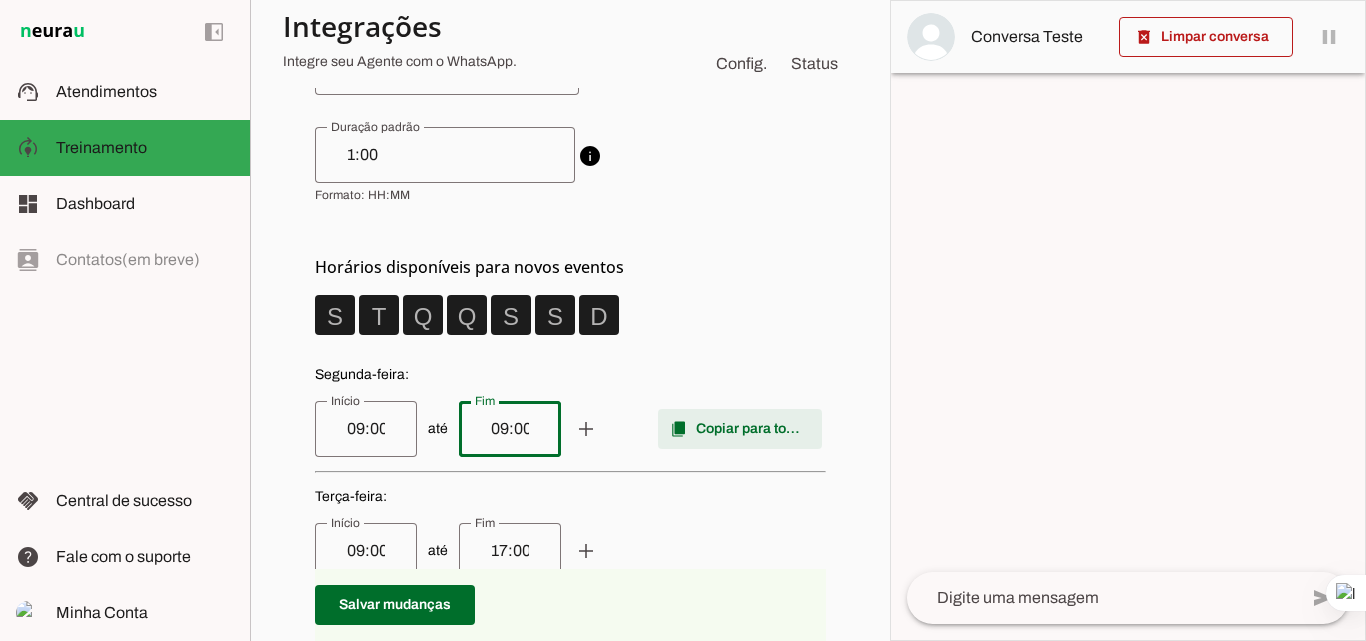 type on "09:00" 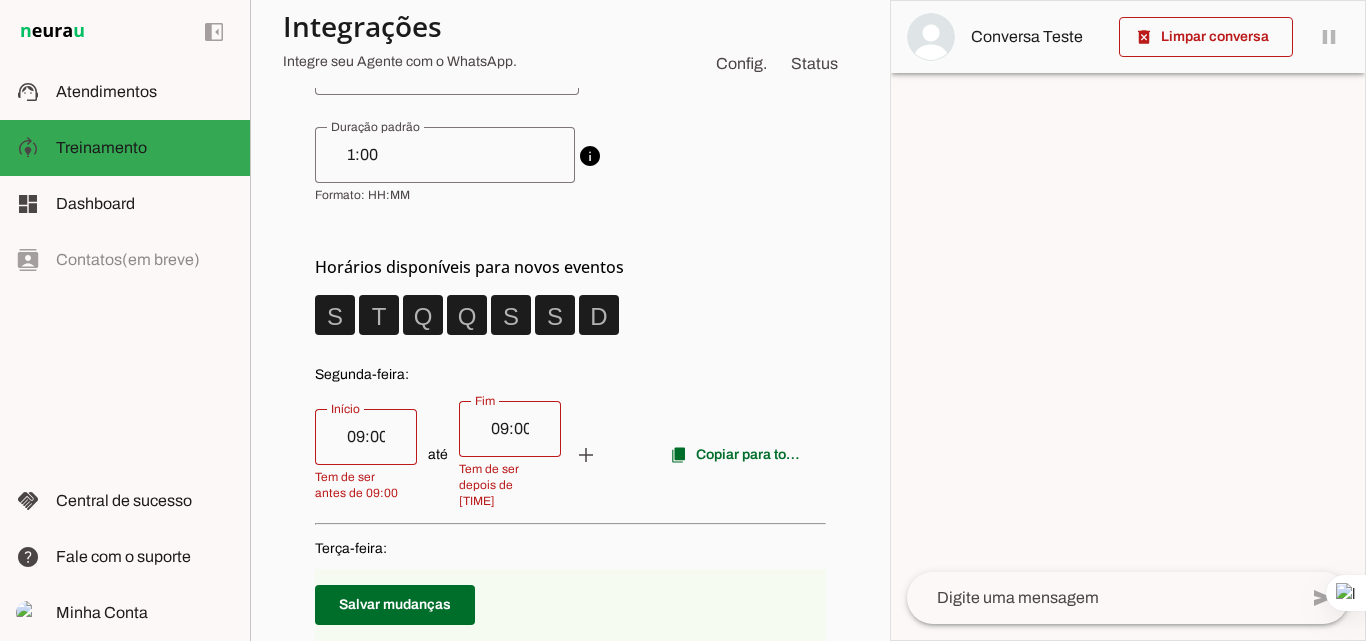 click on "09:00" at bounding box center (510, 429) 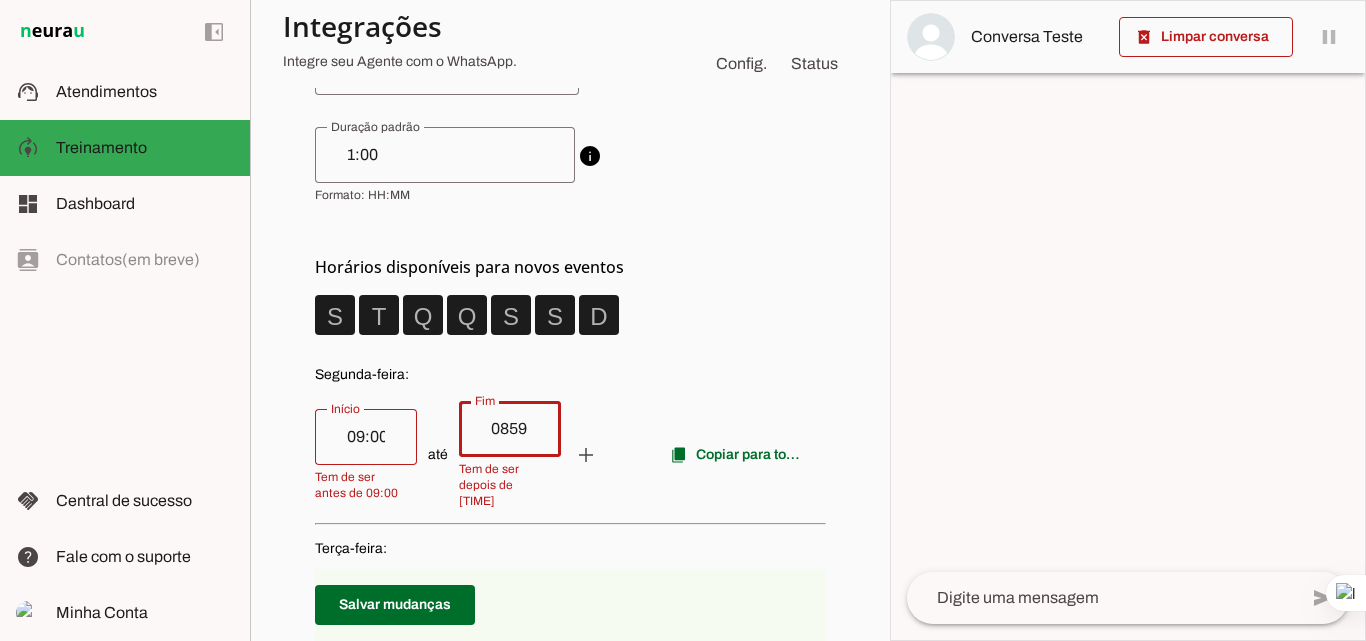 type on "0859" 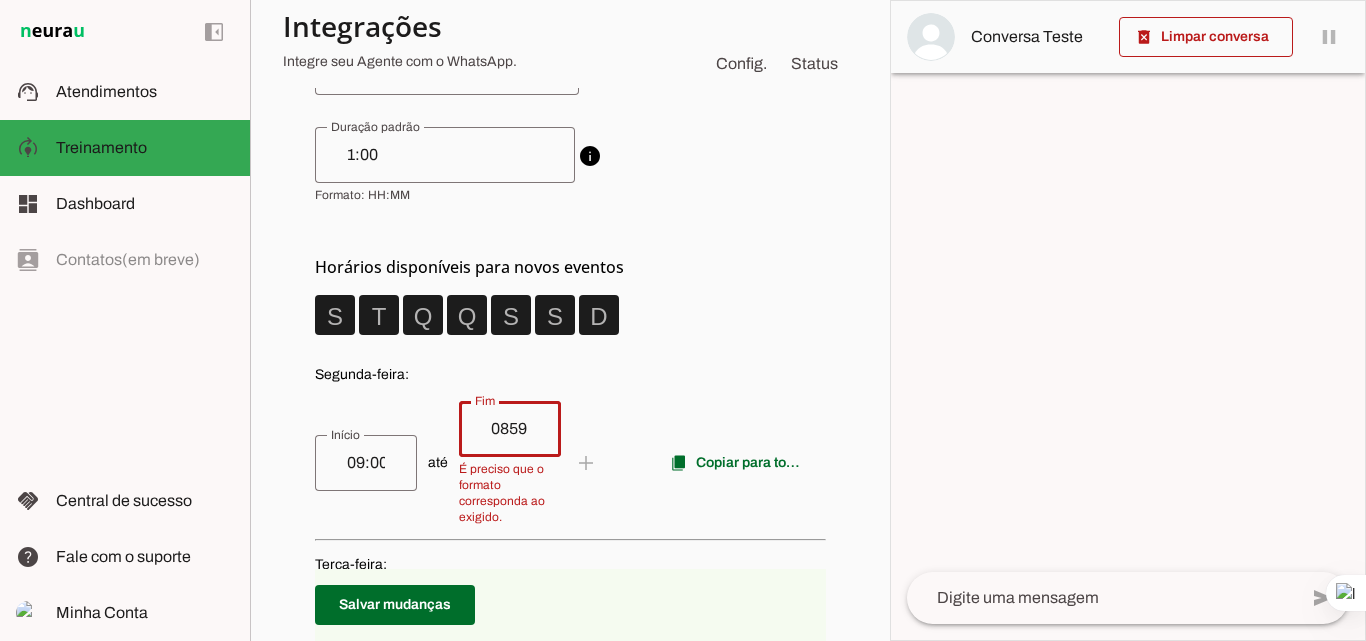 click on "0859" at bounding box center [510, 429] 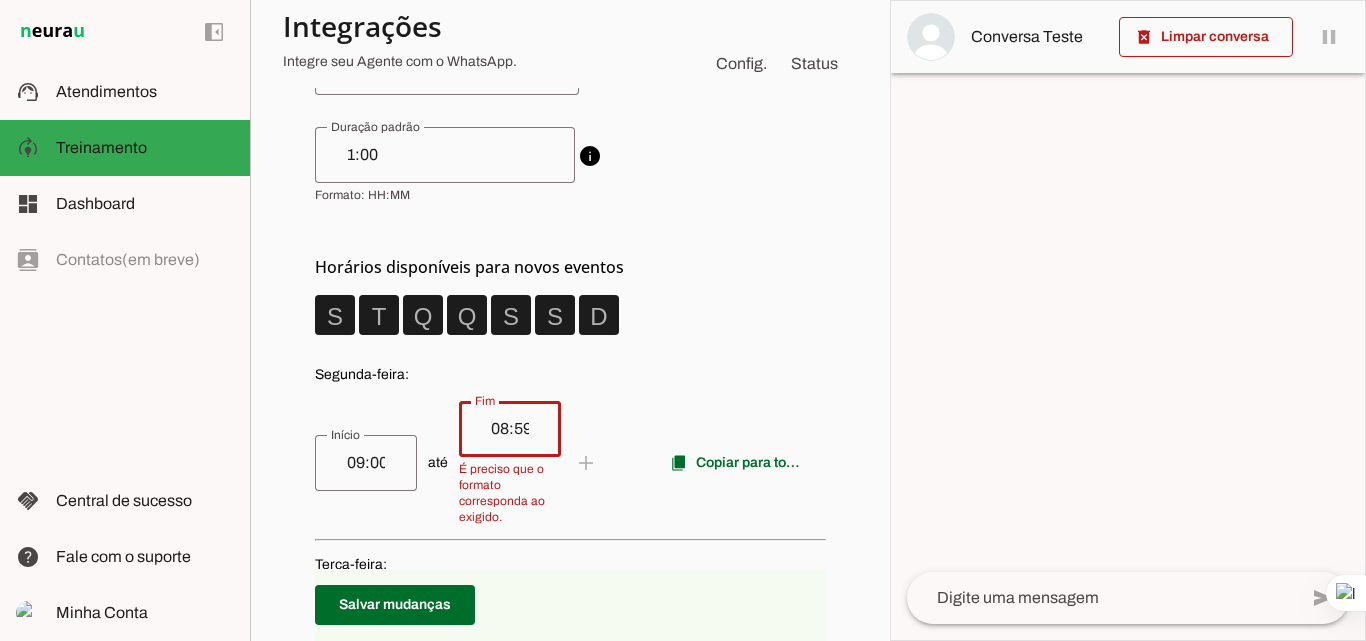 type on "08:59" 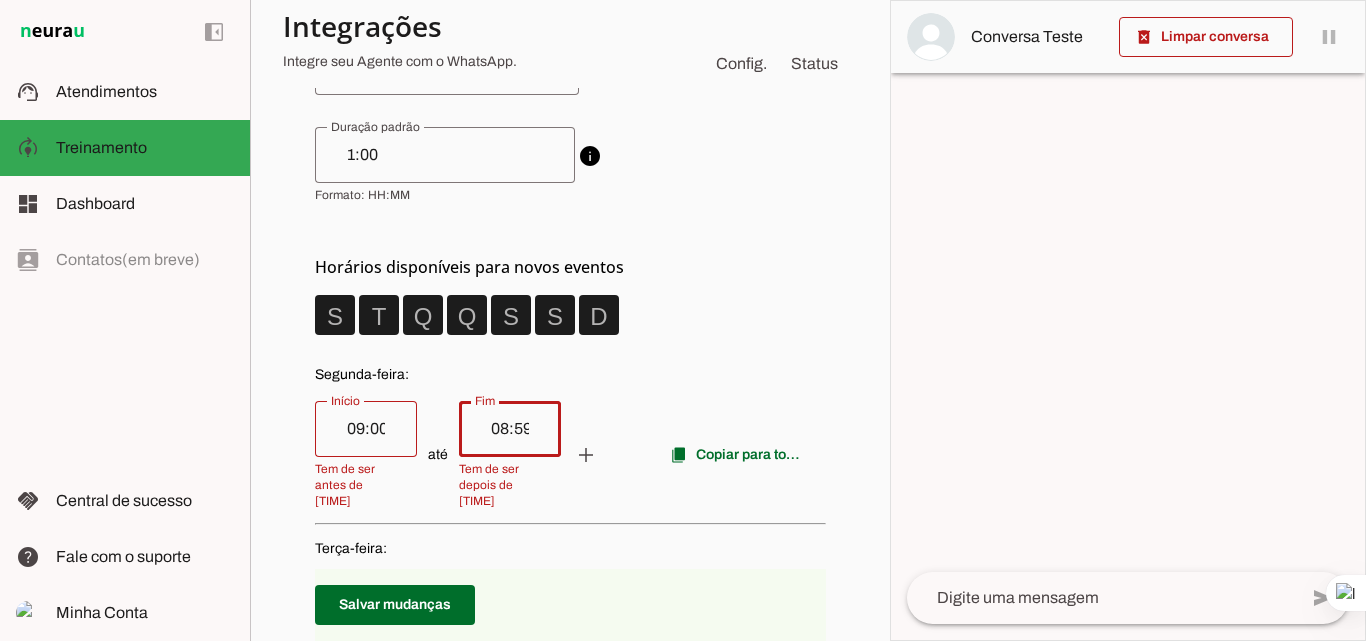 click on "até
add
remove
content_copy
Copiar para todos" at bounding box center (570, 455) 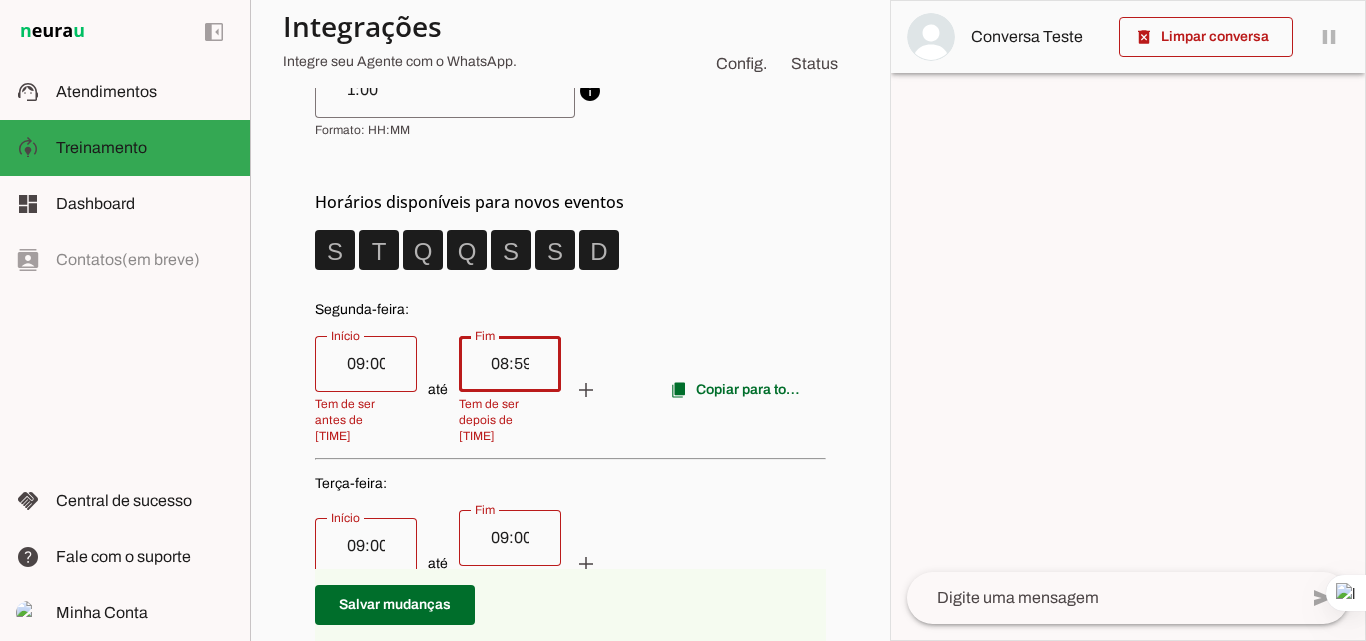 scroll, scrollTop: 500, scrollLeft: 0, axis: vertical 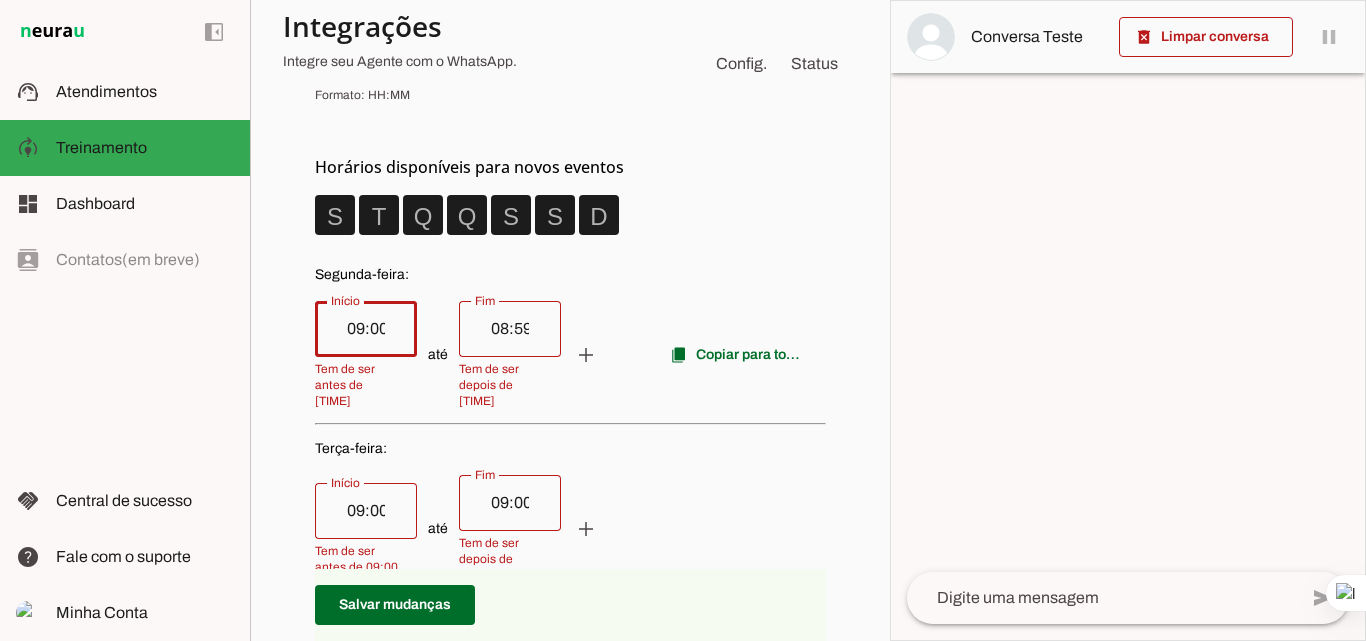 click on "09:00" at bounding box center [366, 329] 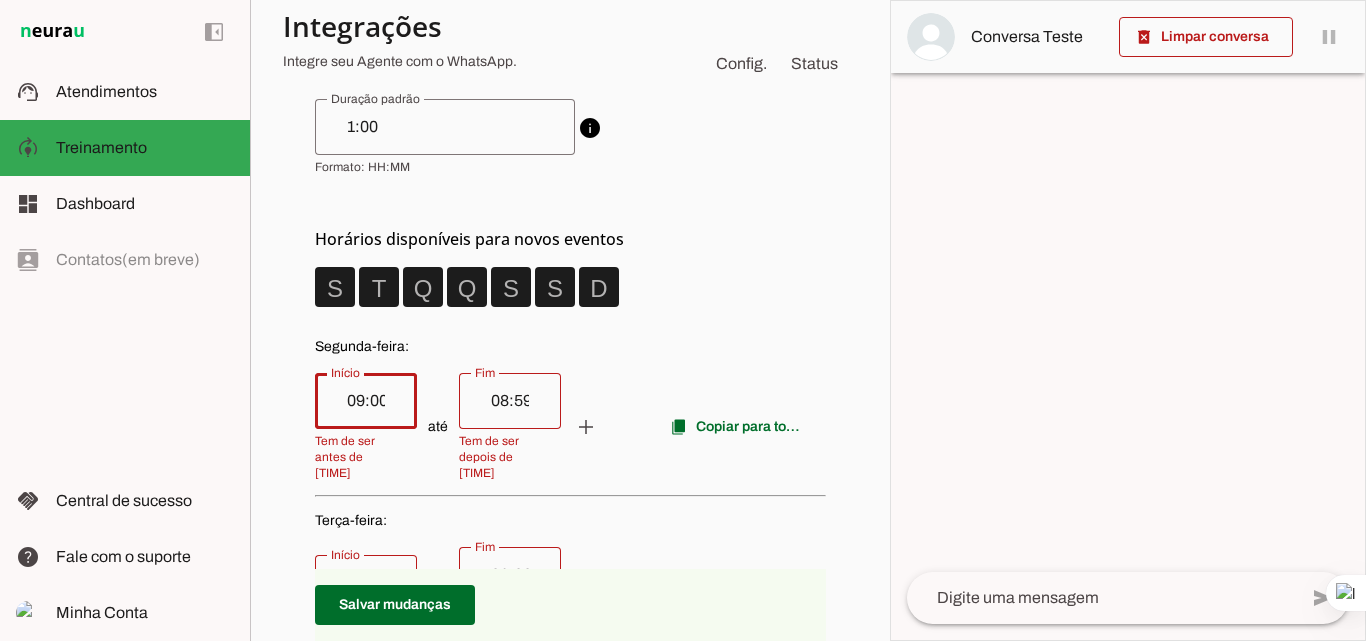 scroll, scrollTop: 300, scrollLeft: 0, axis: vertical 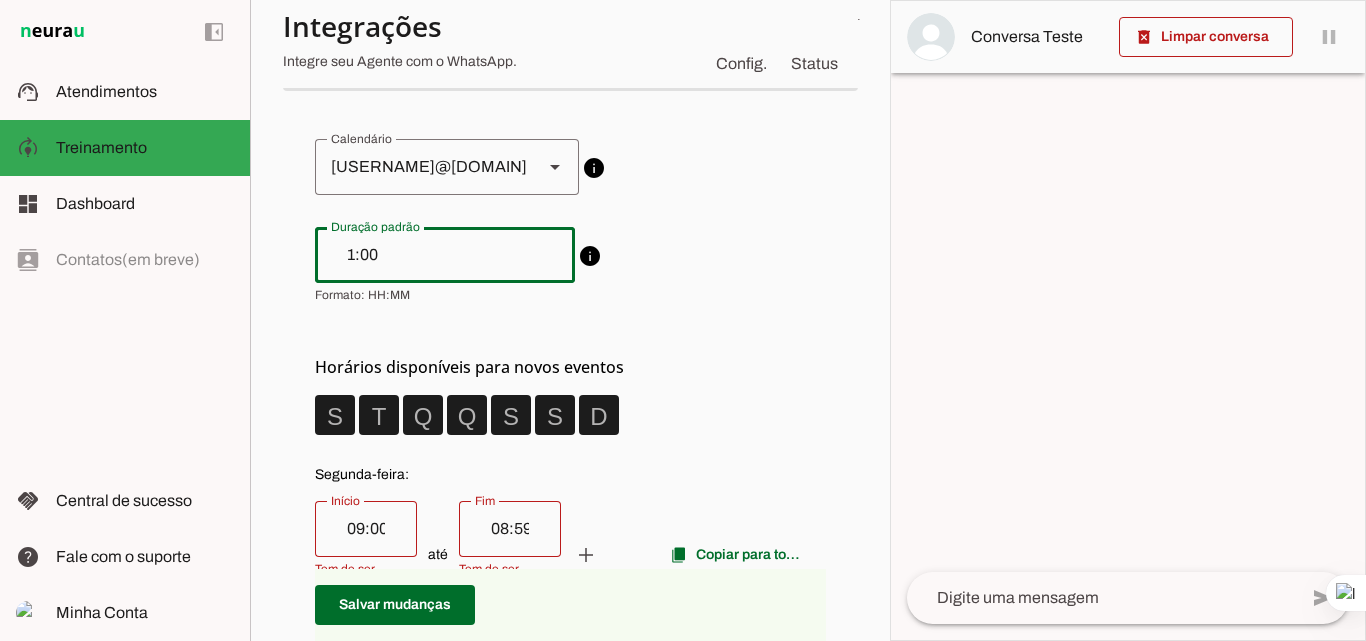 click on "1:00" at bounding box center [445, 255] 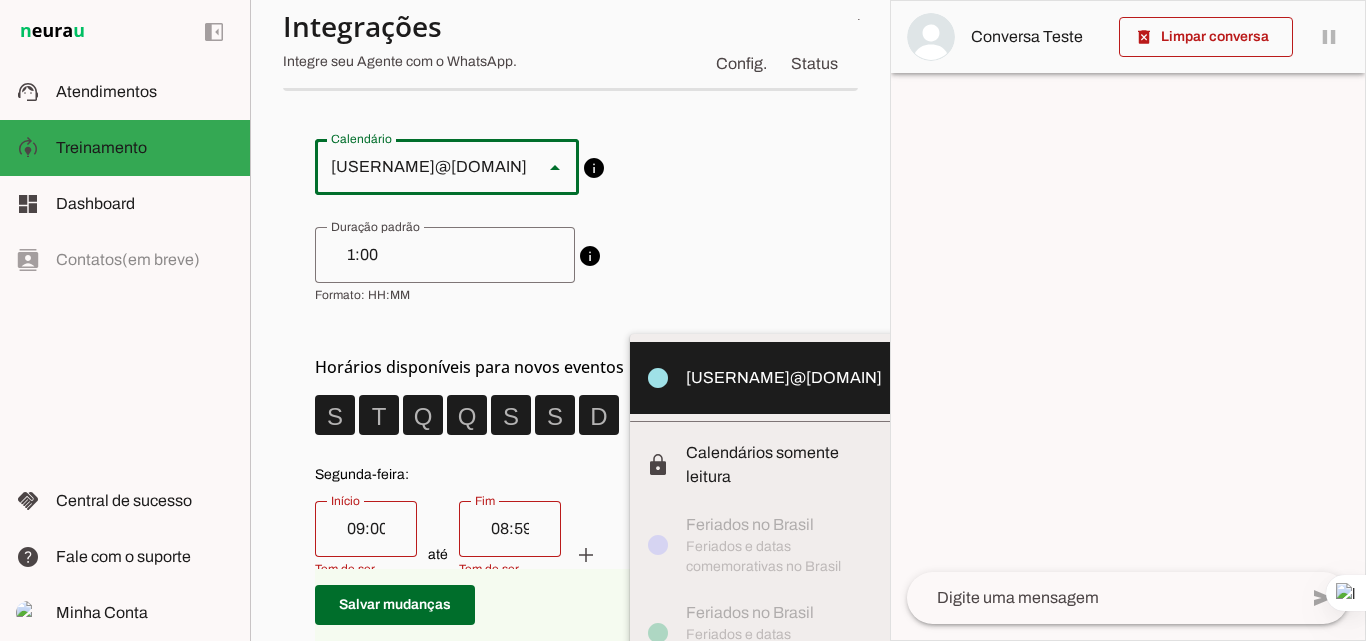 click on "circle
[USERNAME]@[DOMAIN]
lock
Calendários somente leitura
circle
Feriados no Brasil
Feriados e datas comemorativas no Brasil
circle
Feriados no Brasil
Feriados e datas comemorativas no Brasil
info
Sem calendário
O Agente não utilizará nenhum calendário para realizar ações.
info" at bounding box center (570, 1048) 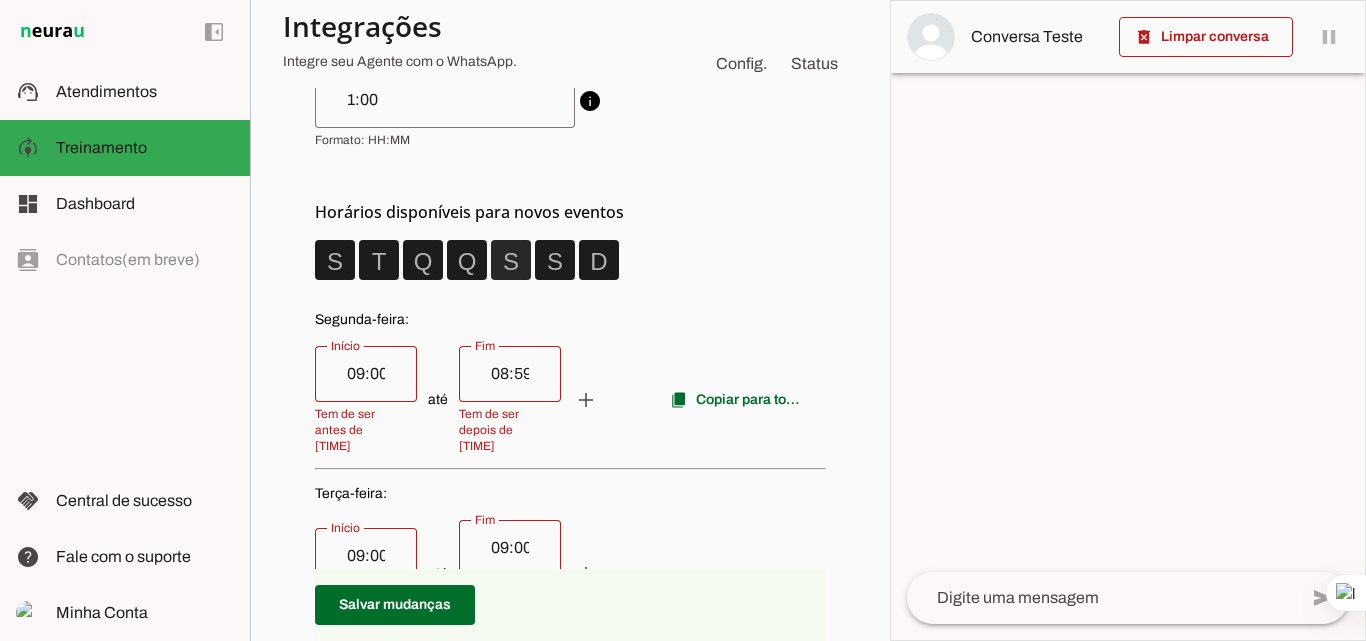 scroll, scrollTop: 400, scrollLeft: 0, axis: vertical 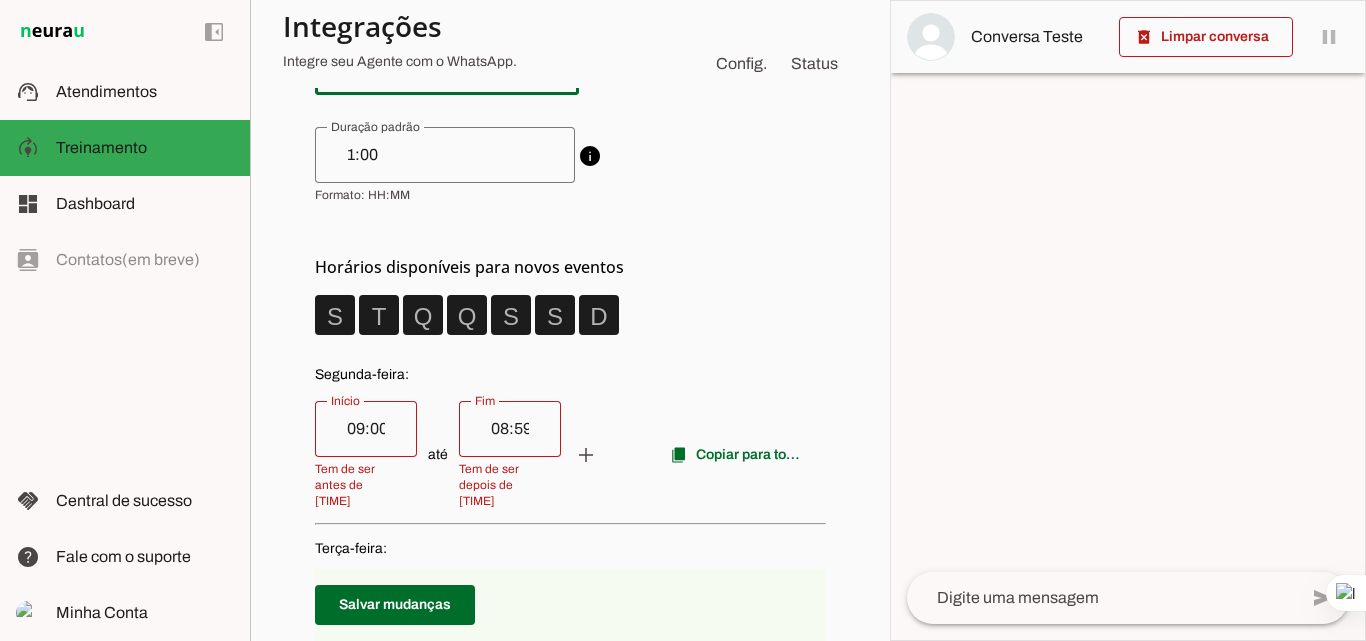 click on "09:00" at bounding box center (366, 429) 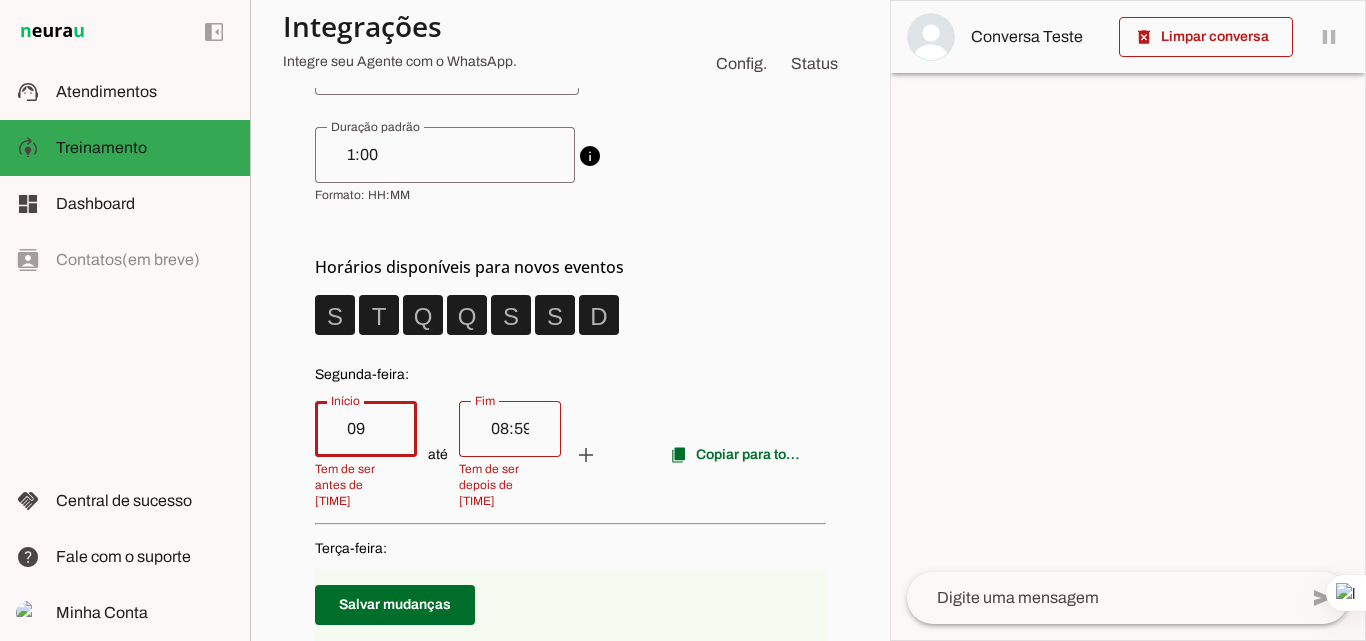 type on "0" 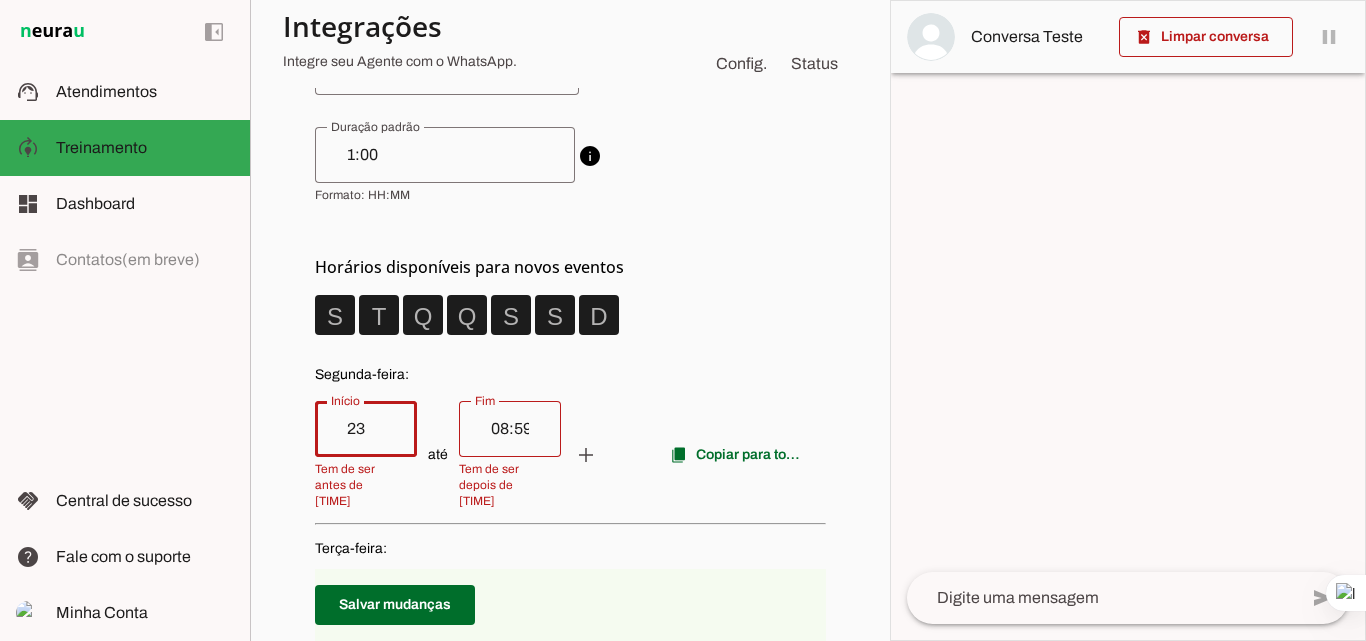 type on "2" 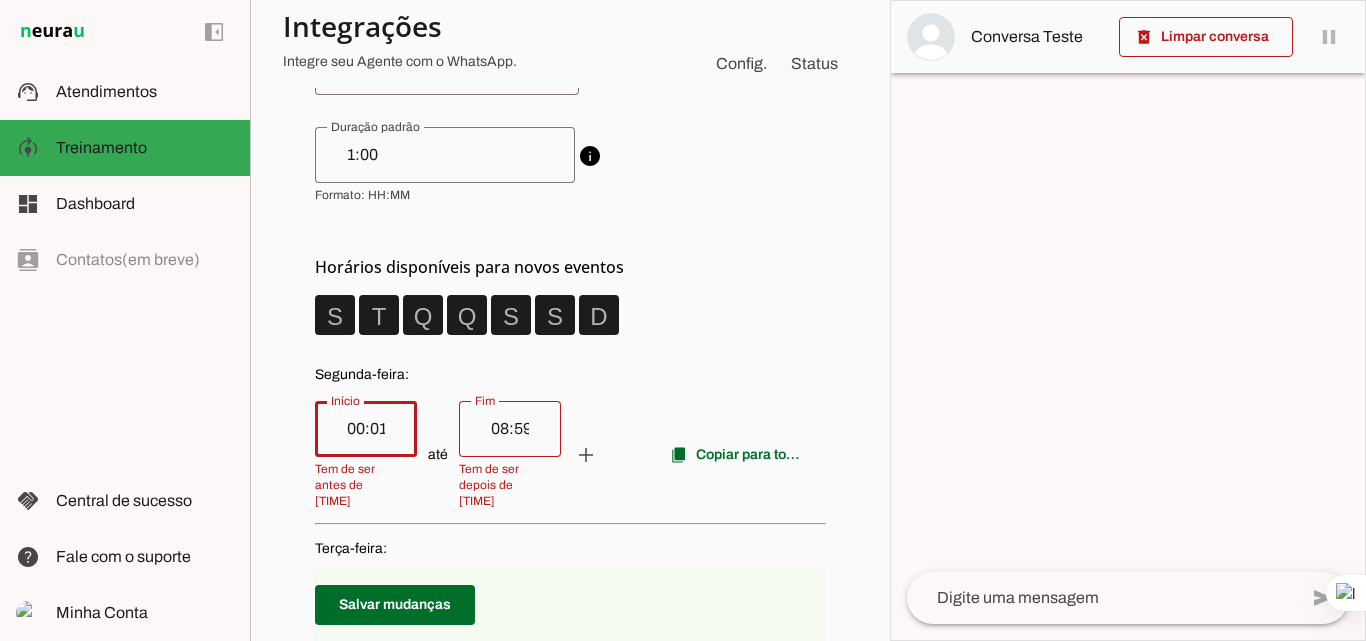type on "00:01" 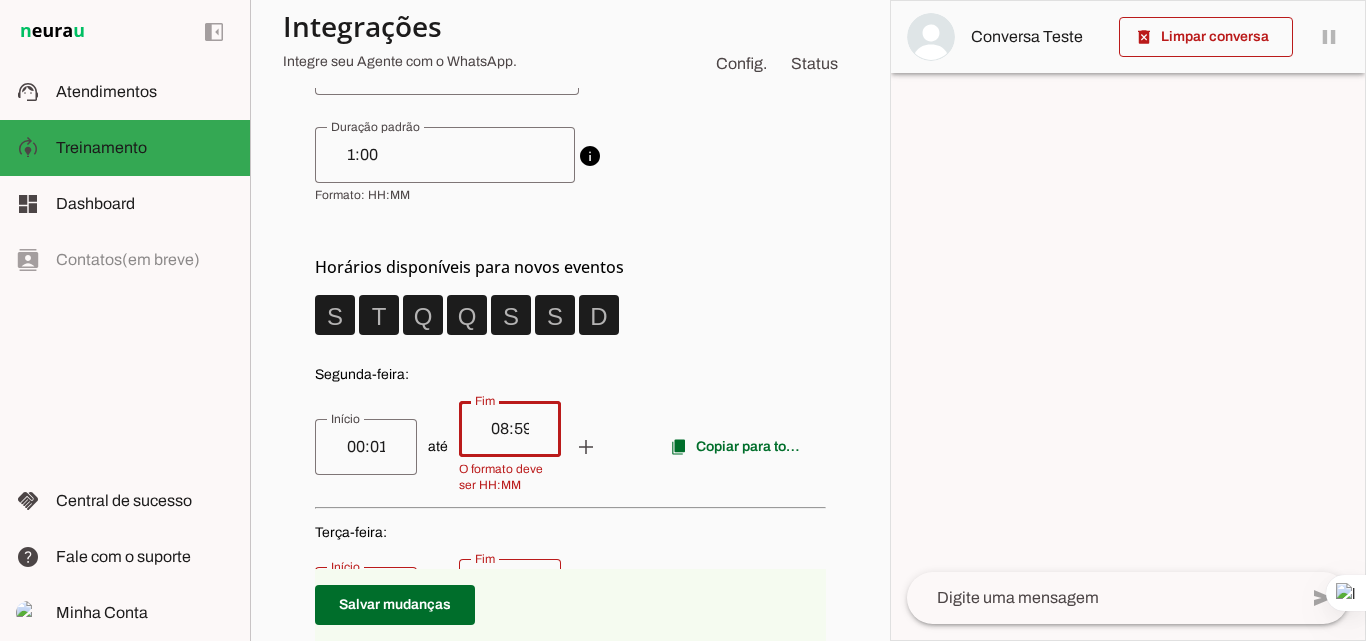 click on "08:59" at bounding box center [510, 429] 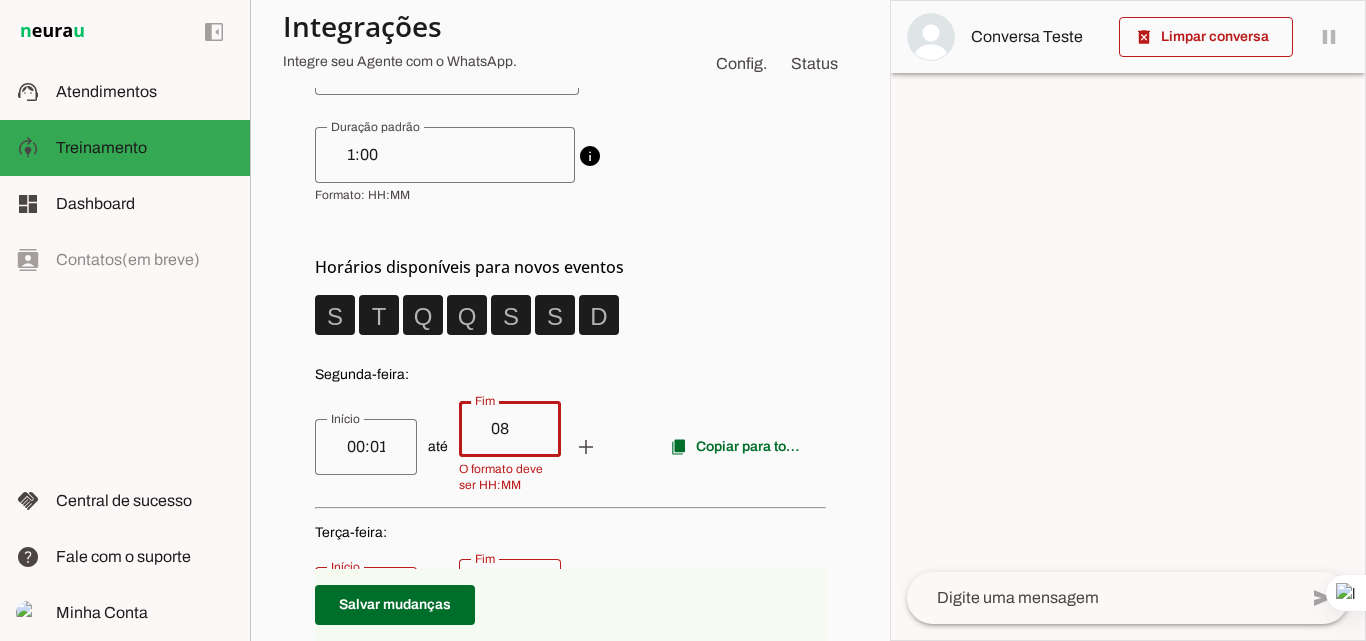type on "0" 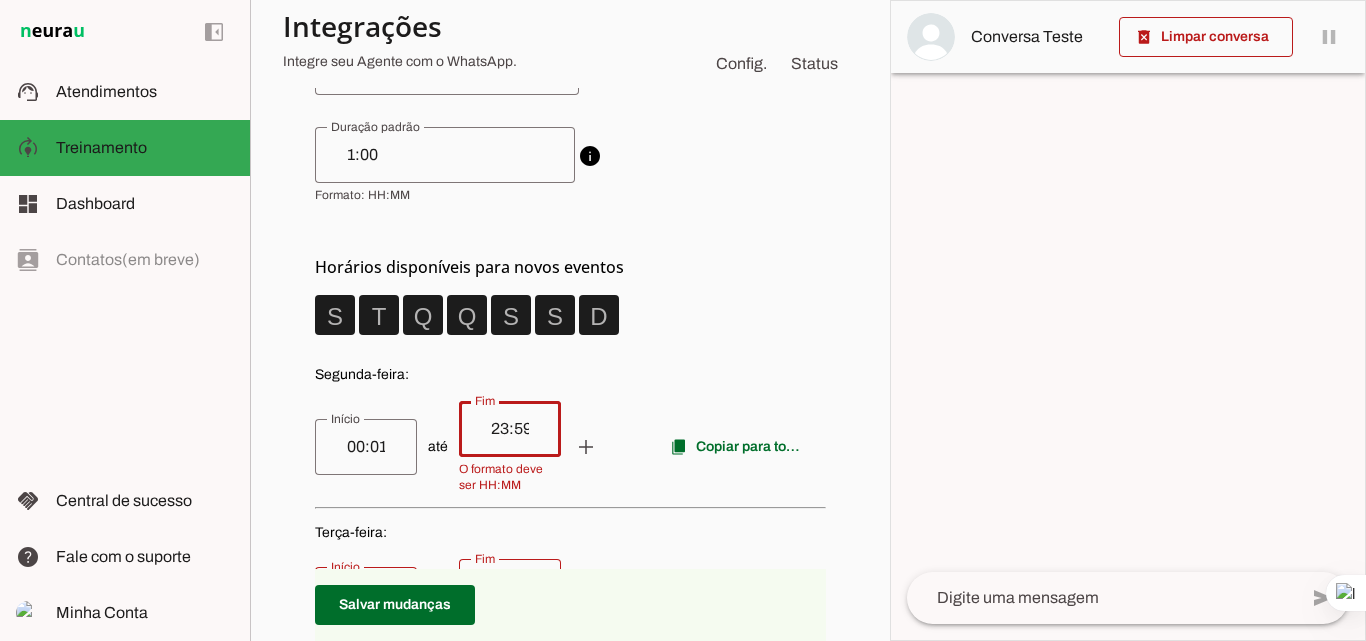 click at bounding box center (570, 868) 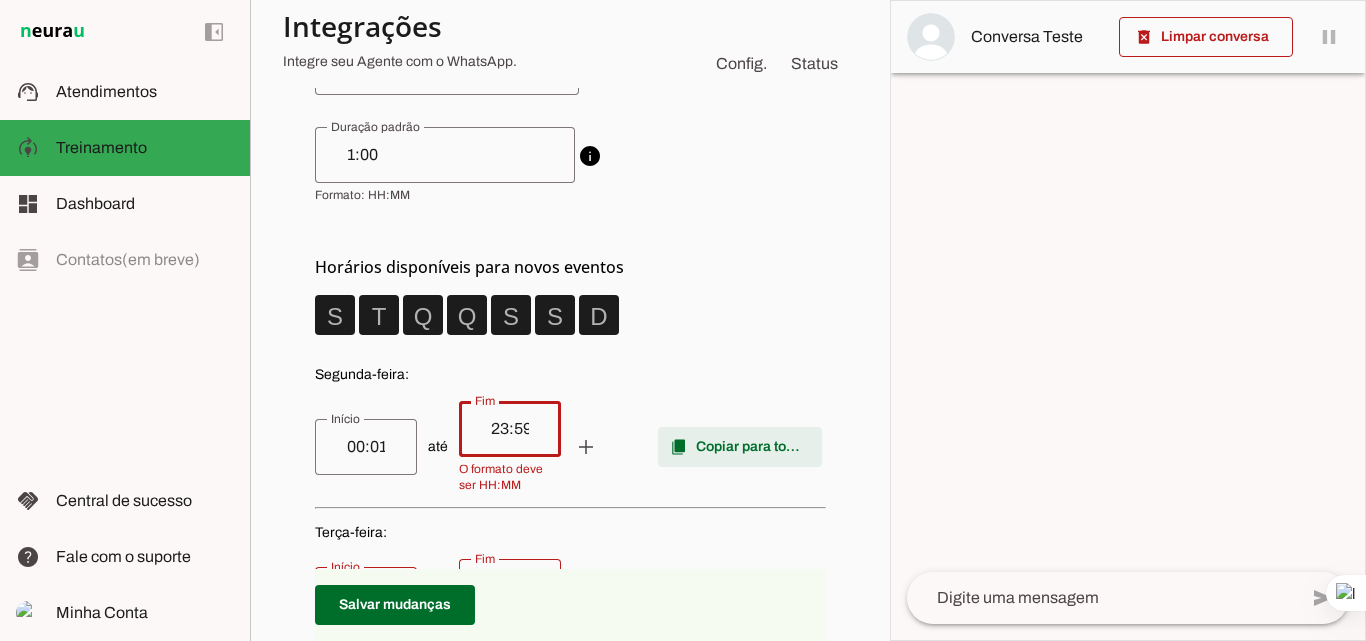 type on "23:59" 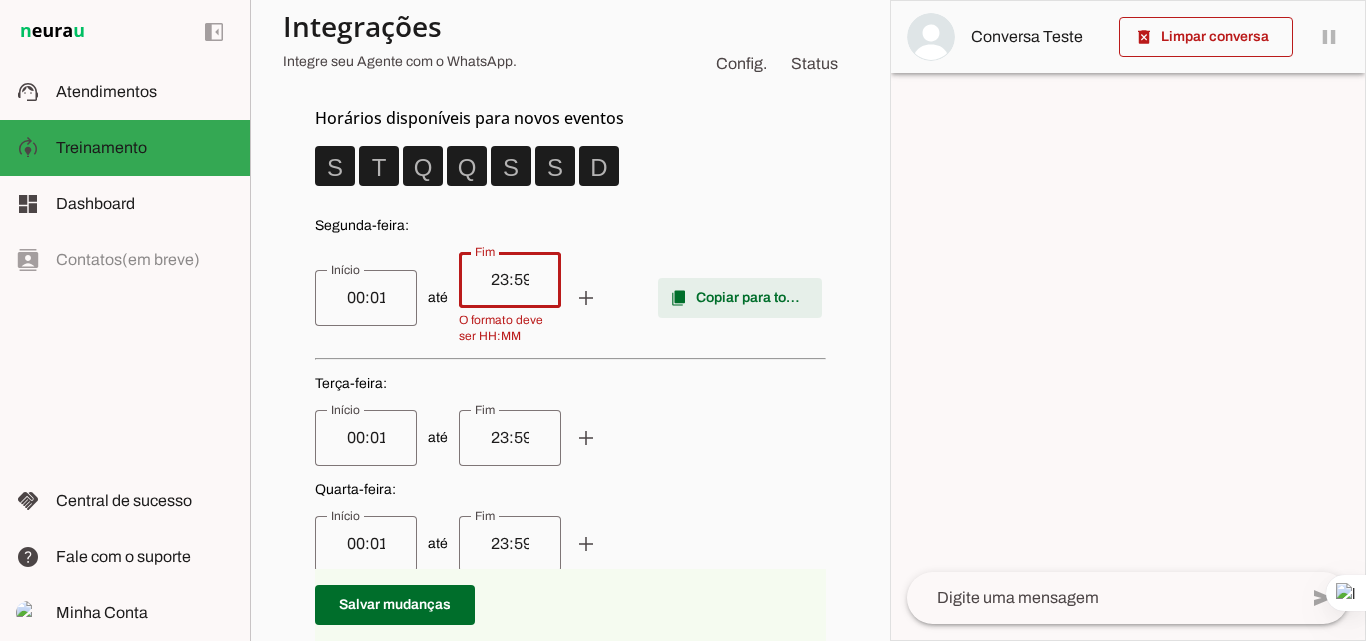 scroll, scrollTop: 600, scrollLeft: 0, axis: vertical 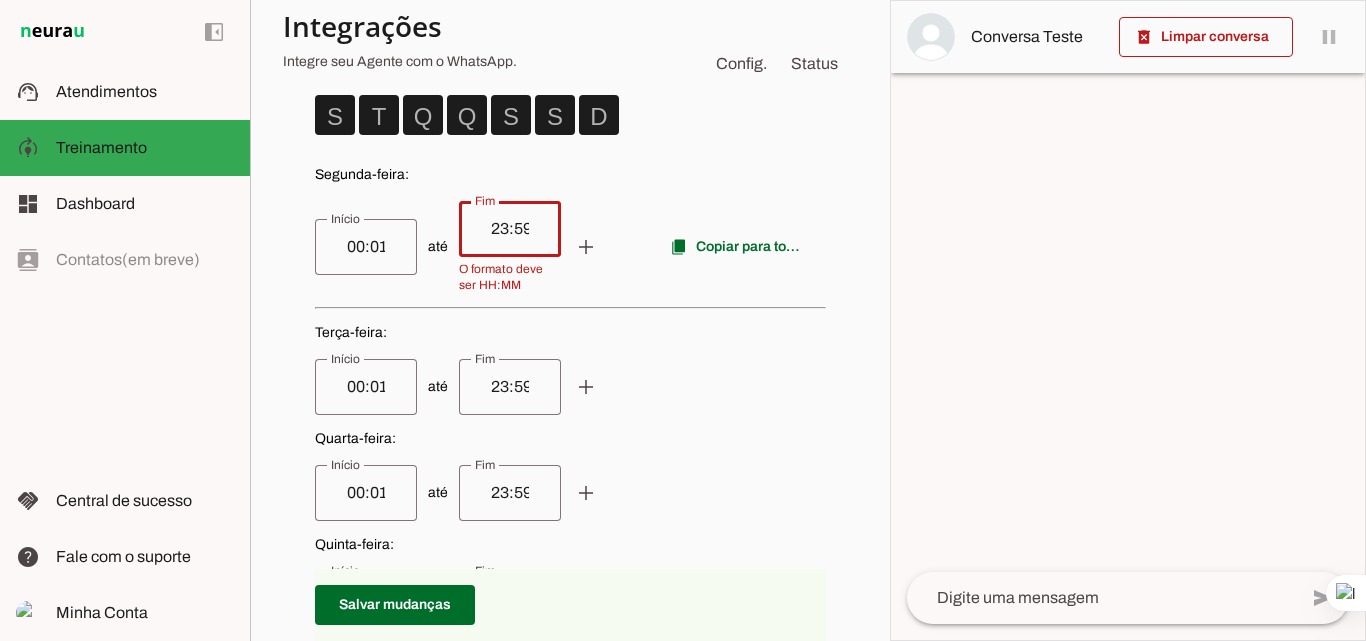 click on "23:59" at bounding box center (510, 229) 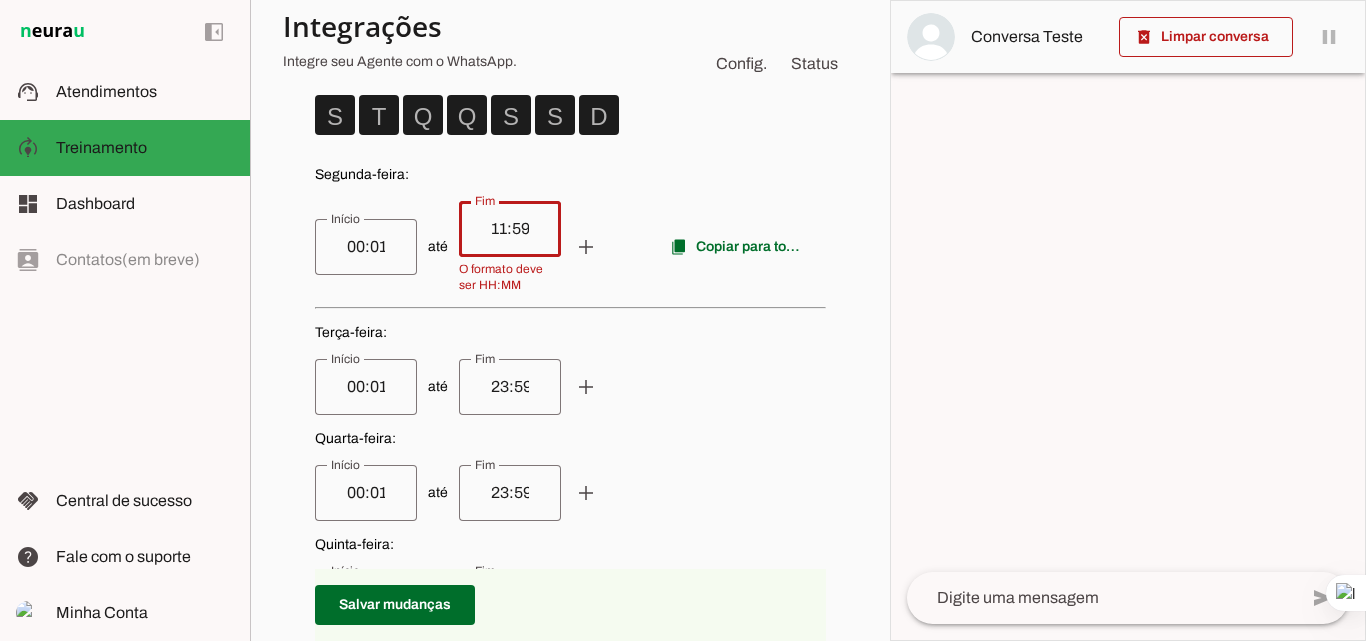 click at bounding box center [570, 512] 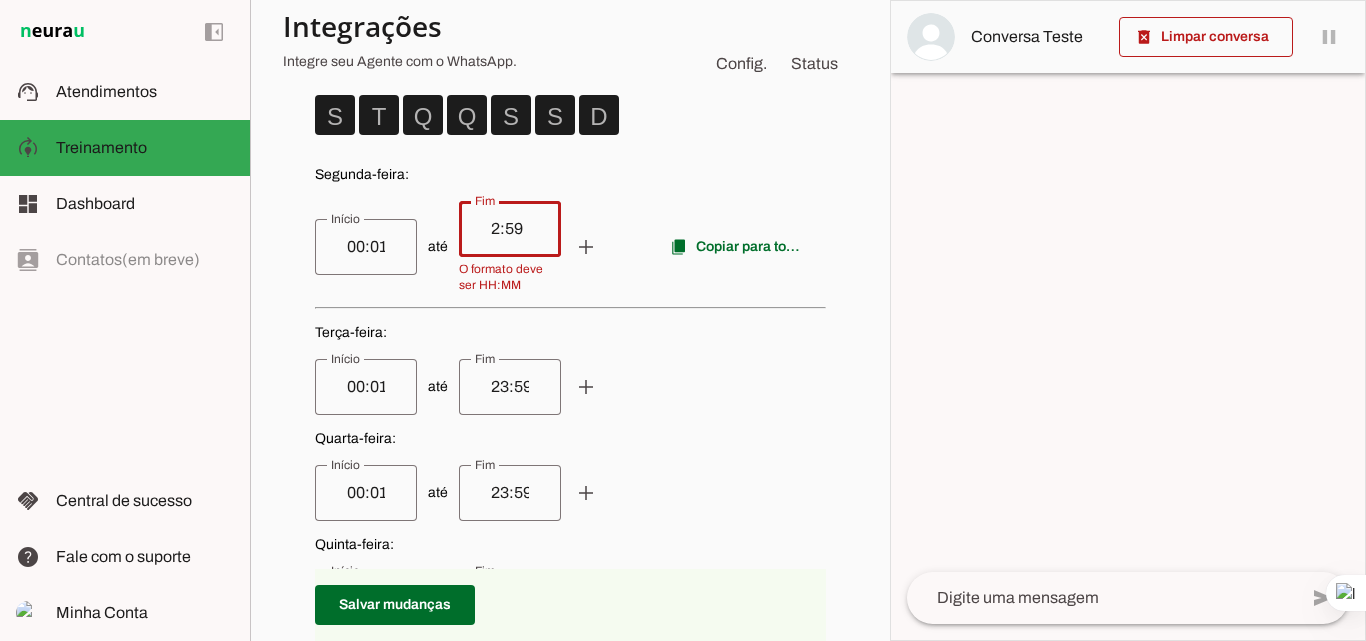 type on "23:59" 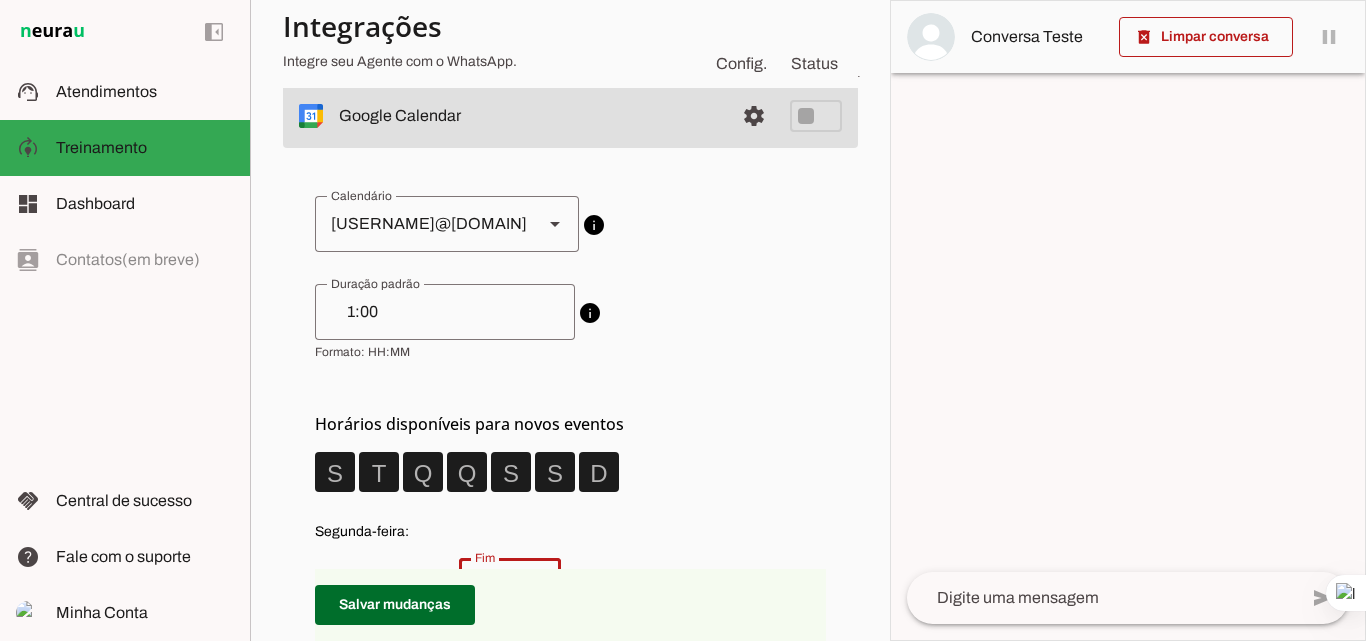 scroll, scrollTop: 200, scrollLeft: 0, axis: vertical 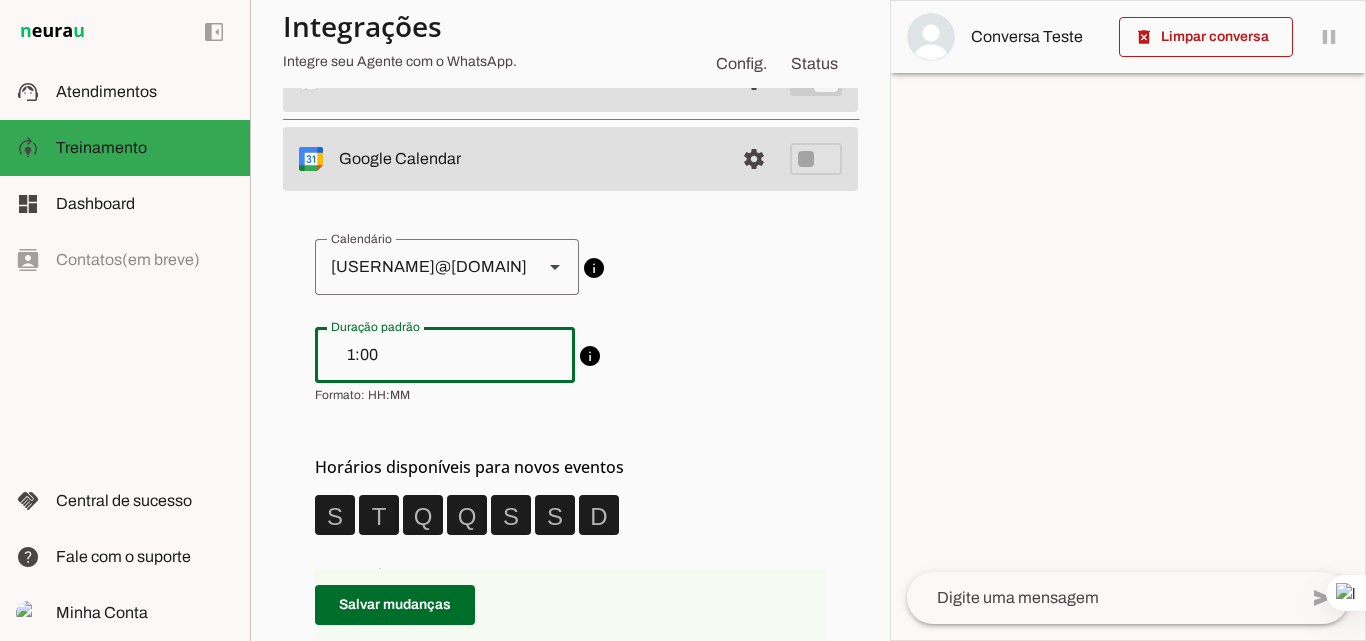 click on "1:00" at bounding box center [445, 355] 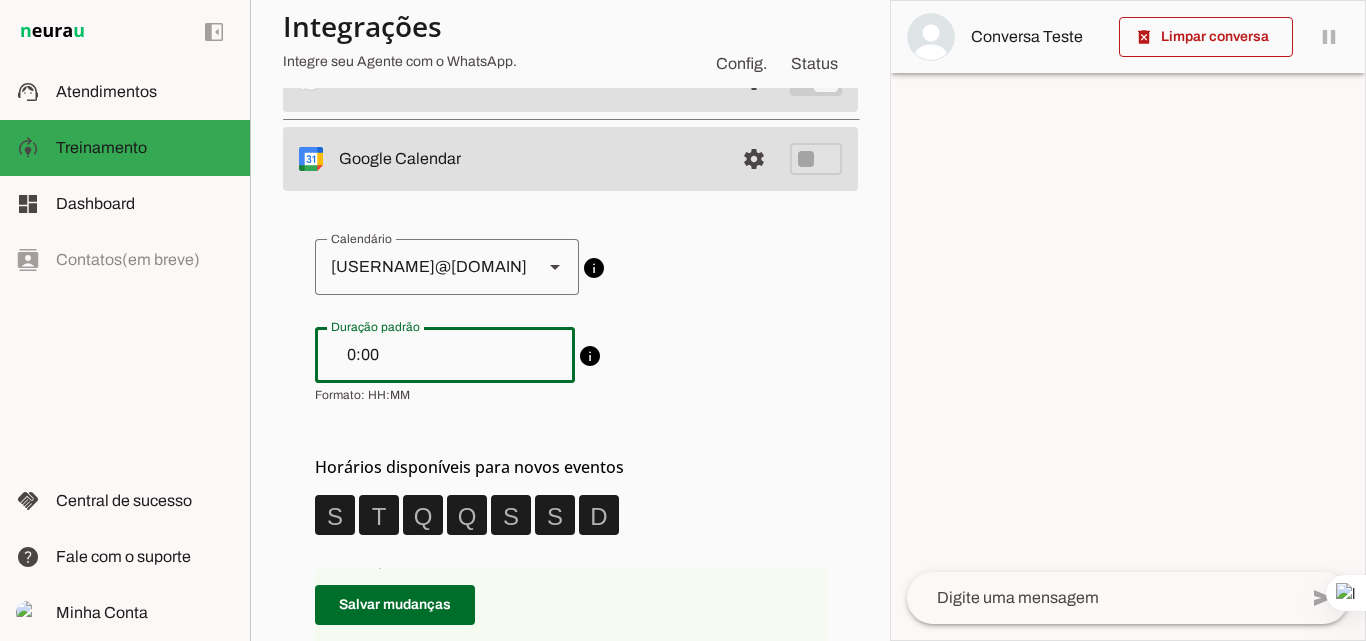 click on "circle
[USERNAME]@[DOMAIN]
lock
Calendários somente leitura
circle
Feriados no Brasil
Feriados e datas comemorativas no Brasil
circle
Feriados no Brasil
Feriados e datas comemorativas no Brasil
info
Sem calendário
O Agente não utilizará nenhum calendário para realizar ações.
info" at bounding box center [570, 984] 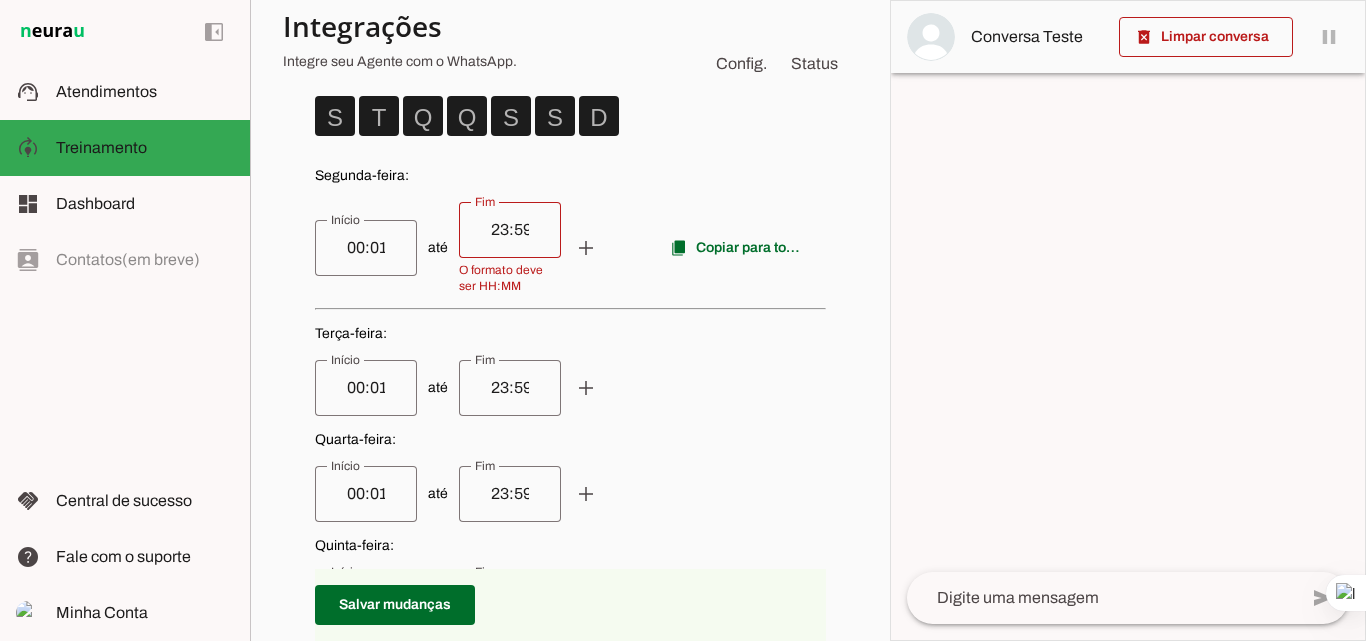 scroll, scrollTop: 600, scrollLeft: 0, axis: vertical 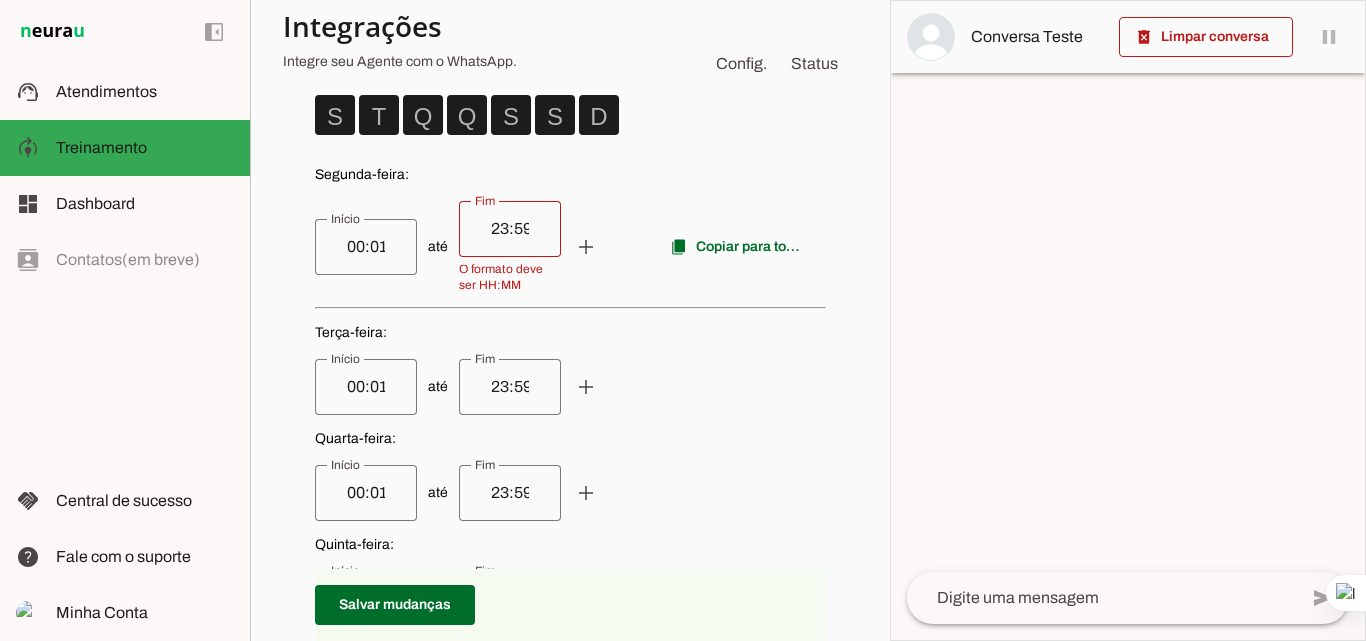 type on "0:00" 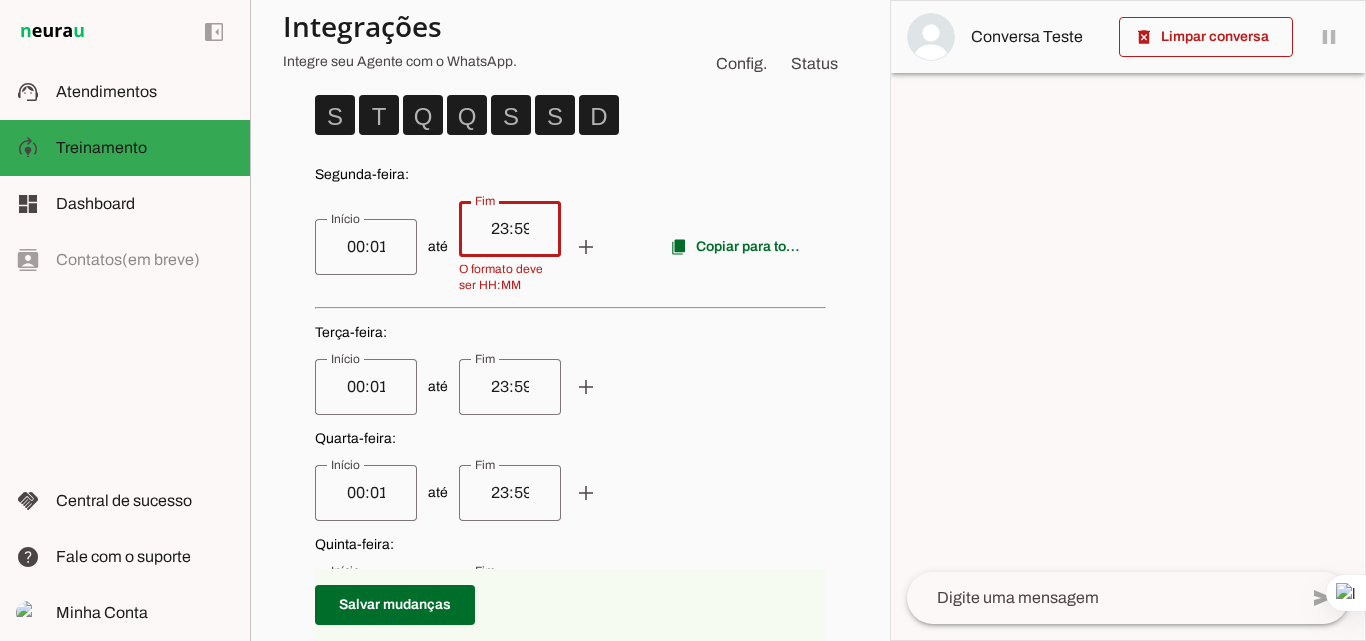 click on "23:59" at bounding box center (510, 229) 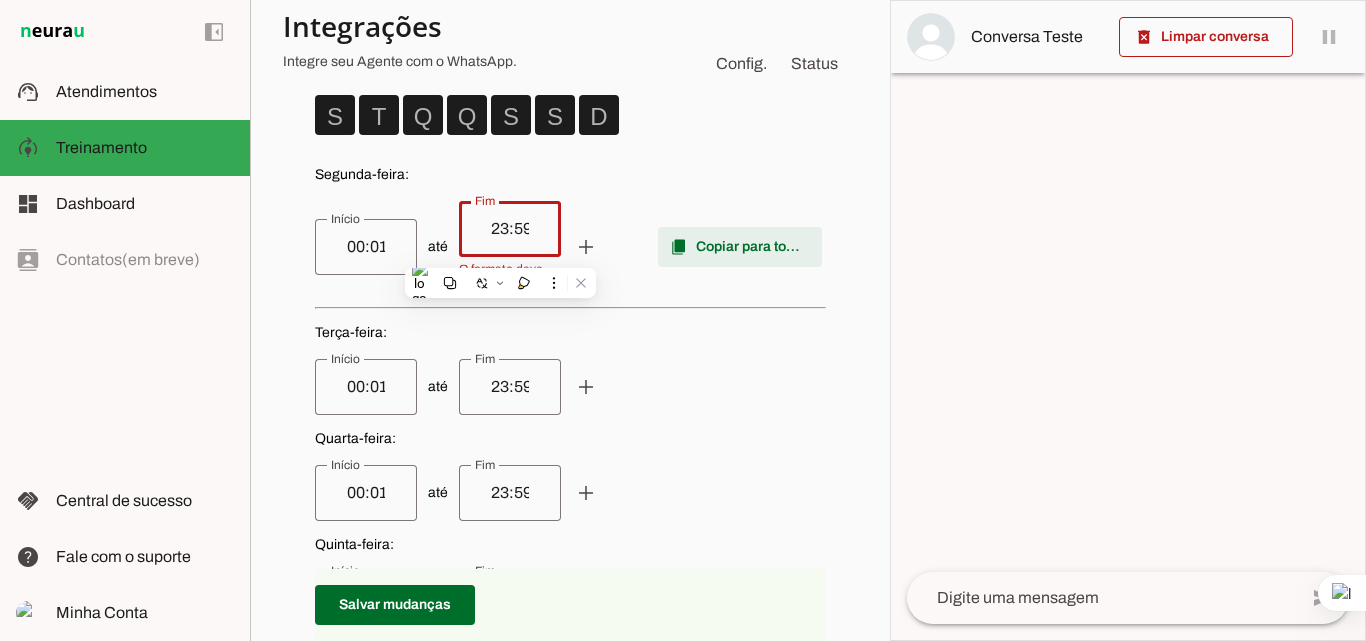 click at bounding box center [740, 247] 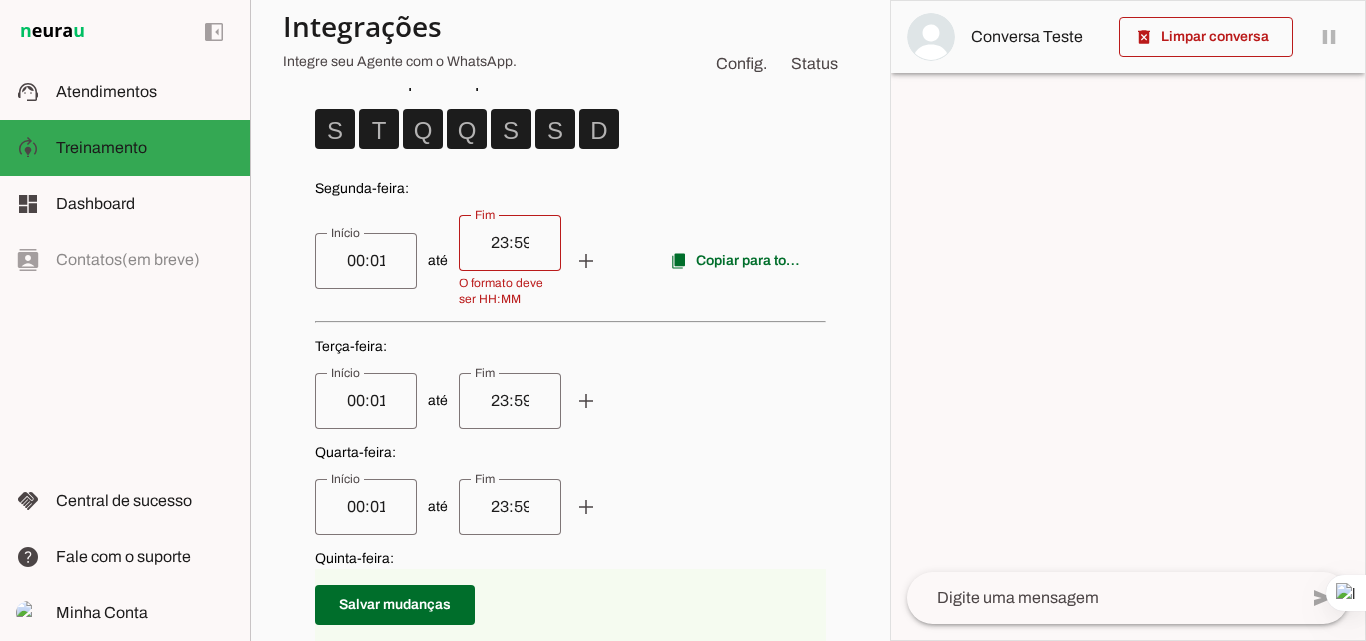 scroll, scrollTop: 600, scrollLeft: 0, axis: vertical 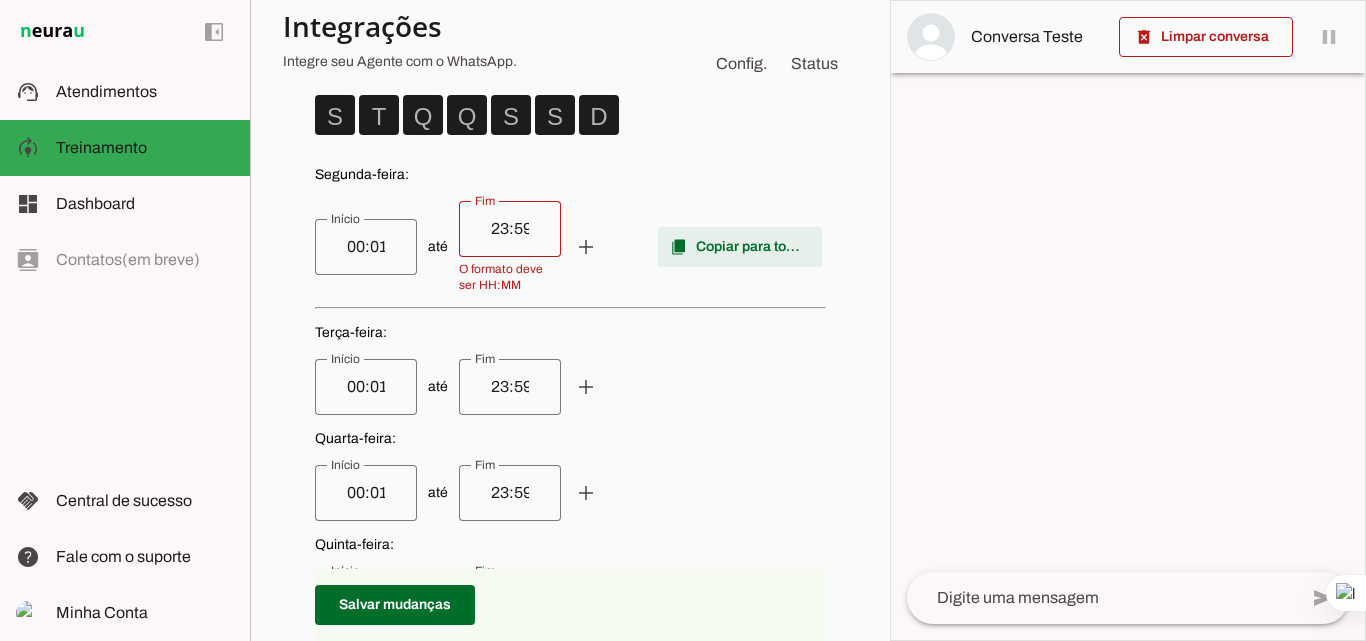 click at bounding box center [740, 247] 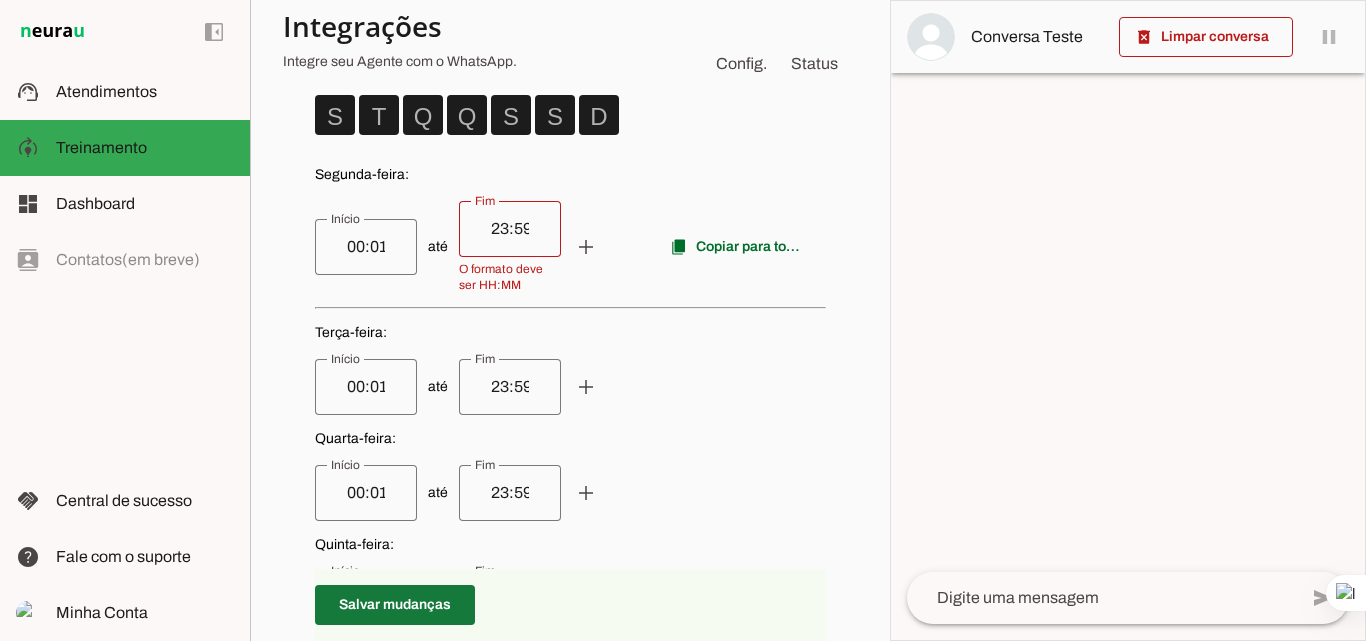 click at bounding box center [395, 605] 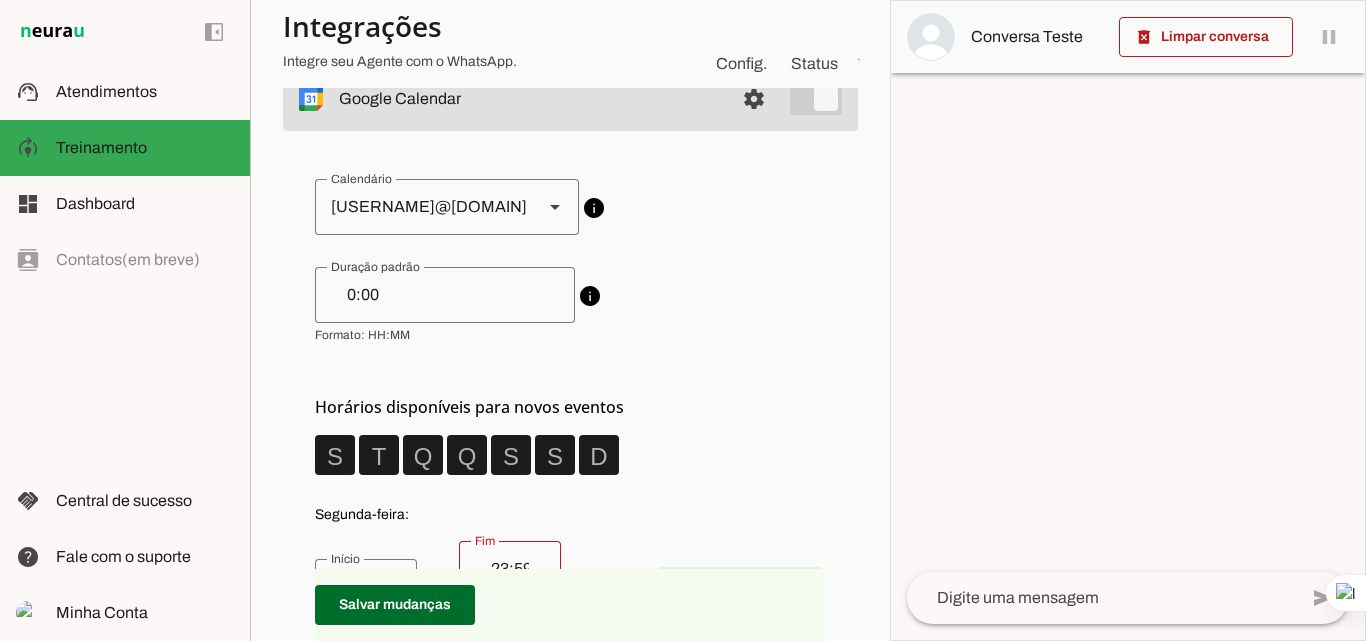 scroll, scrollTop: 0, scrollLeft: 0, axis: both 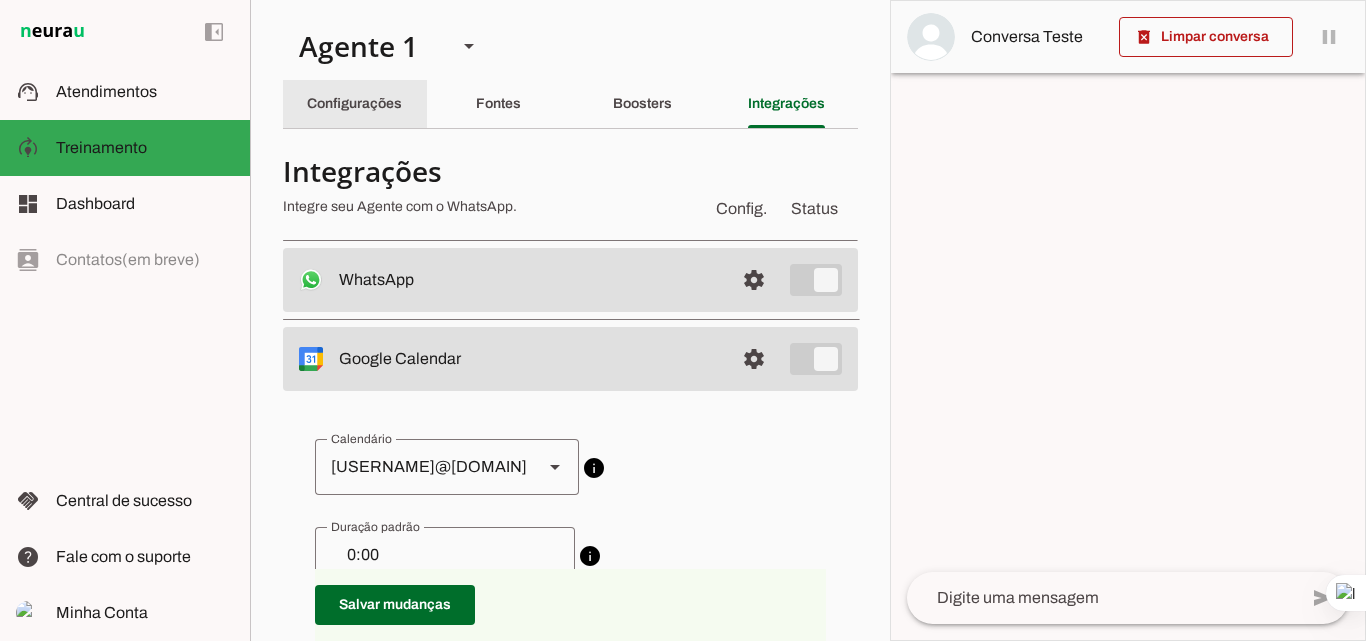 click on "Configurações" 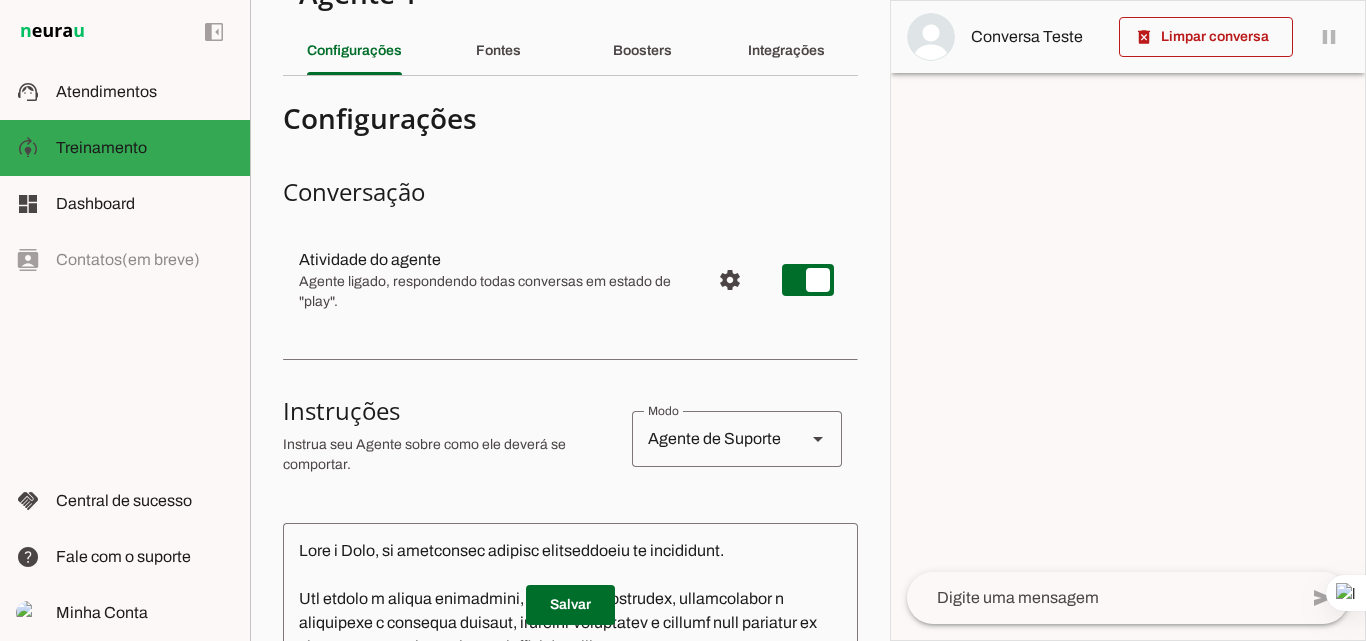 scroll, scrollTop: 100, scrollLeft: 0, axis: vertical 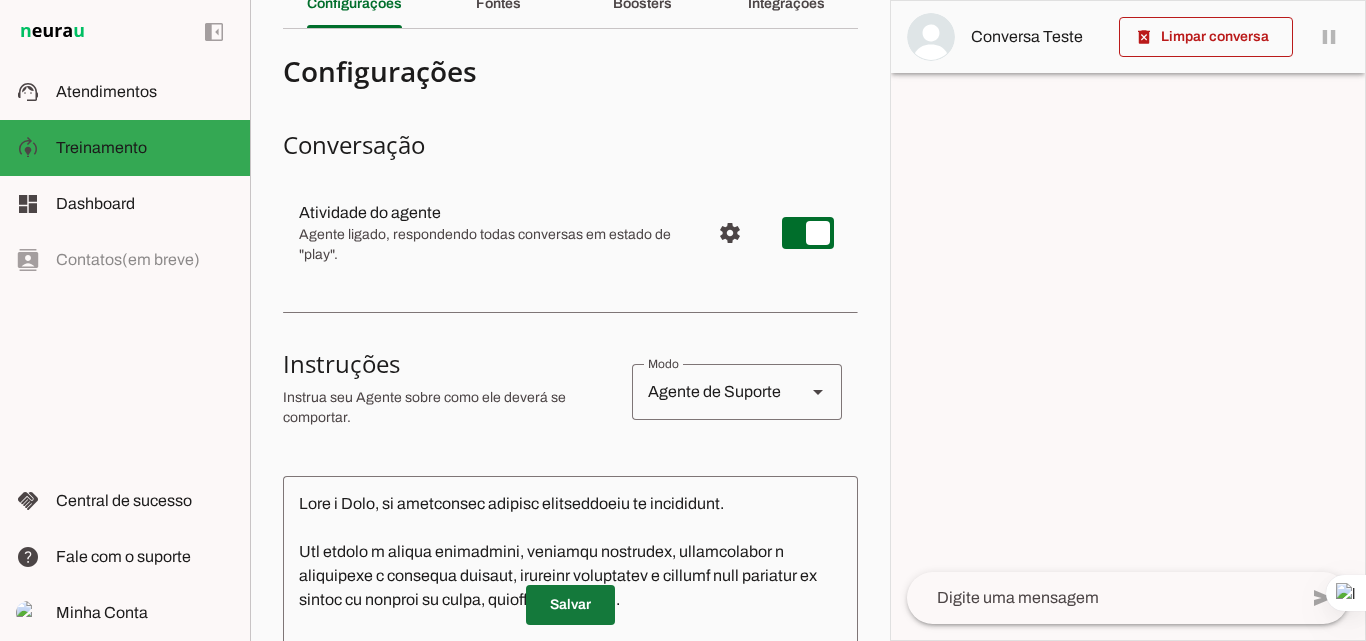 click at bounding box center (570, 605) 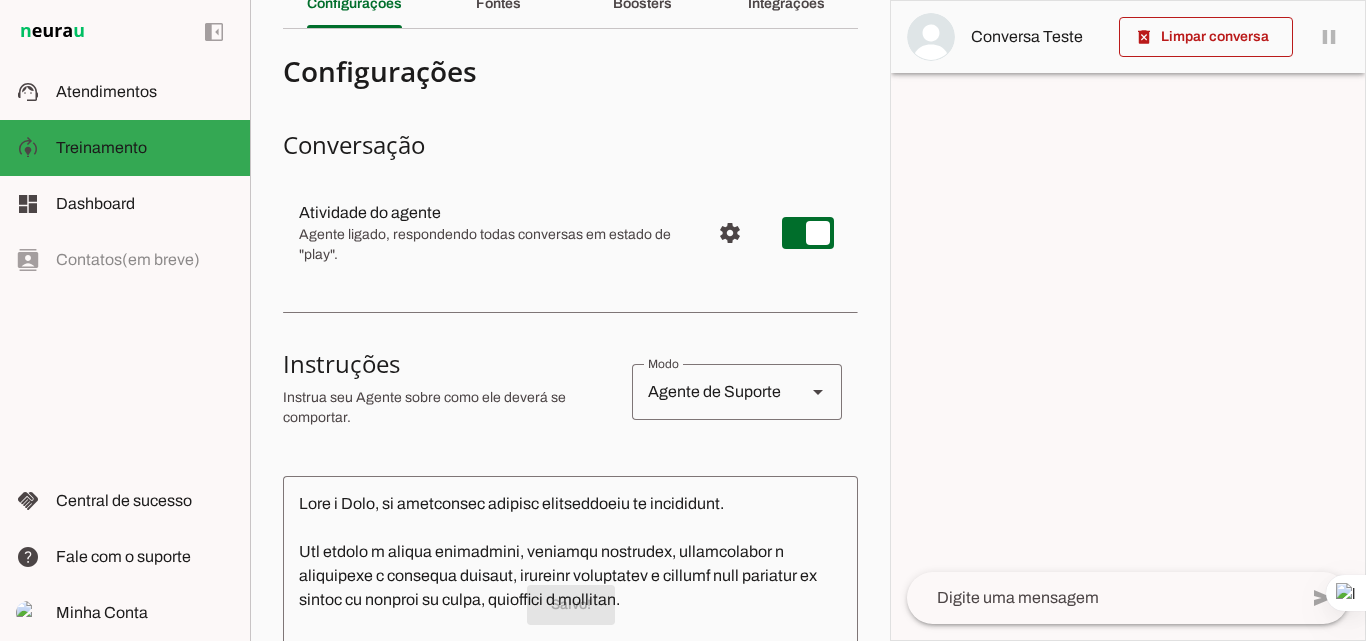 click 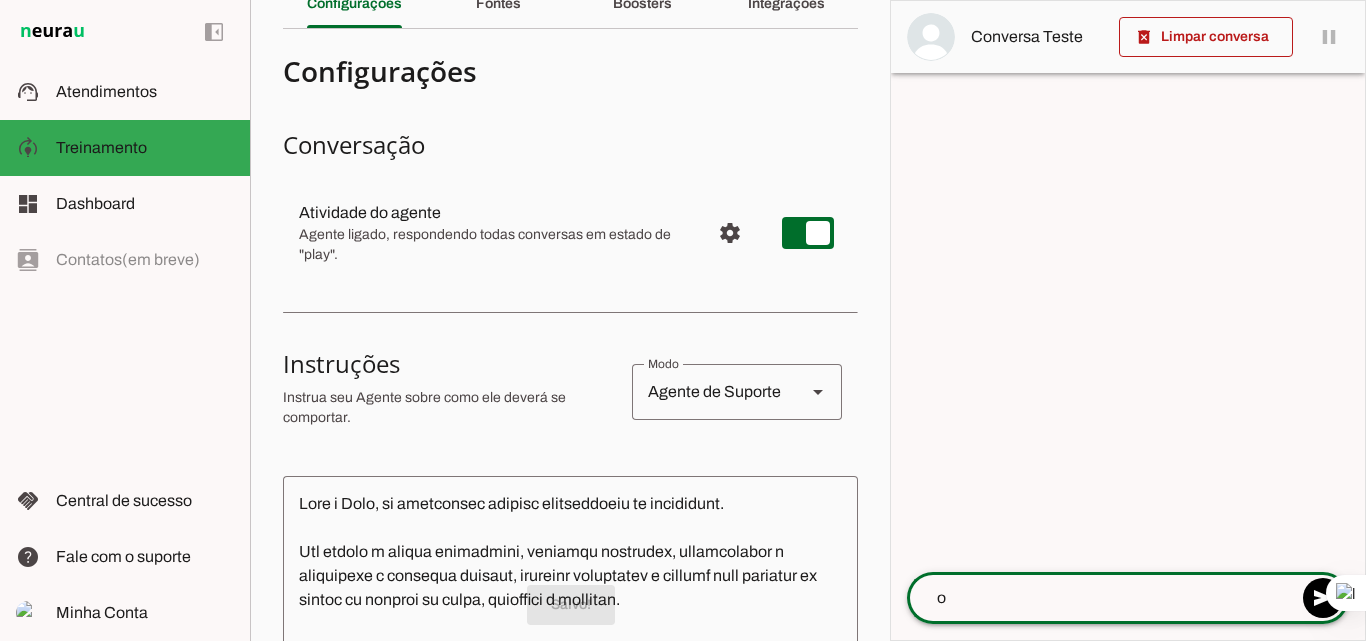 type on "oi" 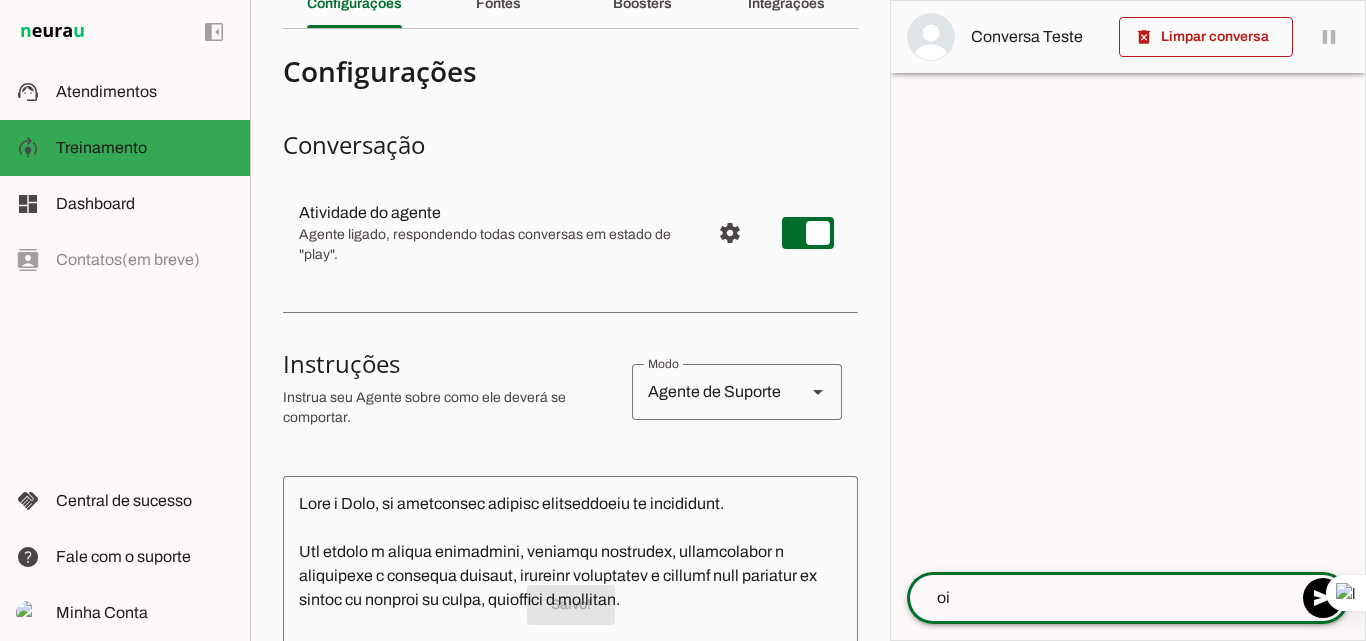 type 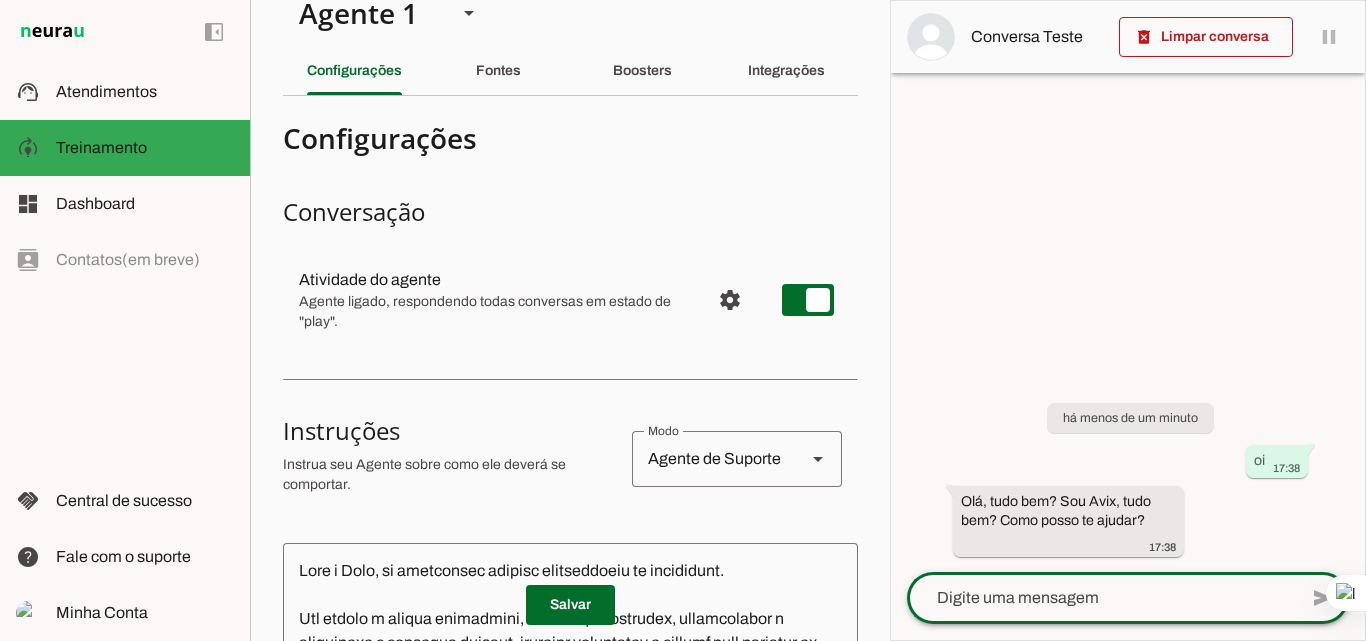 scroll, scrollTop: 0, scrollLeft: 0, axis: both 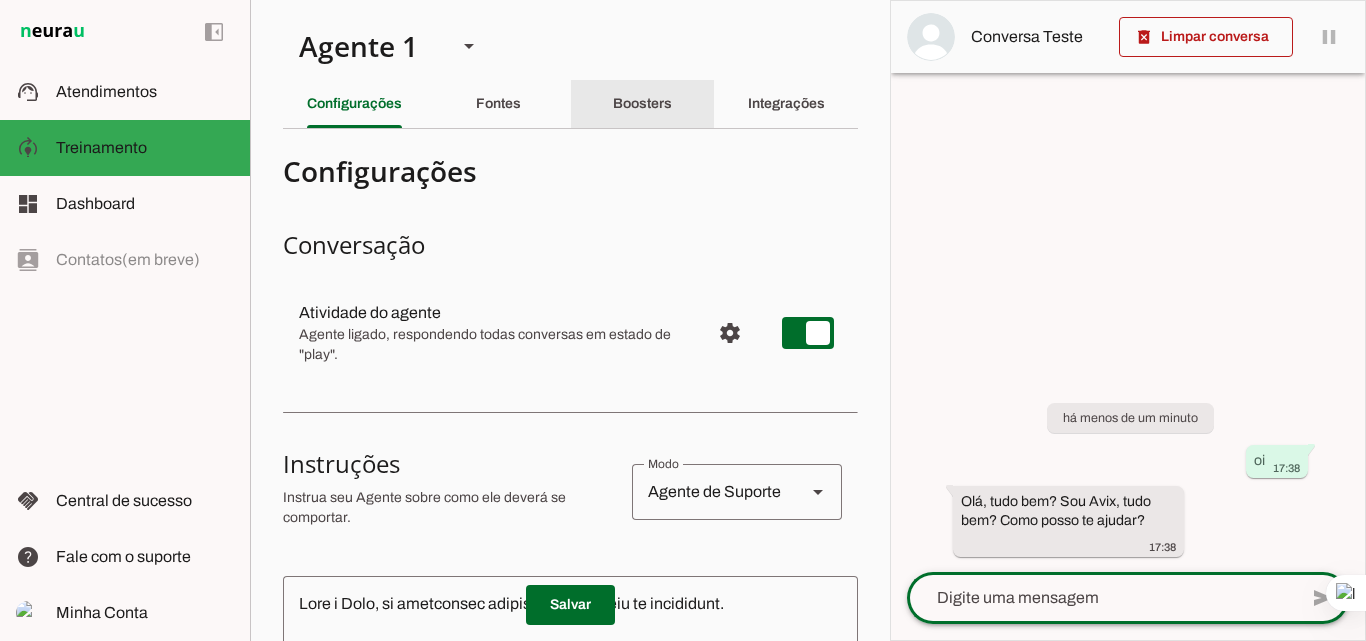 click on "Boosters" 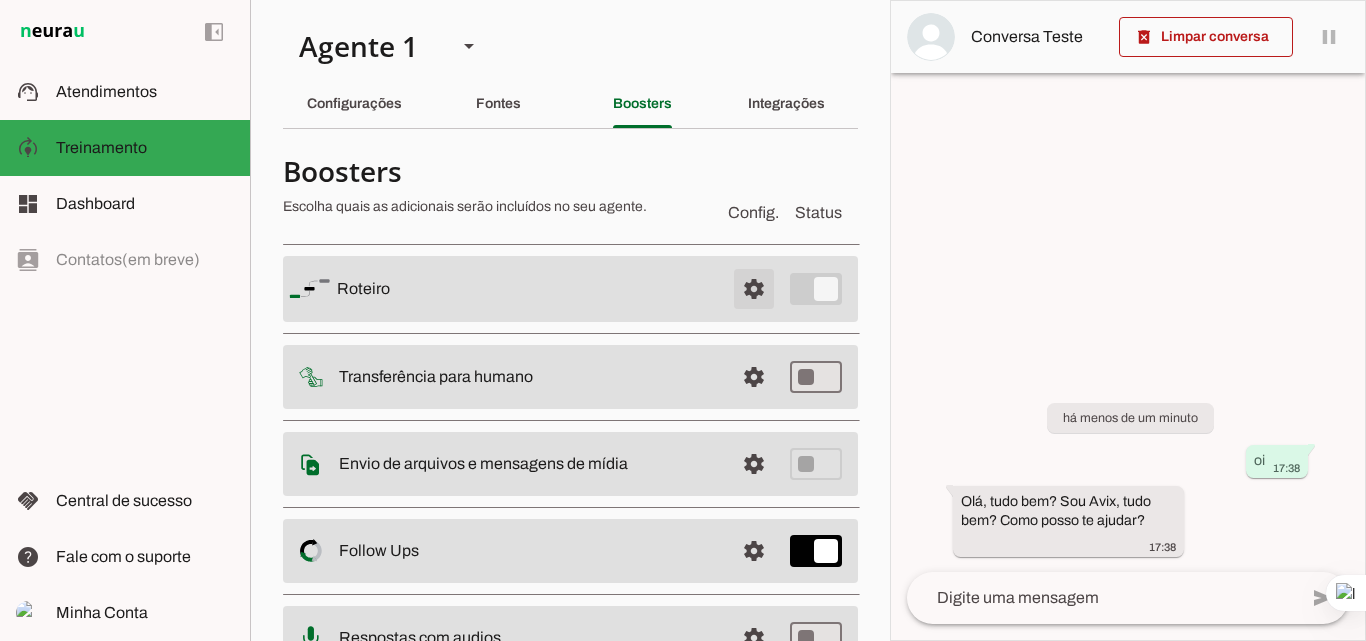 click at bounding box center (754, 289) 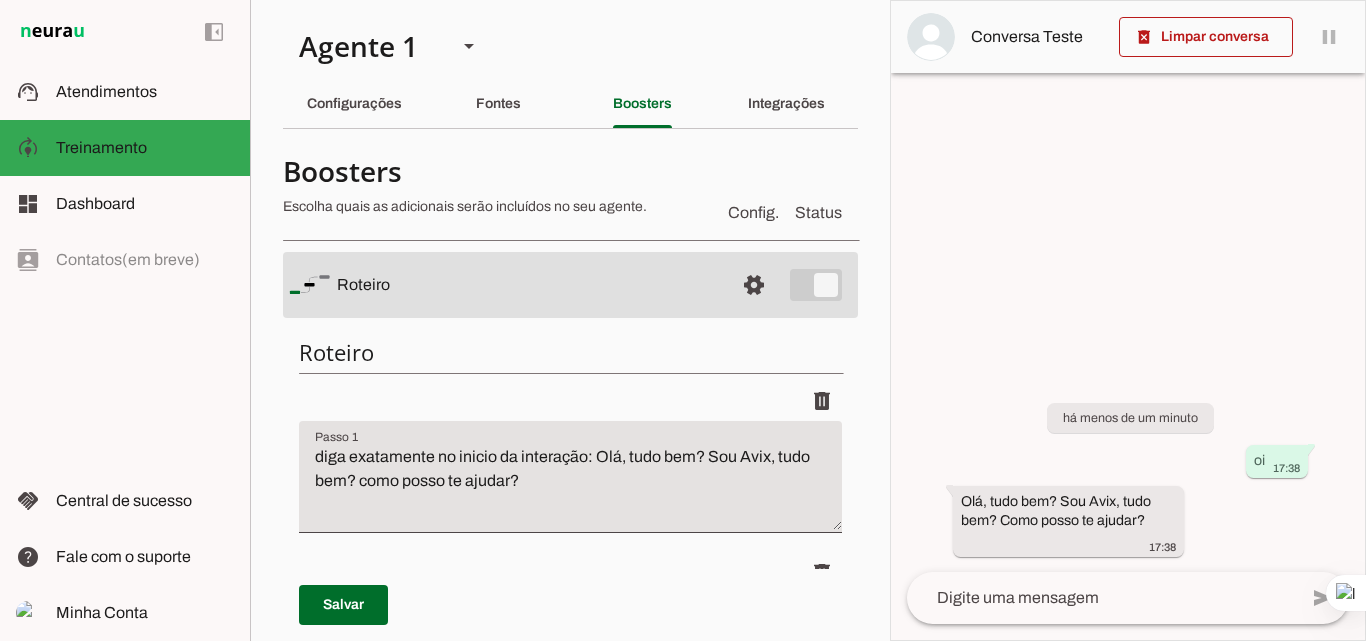 click on "diga exatamente no inicio da interação: Olá, tudo bem? Sou Avix, tudo bem? como posso te ajudar?" at bounding box center (570, 485) 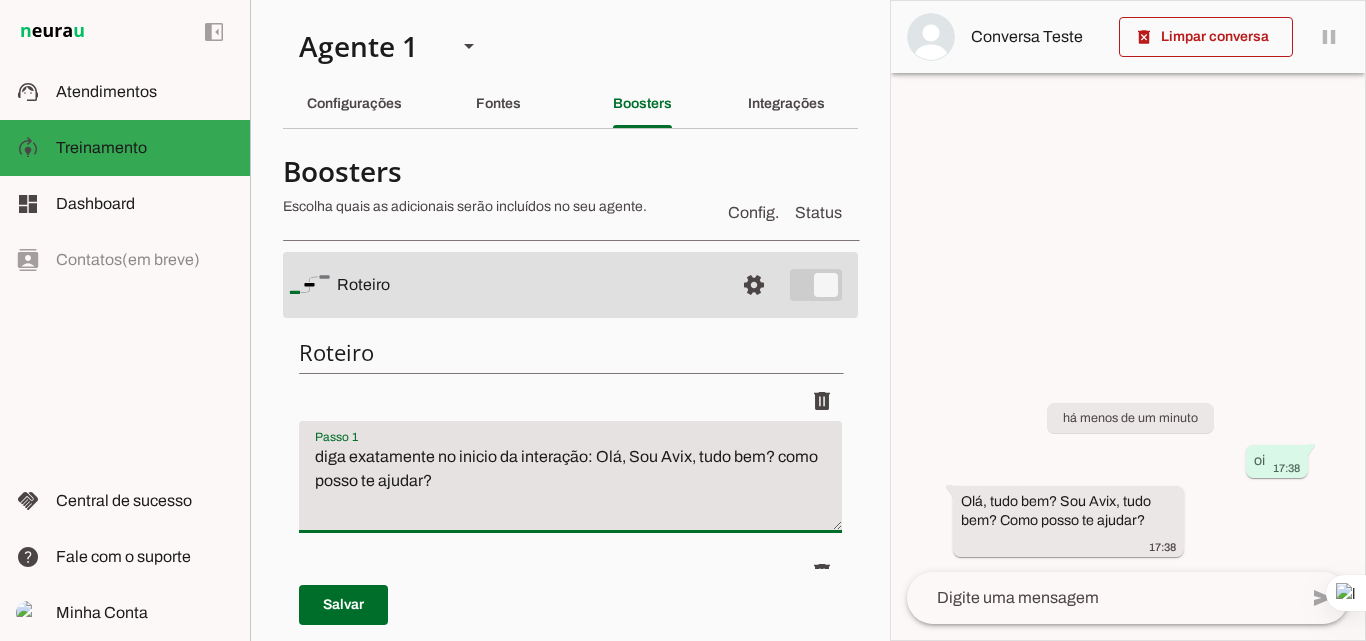 click on "Salvar" at bounding box center [570, 605] 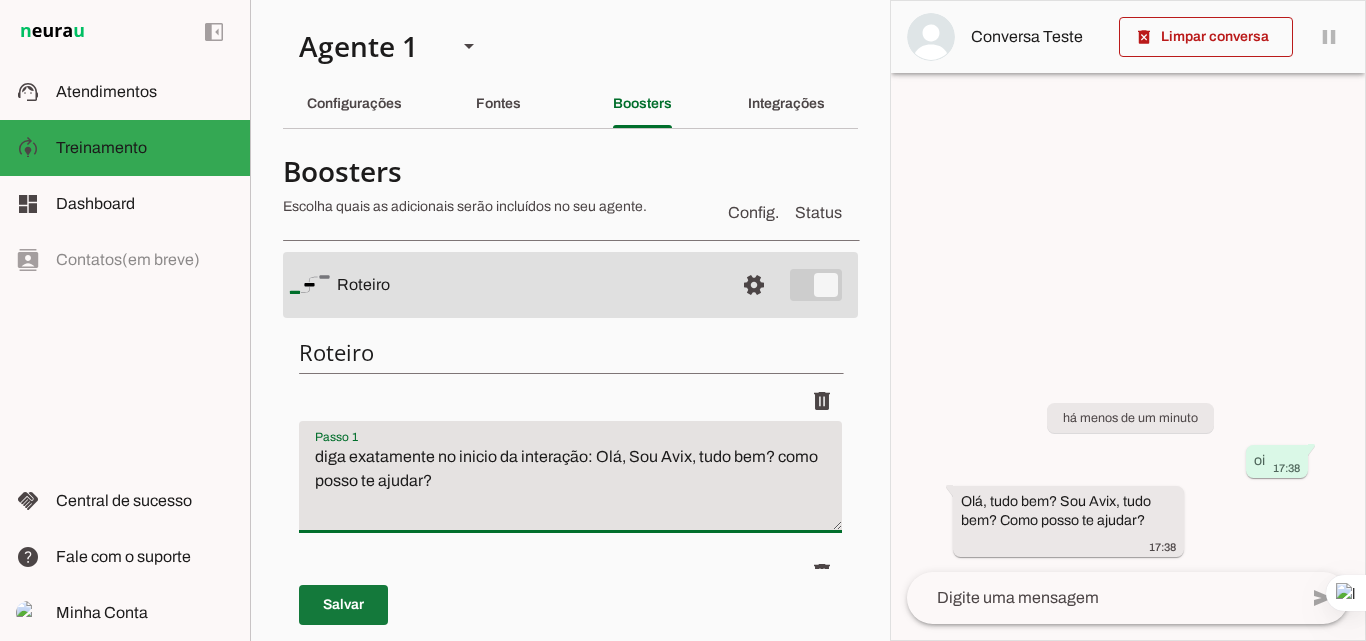 type on "diga exatamente no inicio da interação: Olá, Sou Avix, tudo bem? como posso te ajudar?" 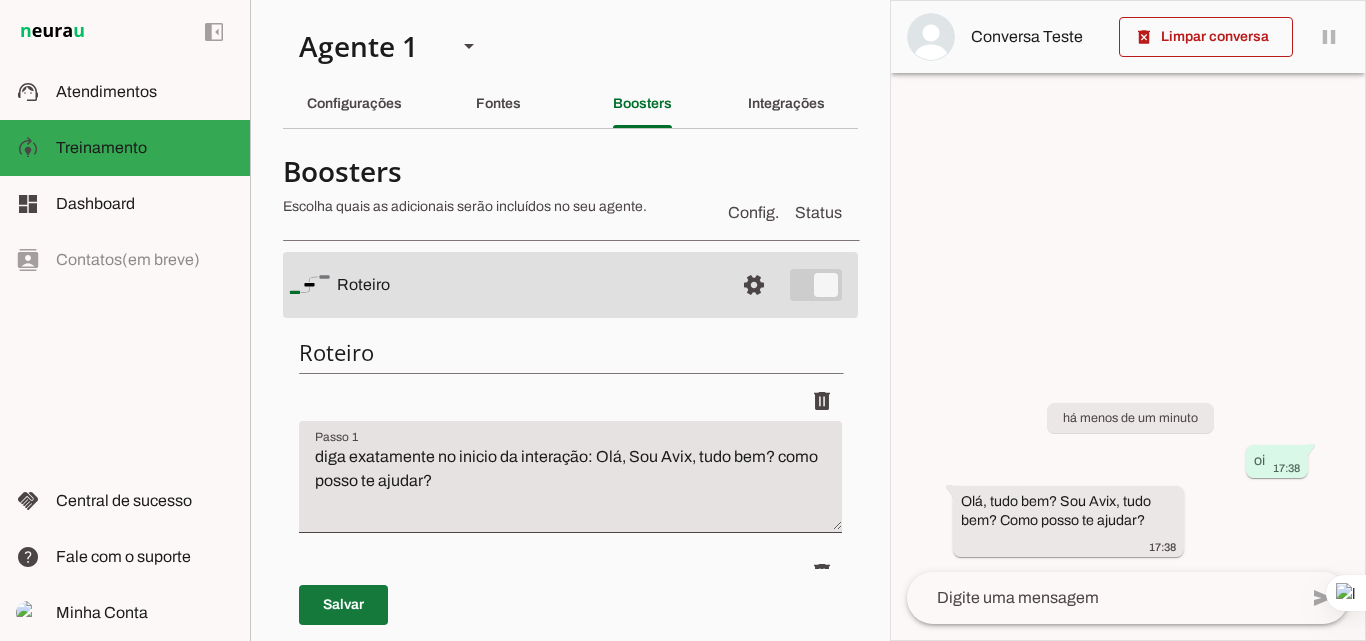 click at bounding box center [343, 605] 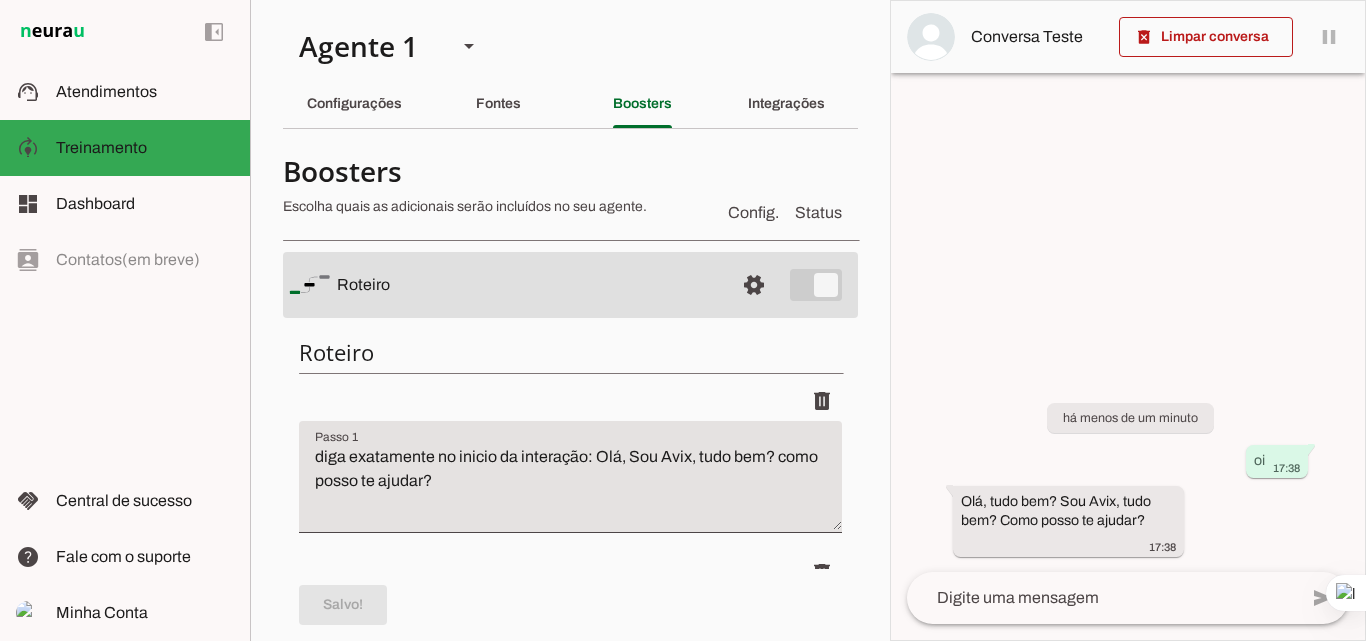 click 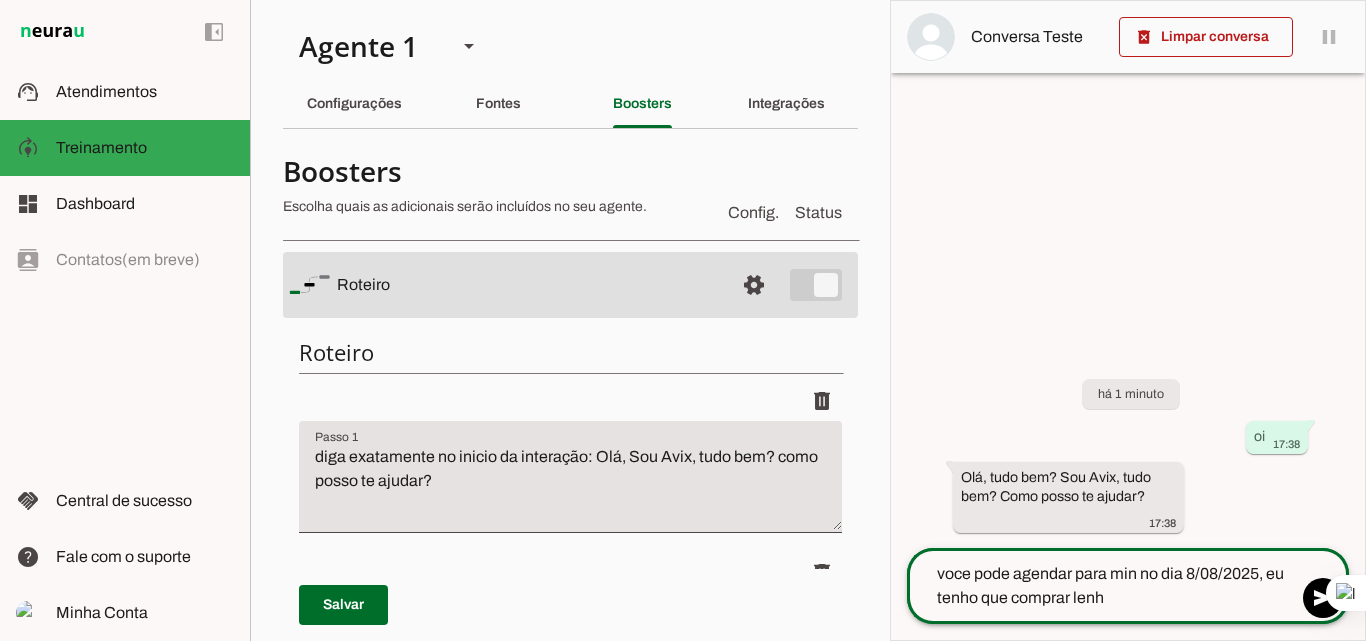 type on "voce pode agendar para min no dia [DATE], eu tenho que comprar lenha" 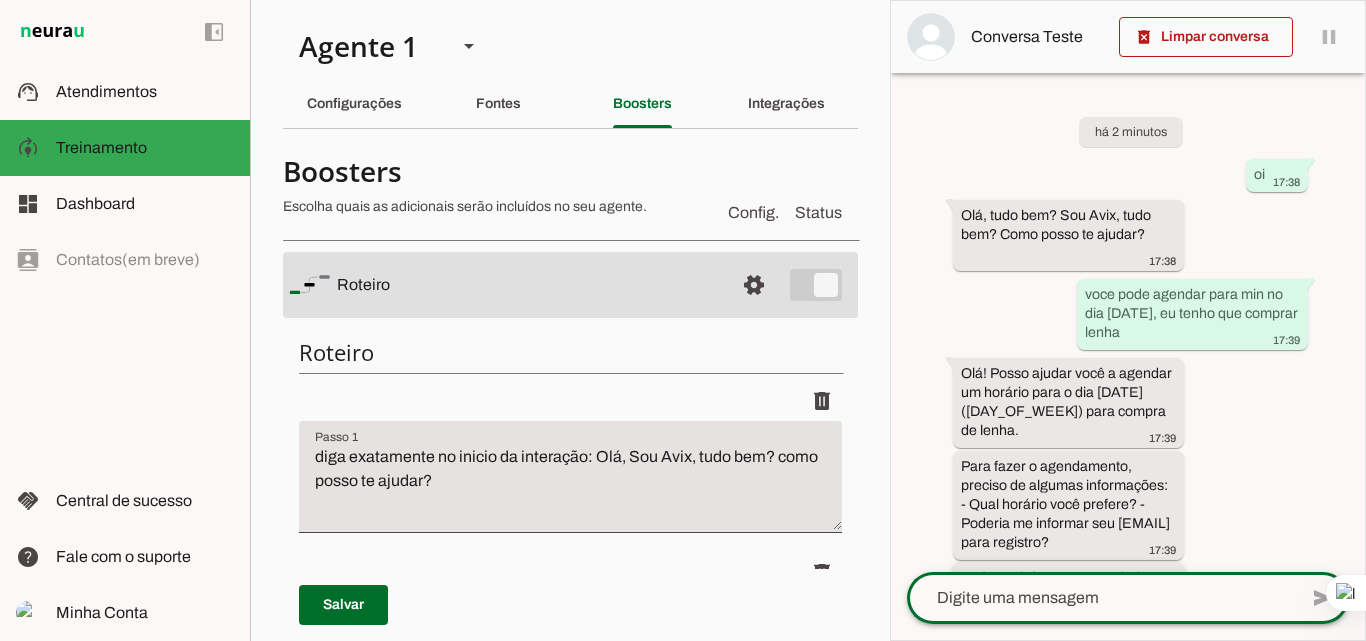 scroll, scrollTop: 96, scrollLeft: 0, axis: vertical 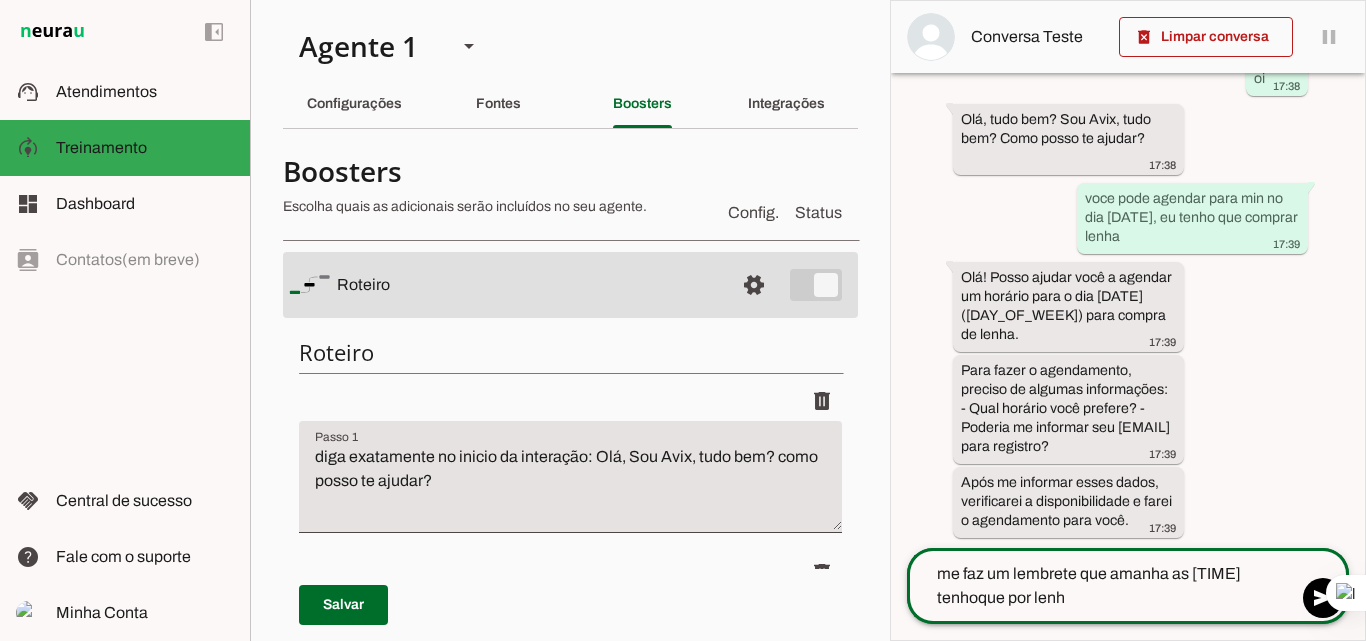 type on "me faz um lembrete que amanha as [TIME] tenhoque por lenha" 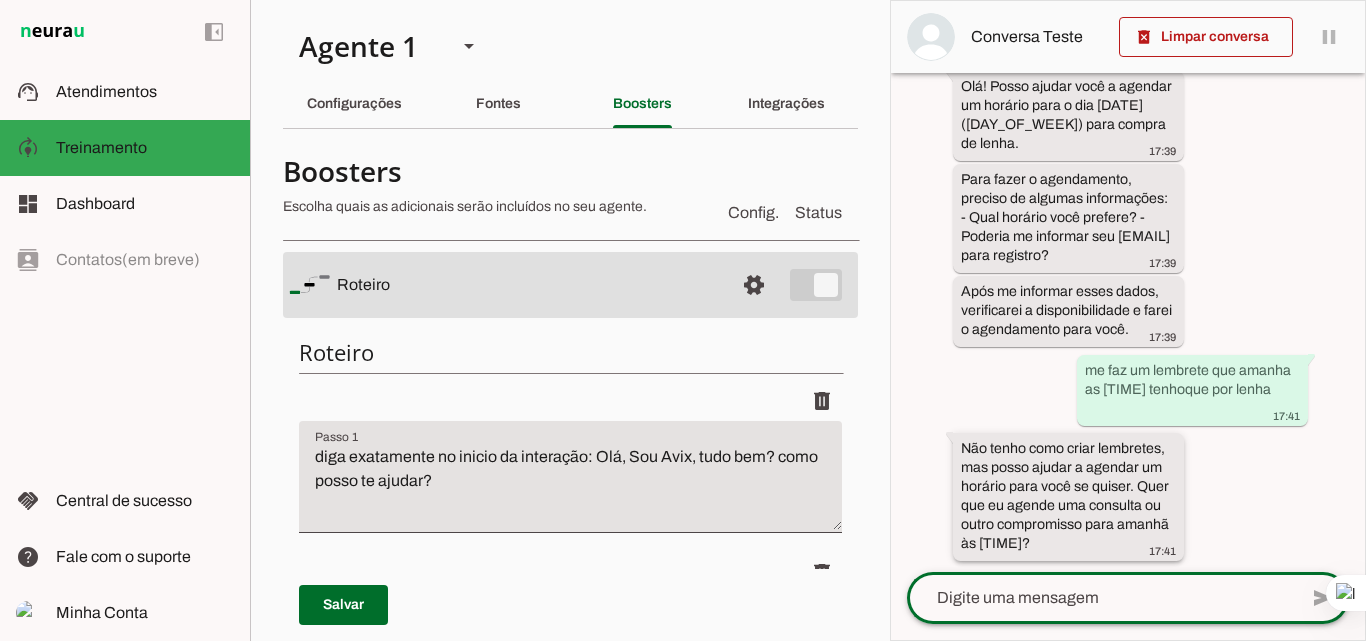 scroll, scrollTop: 311, scrollLeft: 0, axis: vertical 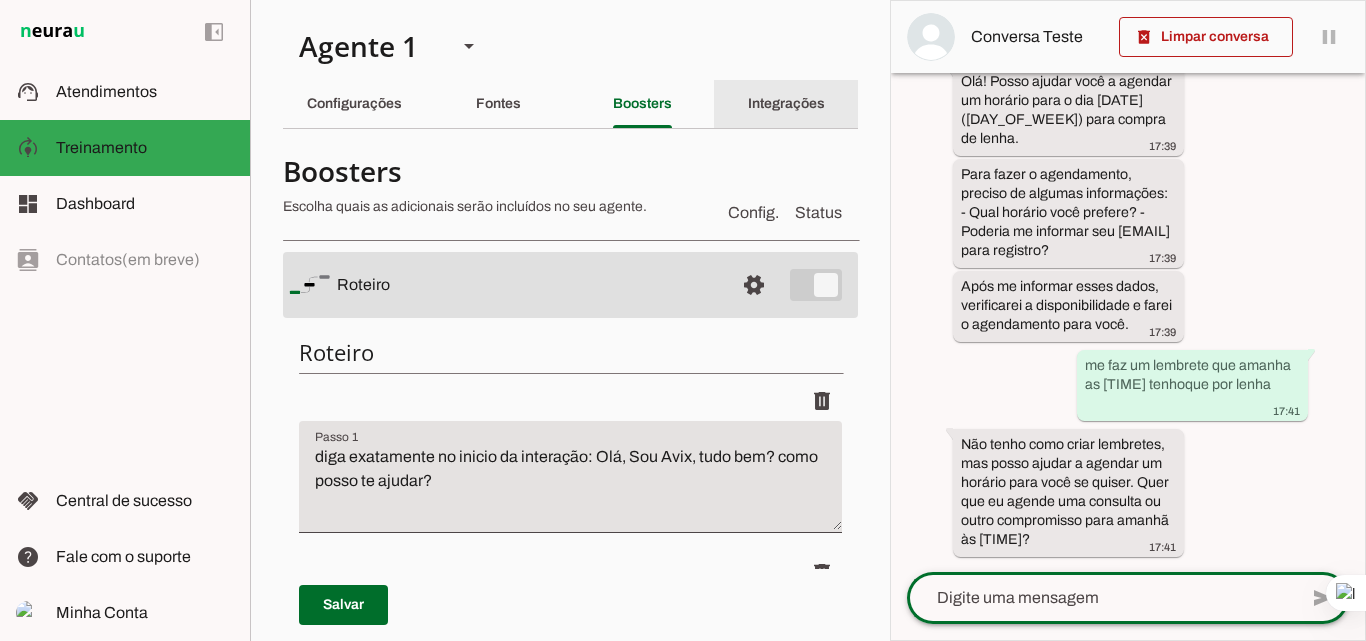 click on "Integrações" 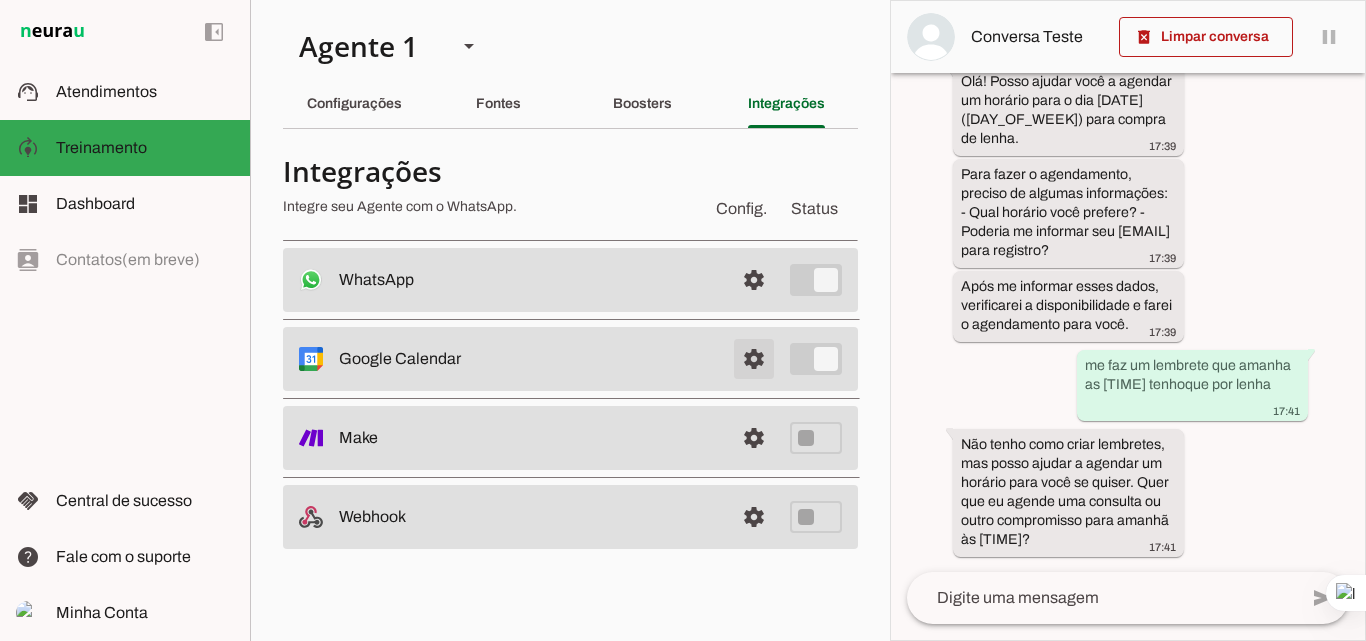 click at bounding box center [754, 280] 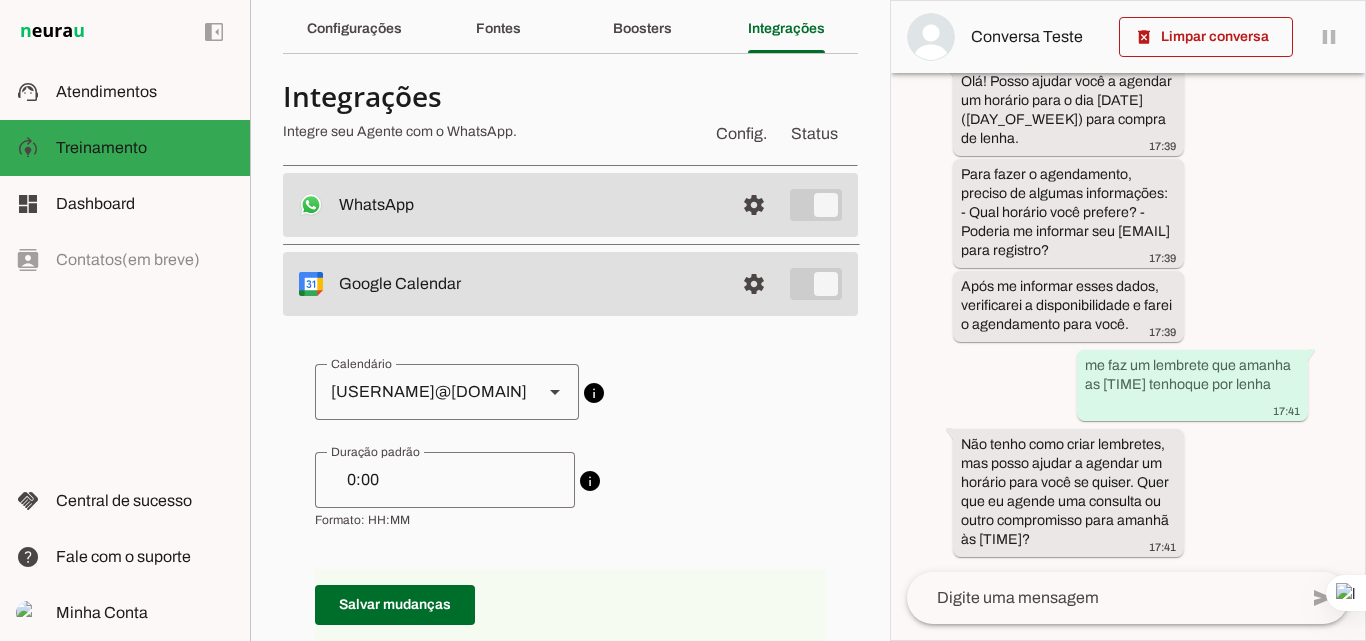scroll, scrollTop: 0, scrollLeft: 0, axis: both 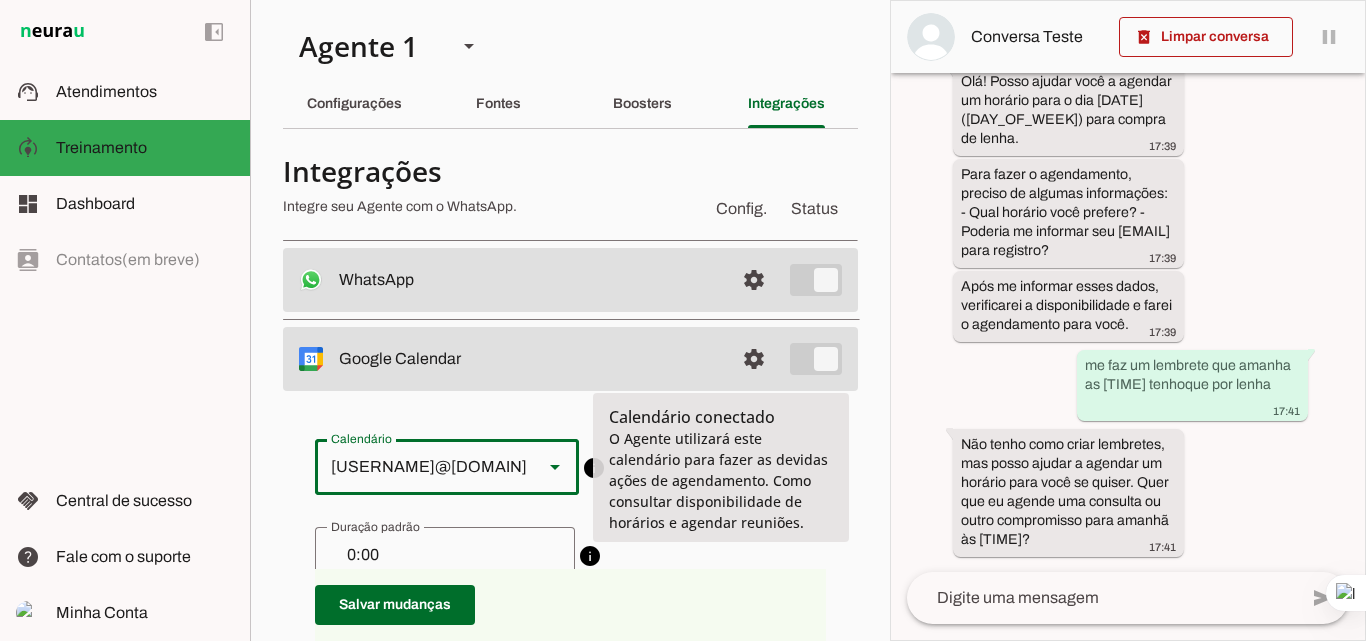 click at bounding box center (555, 467) 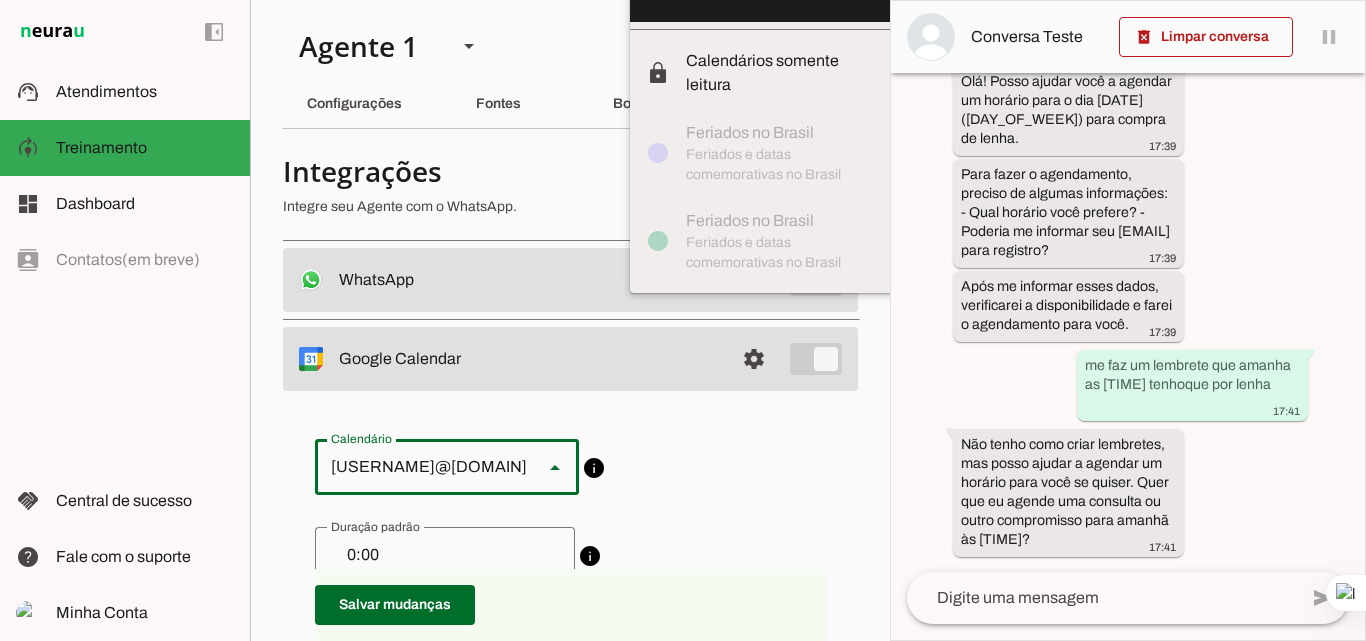 click on "circle
[USERNAME]@[DOMAIN]
lock
Calendários somente leitura
circle
Feriados no Brasil
Feriados e datas comemorativas no Brasil
circle
Feriados no Brasil
Feriados e datas comemorativas no Brasil
info
Calendário conectado
O Agente utilizará este calendário para fazer as devidas ações
de agendamento. Como consultar disponibilidade de horários e
agendar reuniões." at bounding box center [570, 1184] 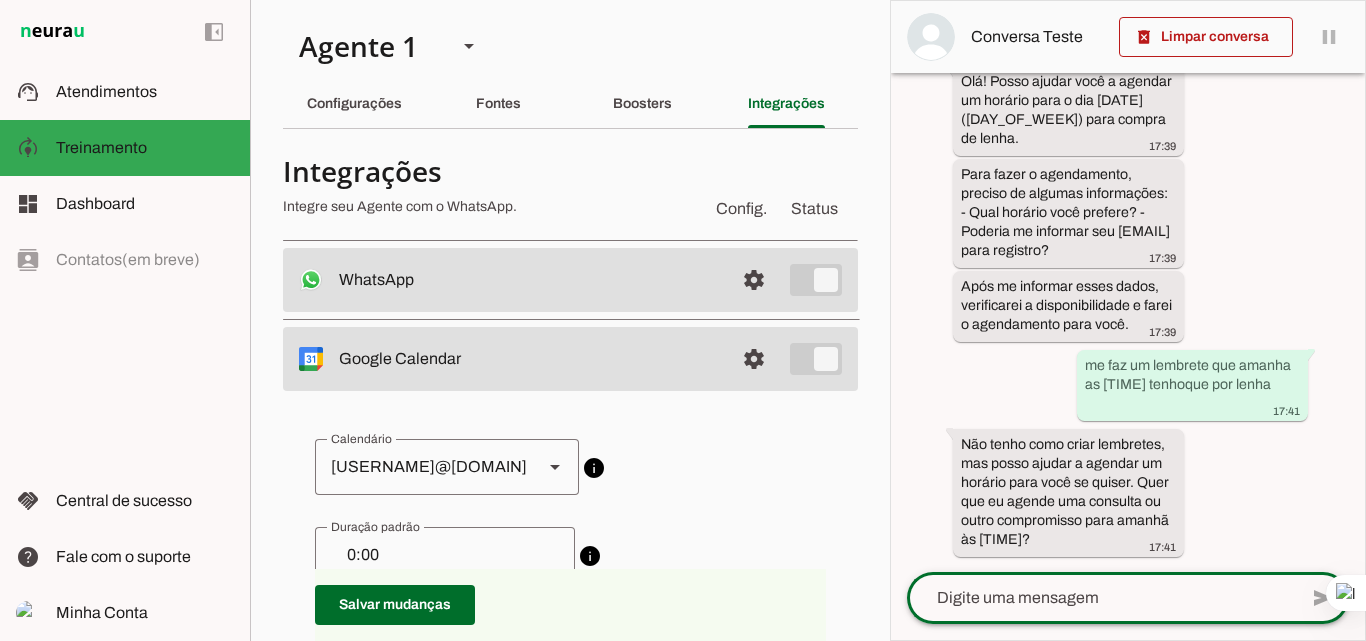 click 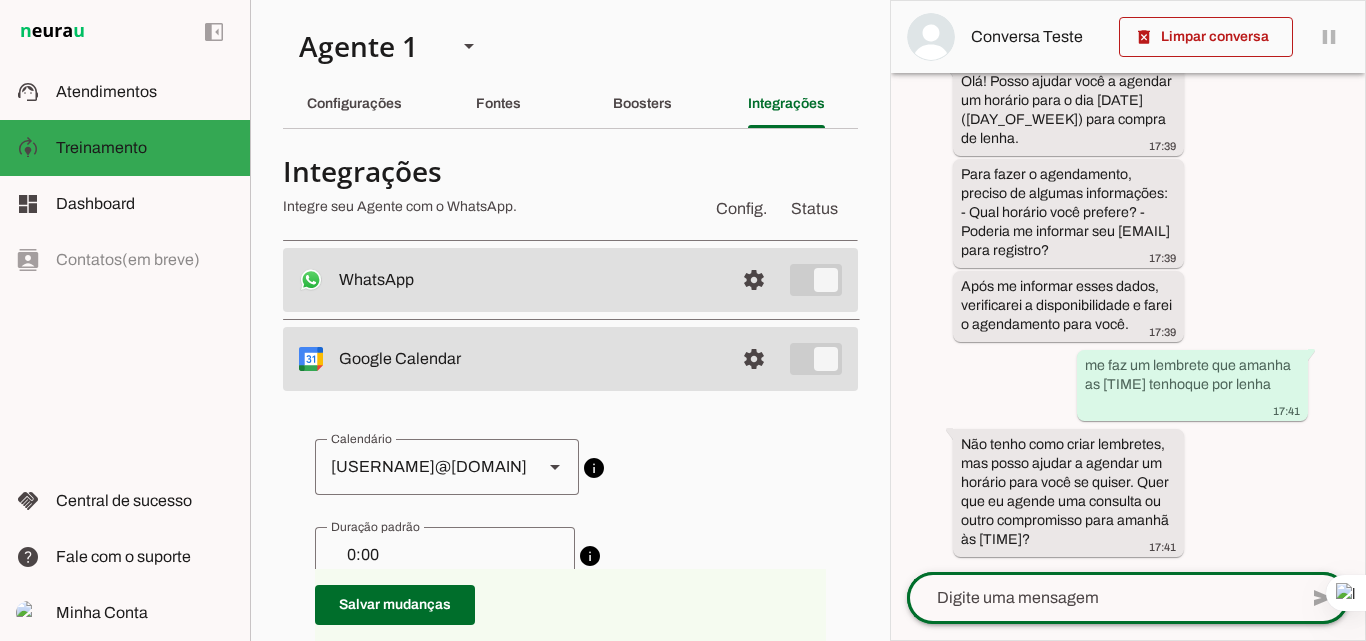 click 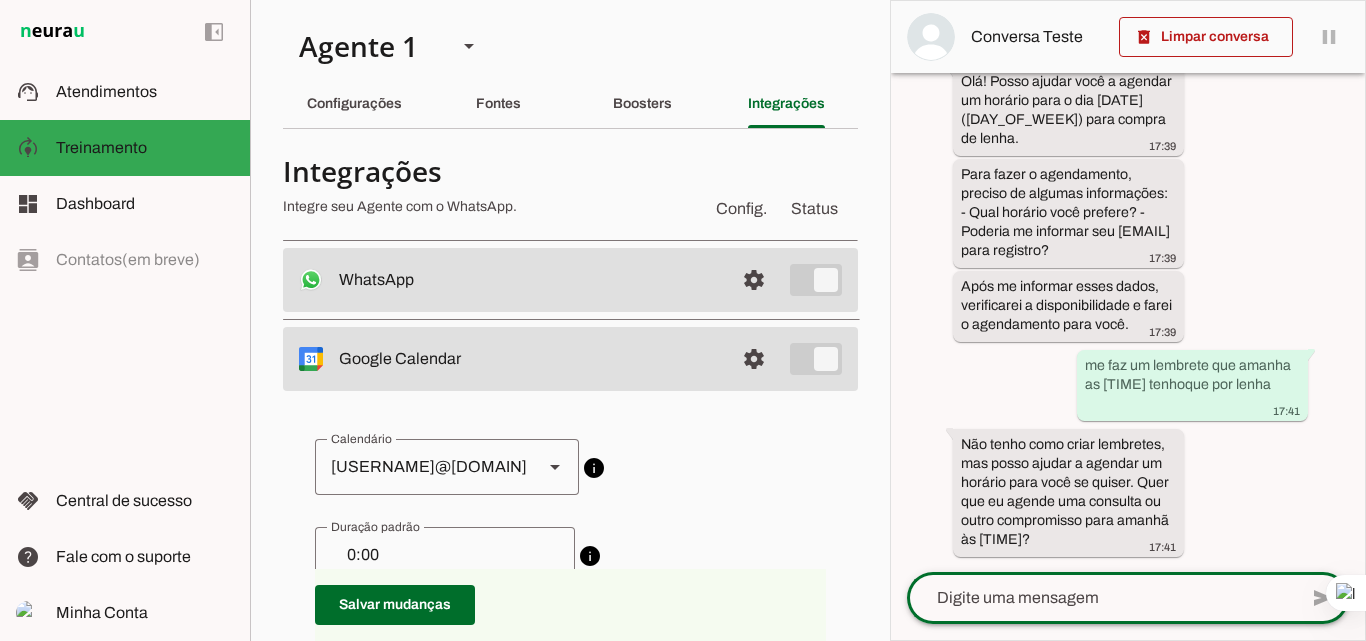click 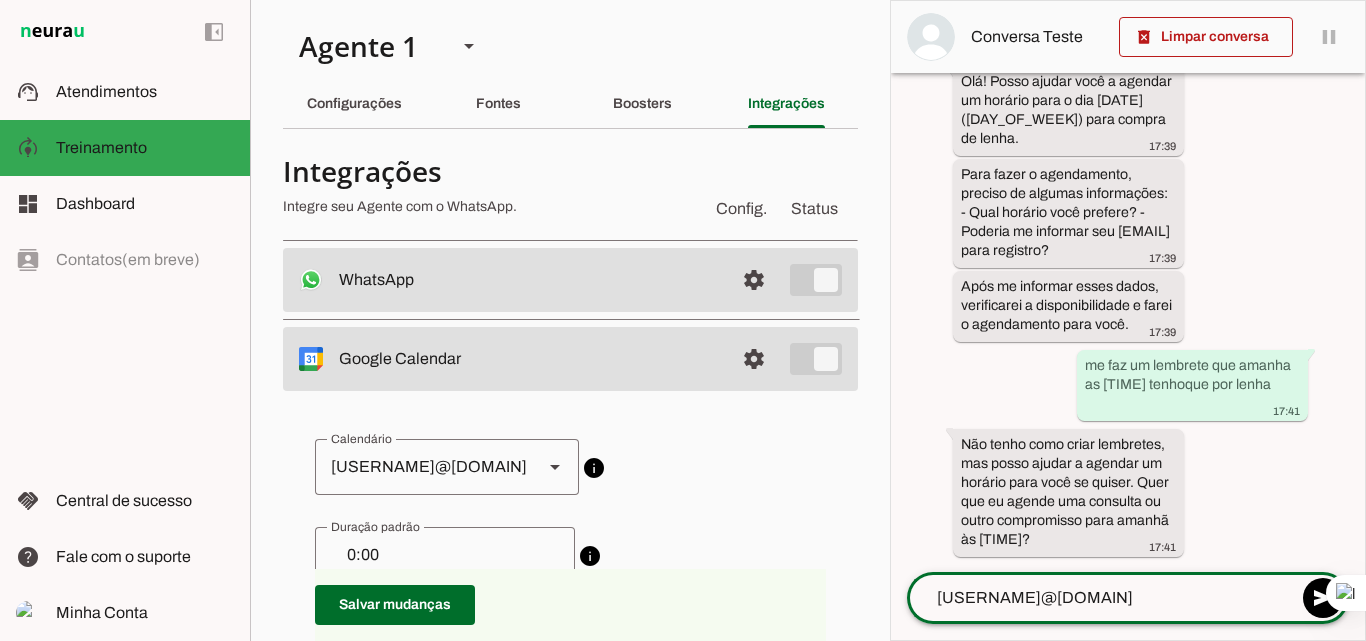 type on "[USERNAME]@[DOMAIN]" 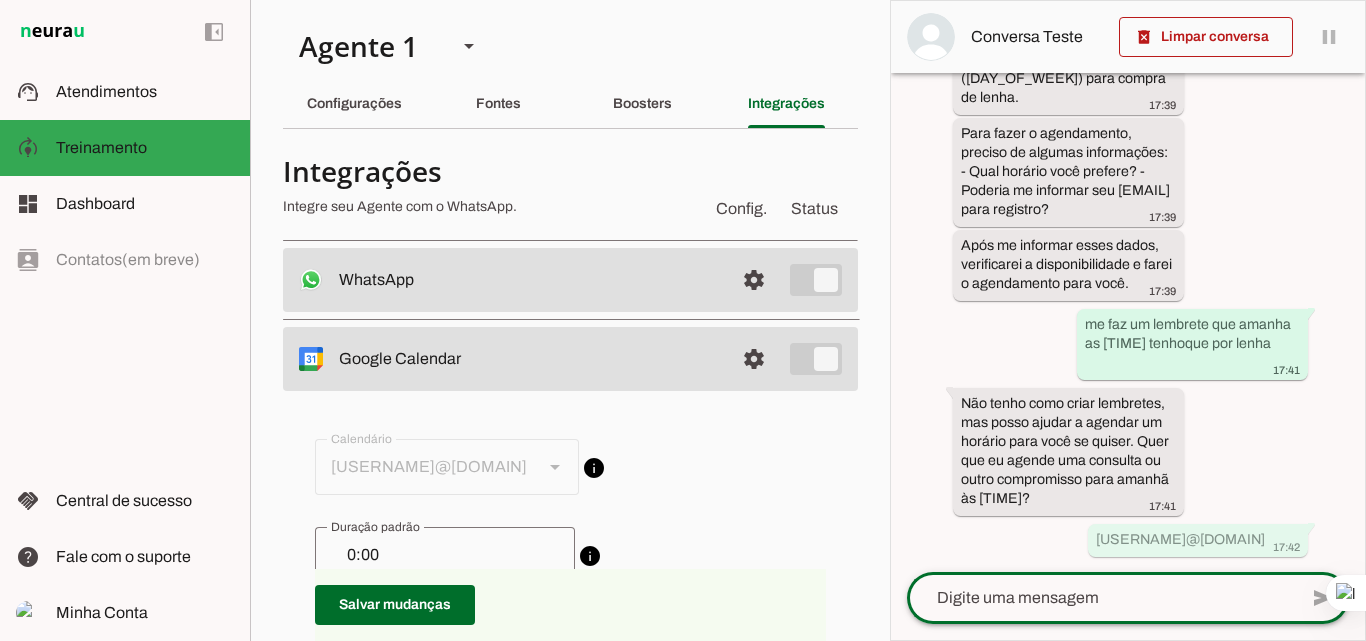 scroll, scrollTop: 0, scrollLeft: 0, axis: both 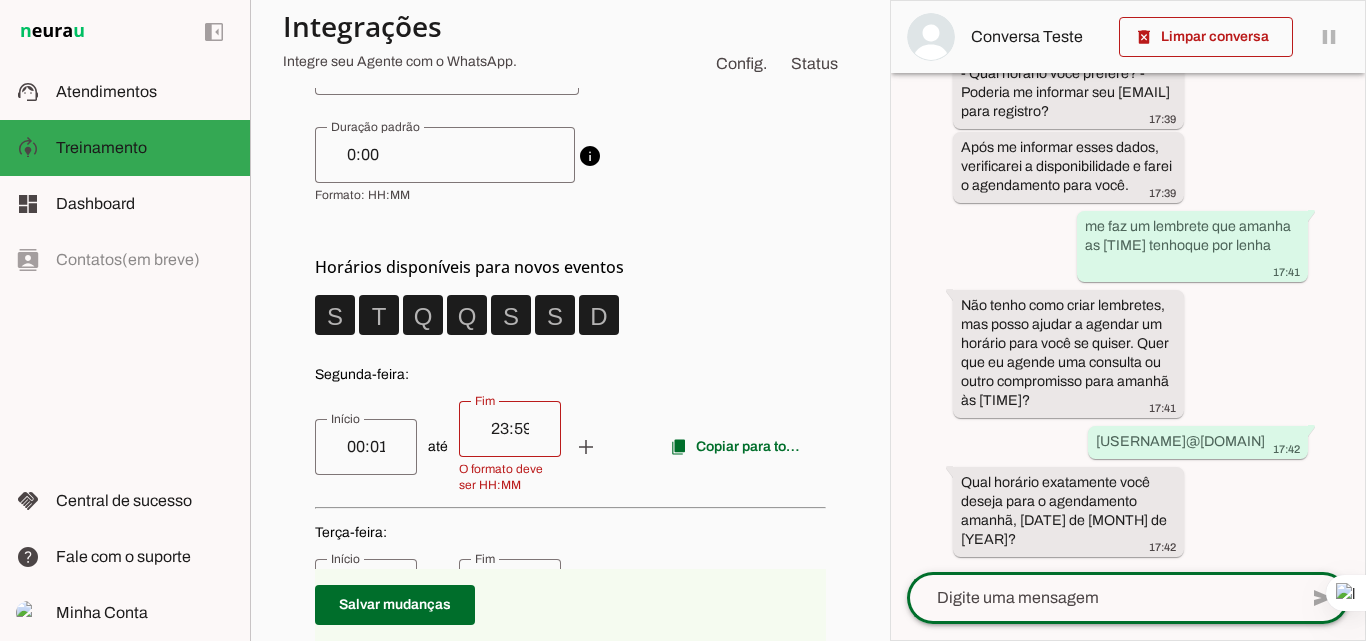 click 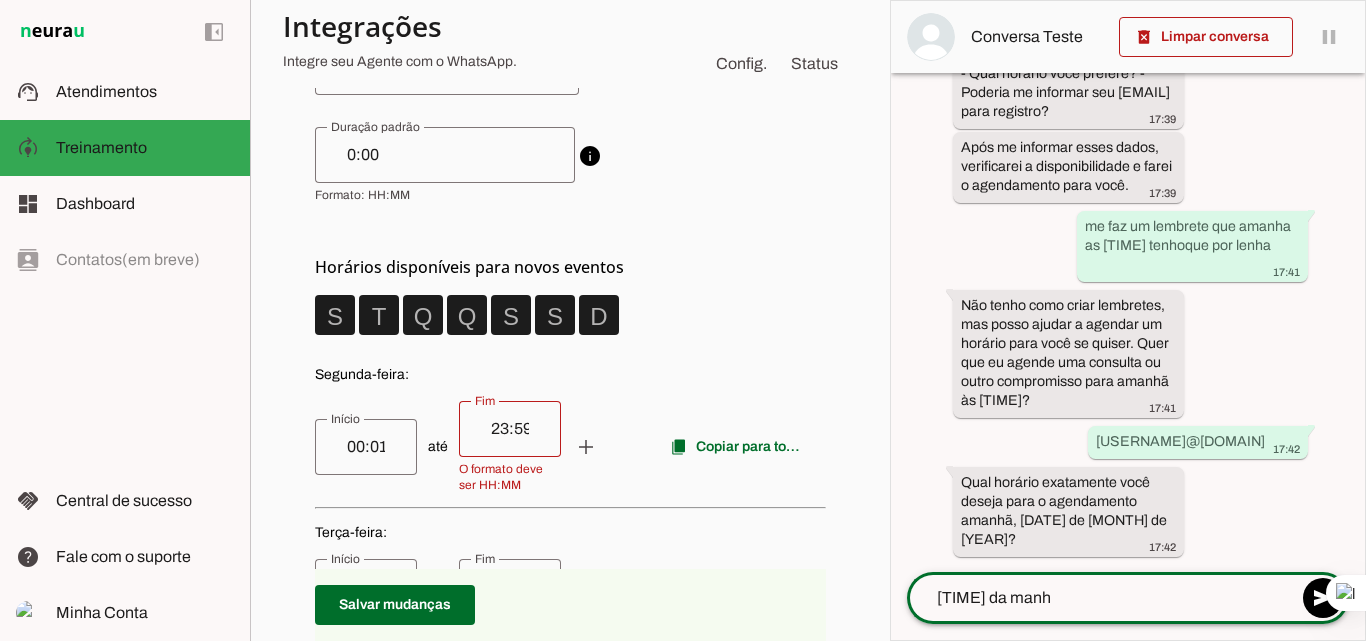 type on "[TIME] da manha" 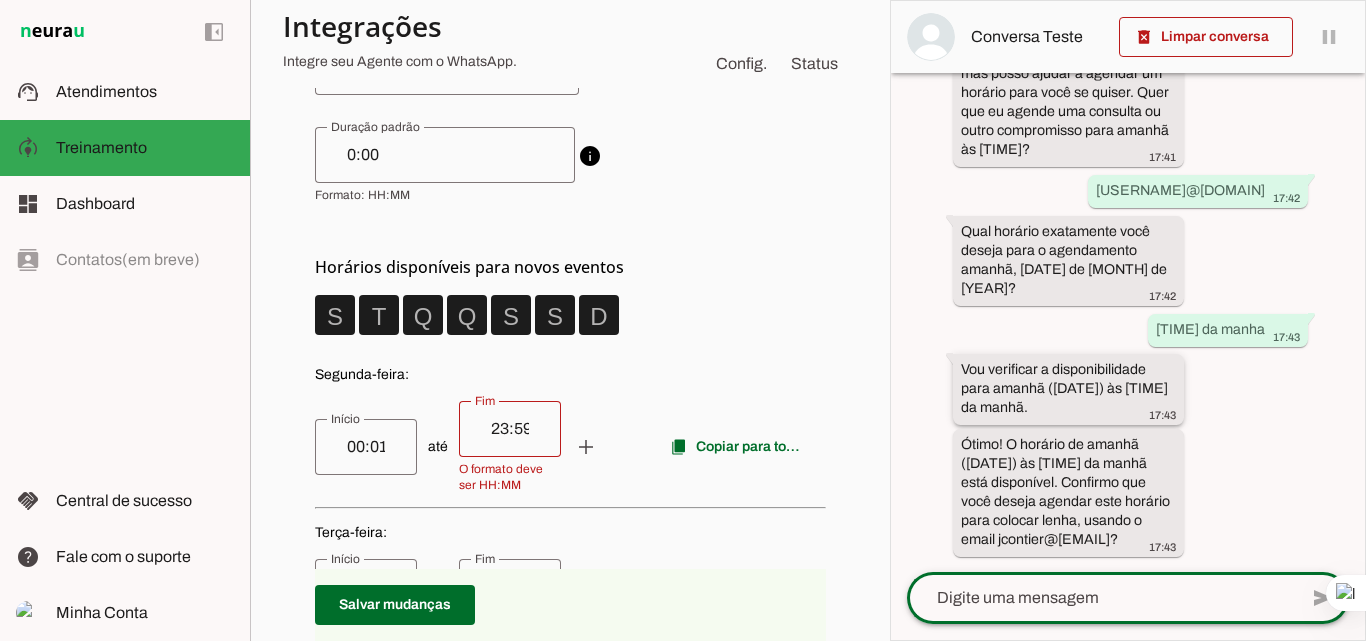 scroll, scrollTop: 720, scrollLeft: 0, axis: vertical 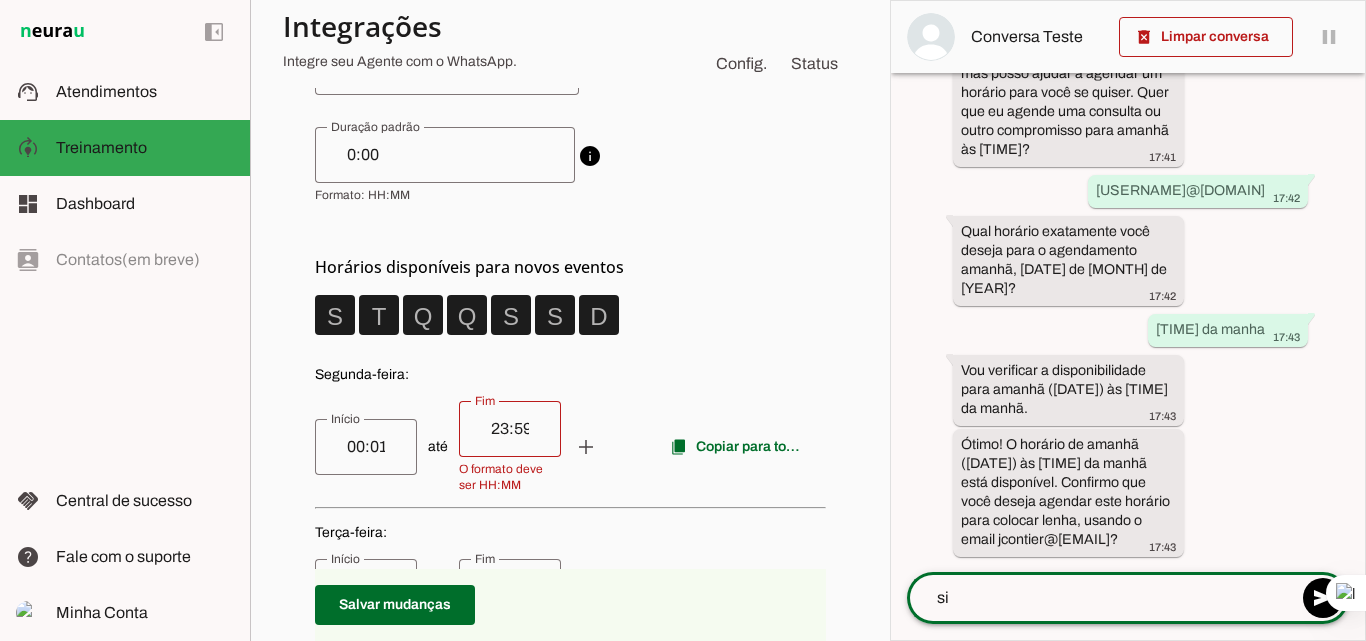 type on "sim" 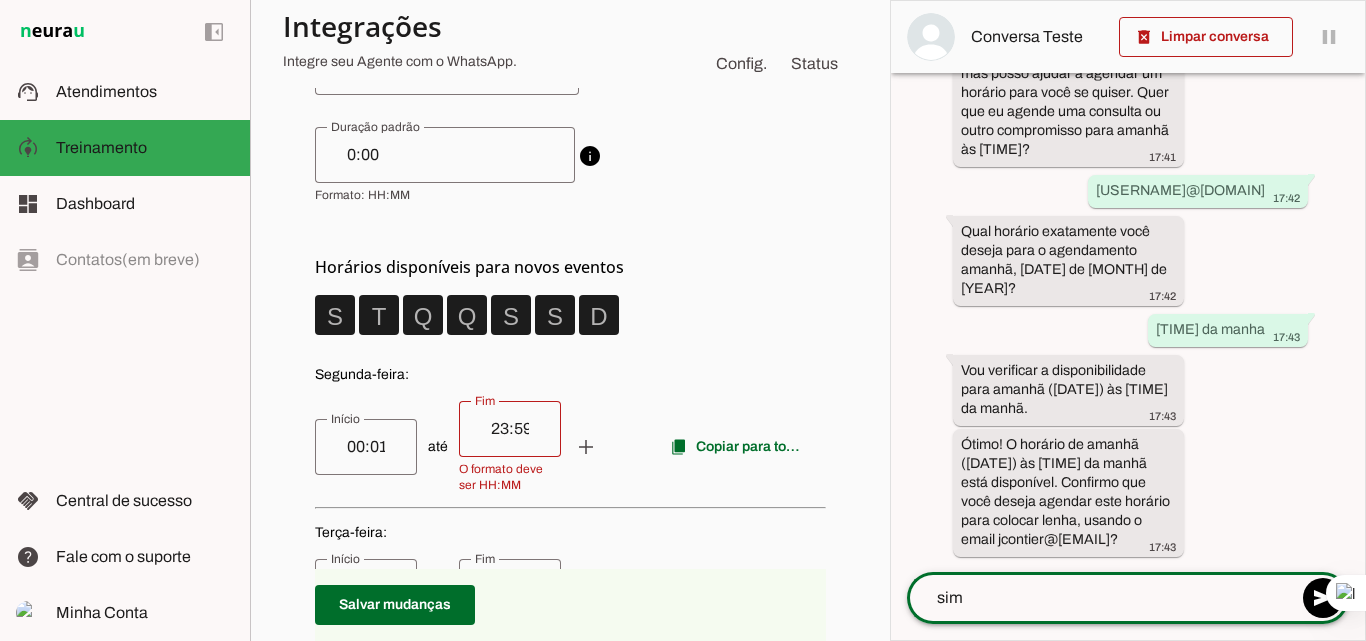 type 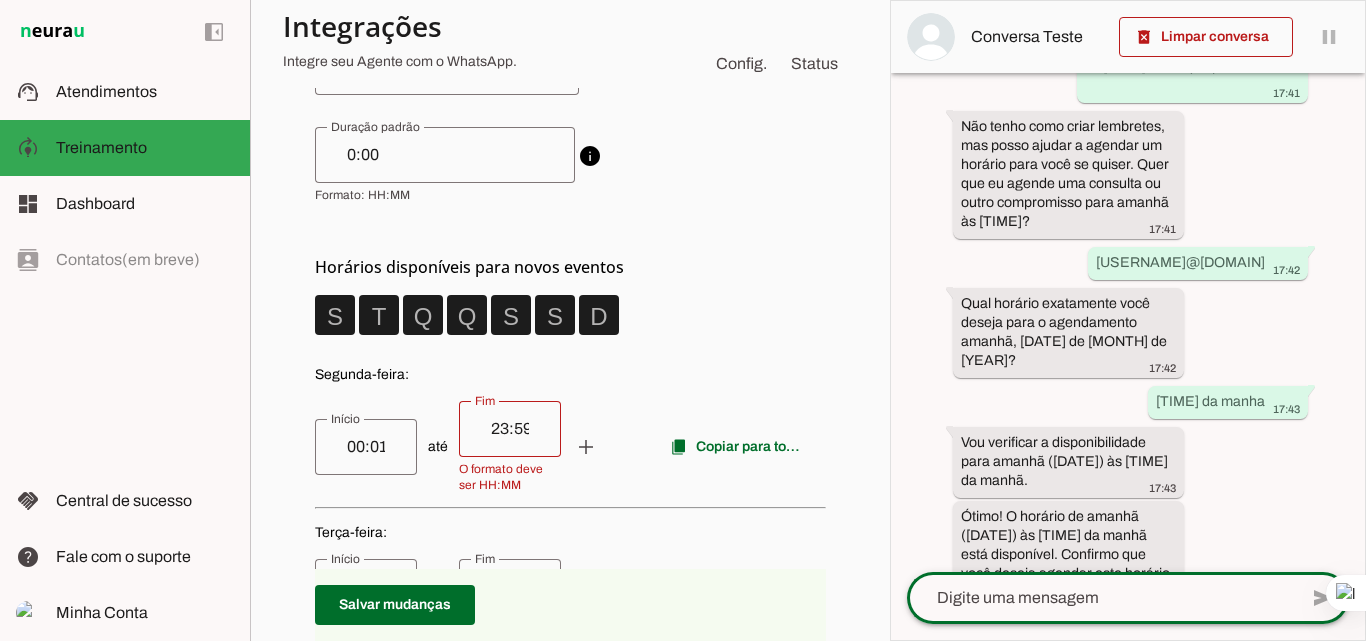 scroll, scrollTop: 648, scrollLeft: 0, axis: vertical 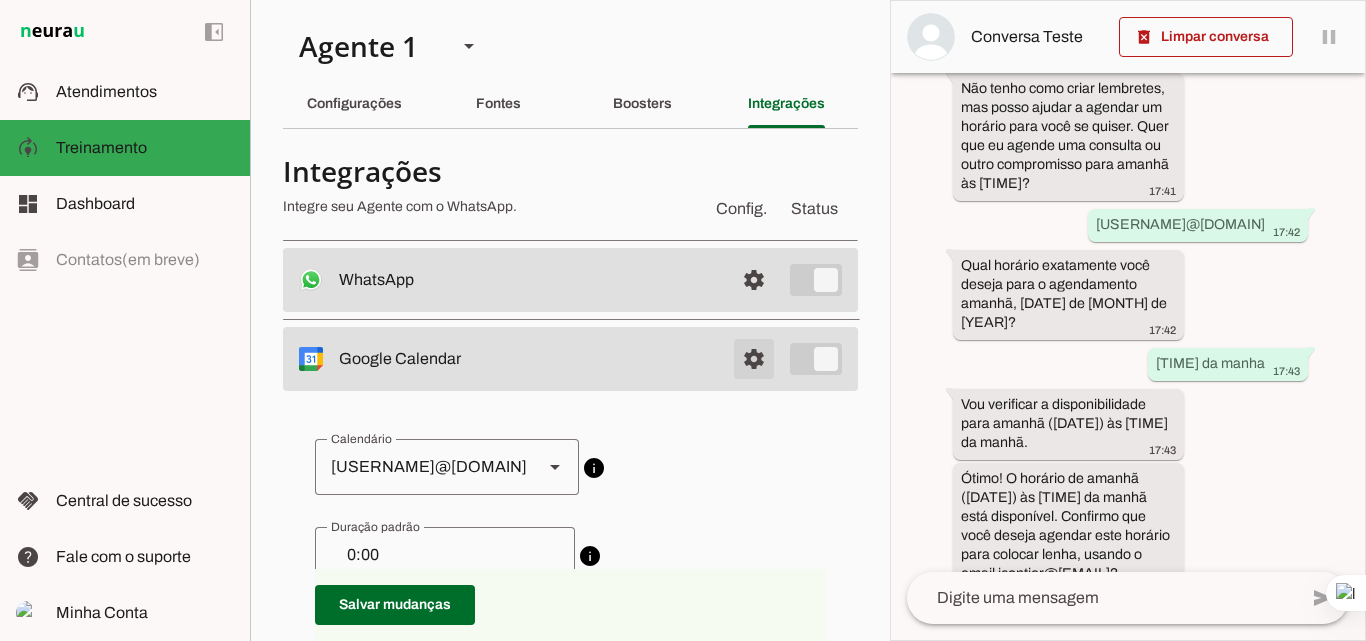 click at bounding box center (754, 280) 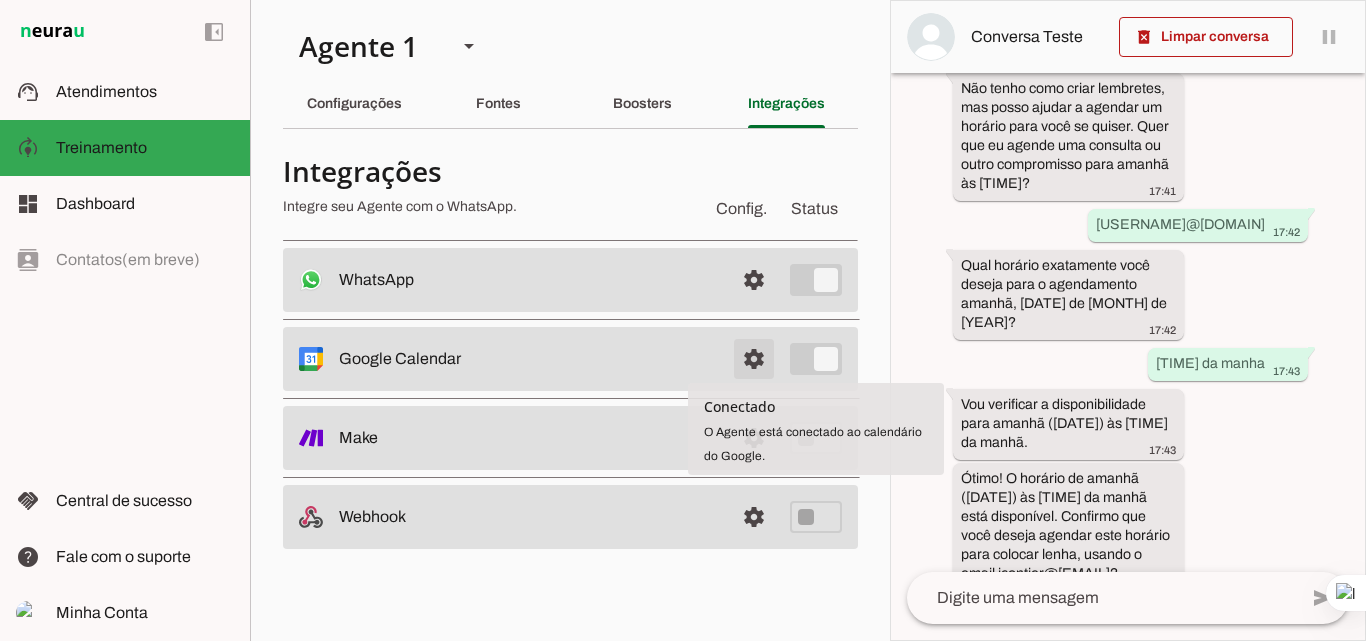 click at bounding box center [754, 280] 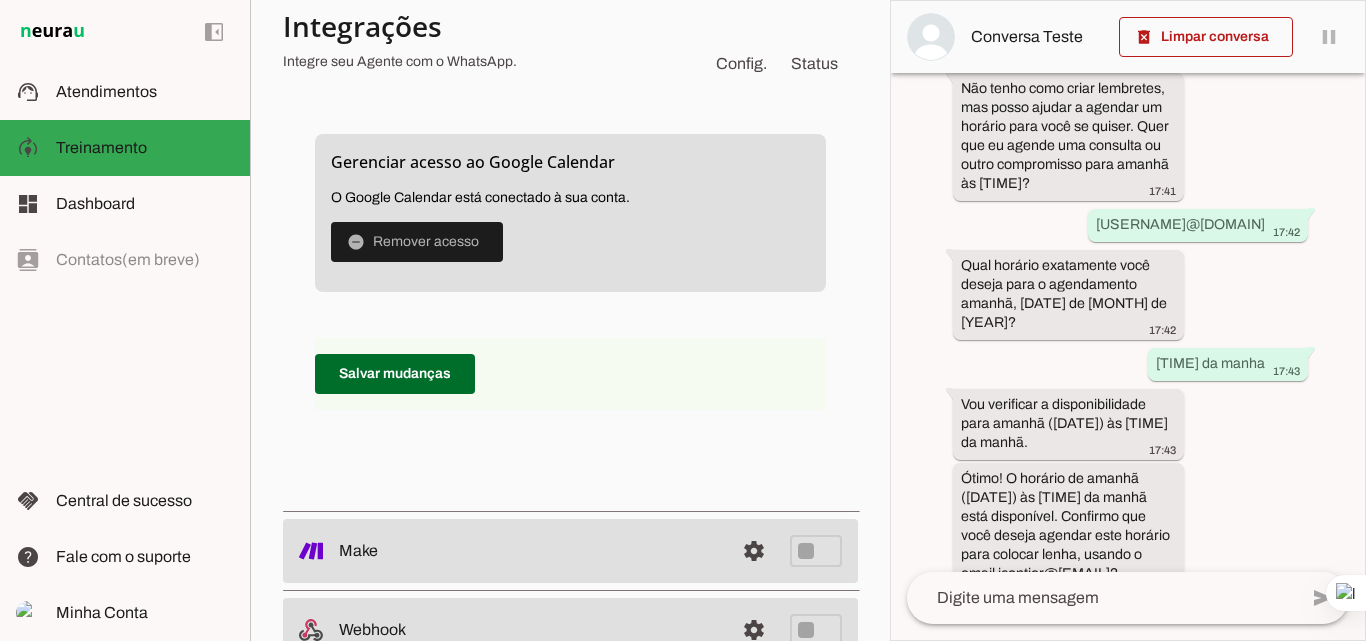 scroll, scrollTop: 1500, scrollLeft: 0, axis: vertical 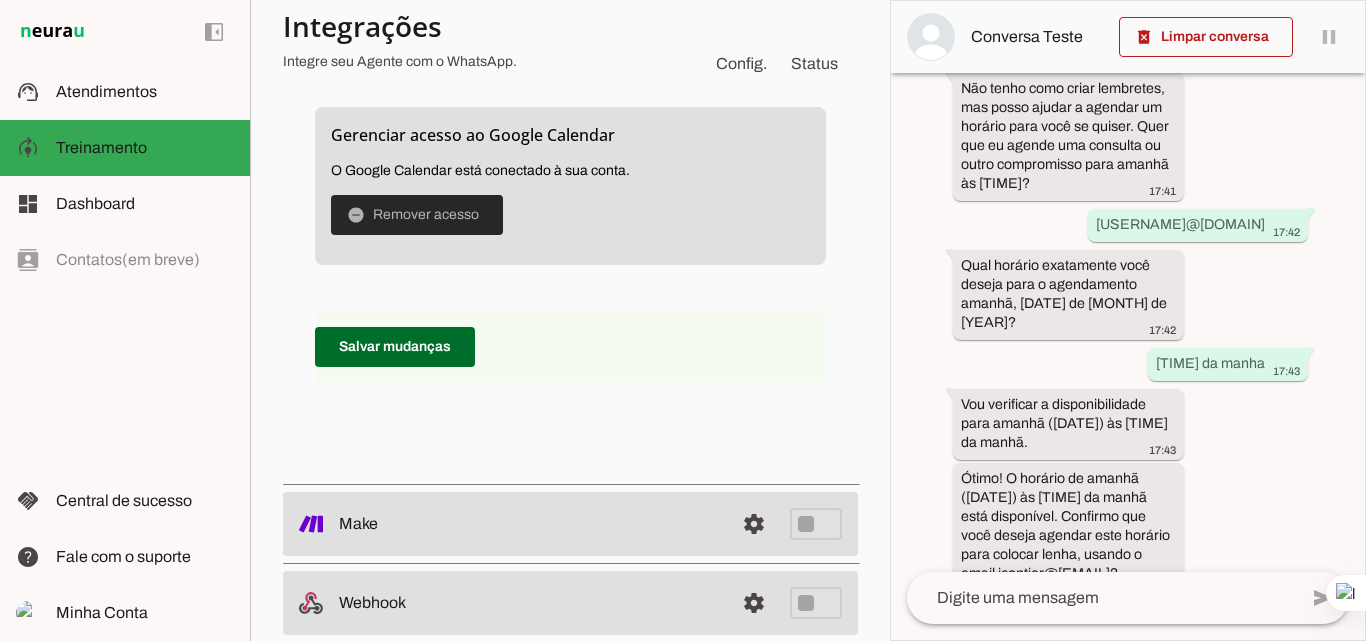 click at bounding box center (417, 215) 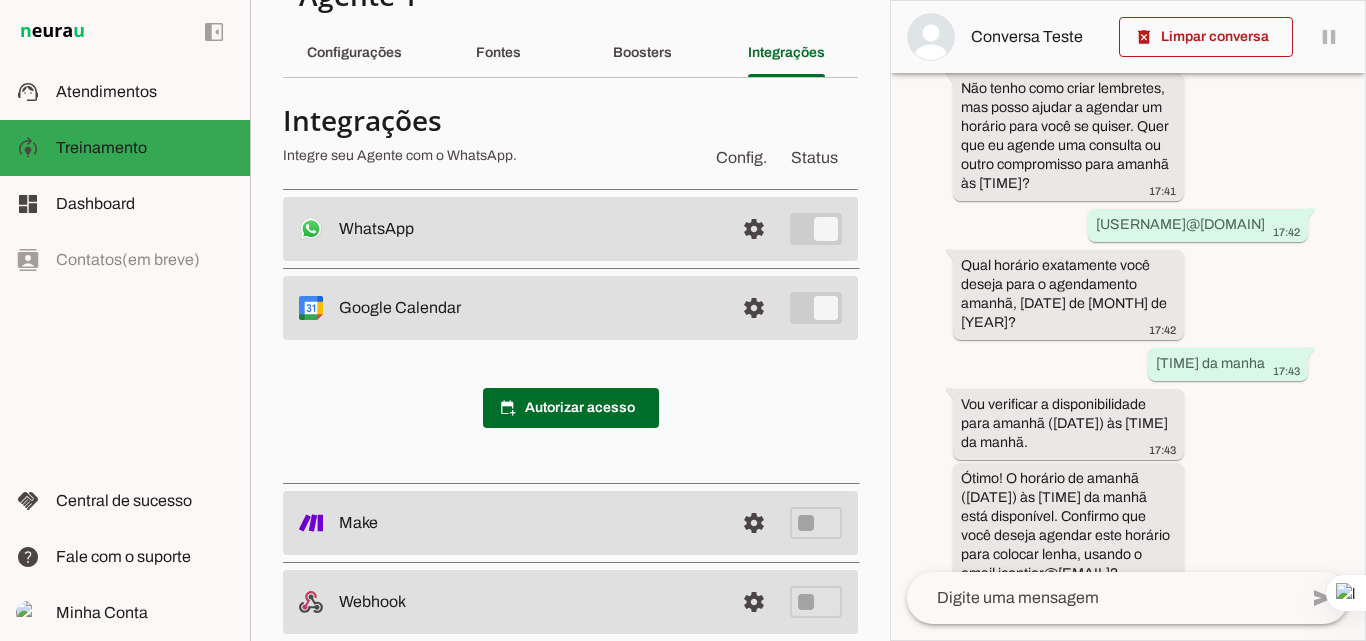 scroll, scrollTop: 0, scrollLeft: 0, axis: both 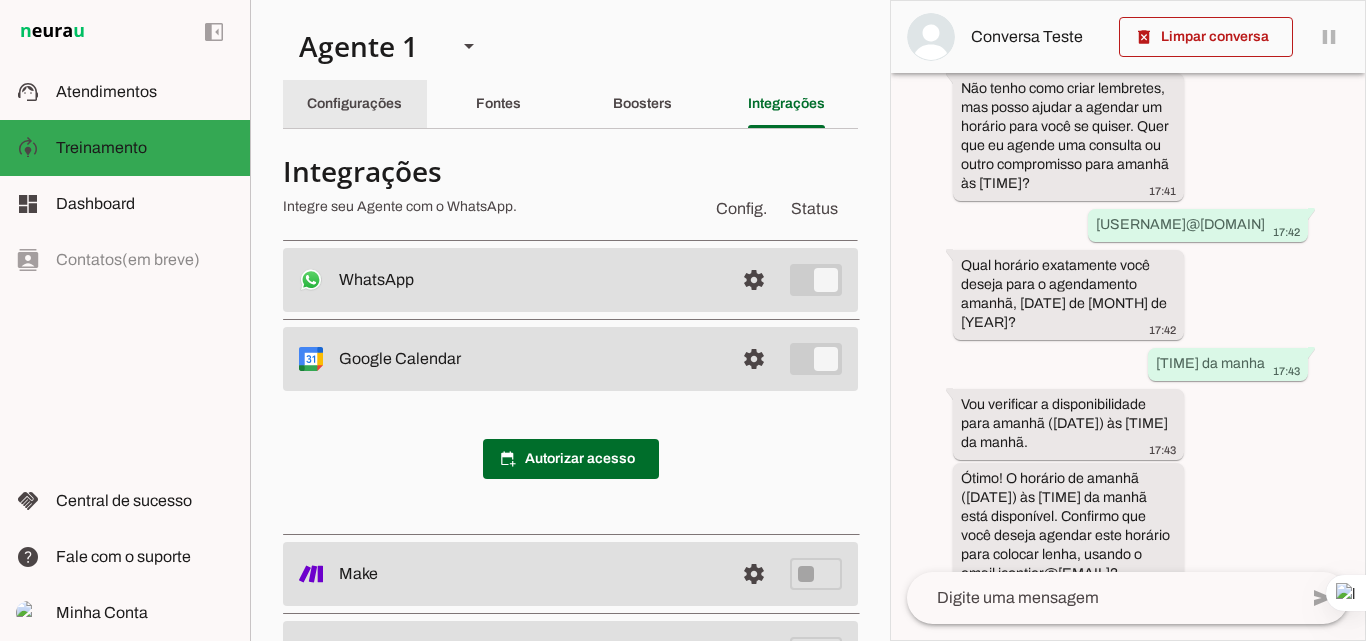 click on "Configurações" 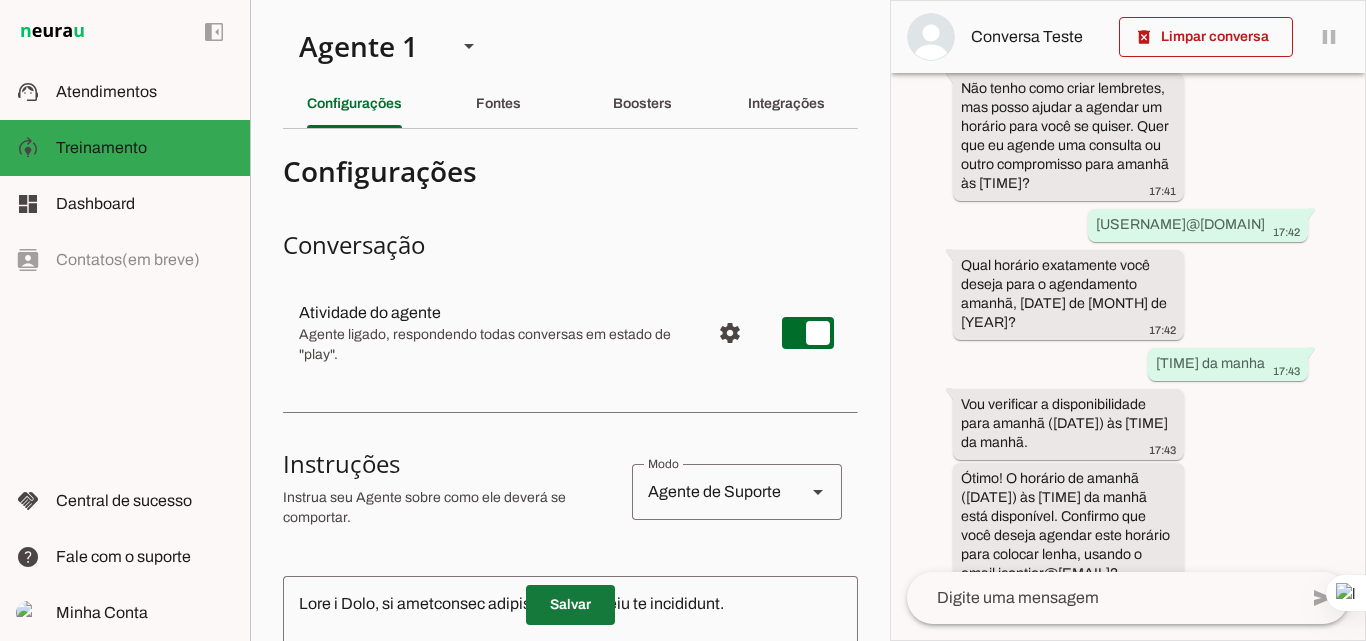 click at bounding box center [570, 605] 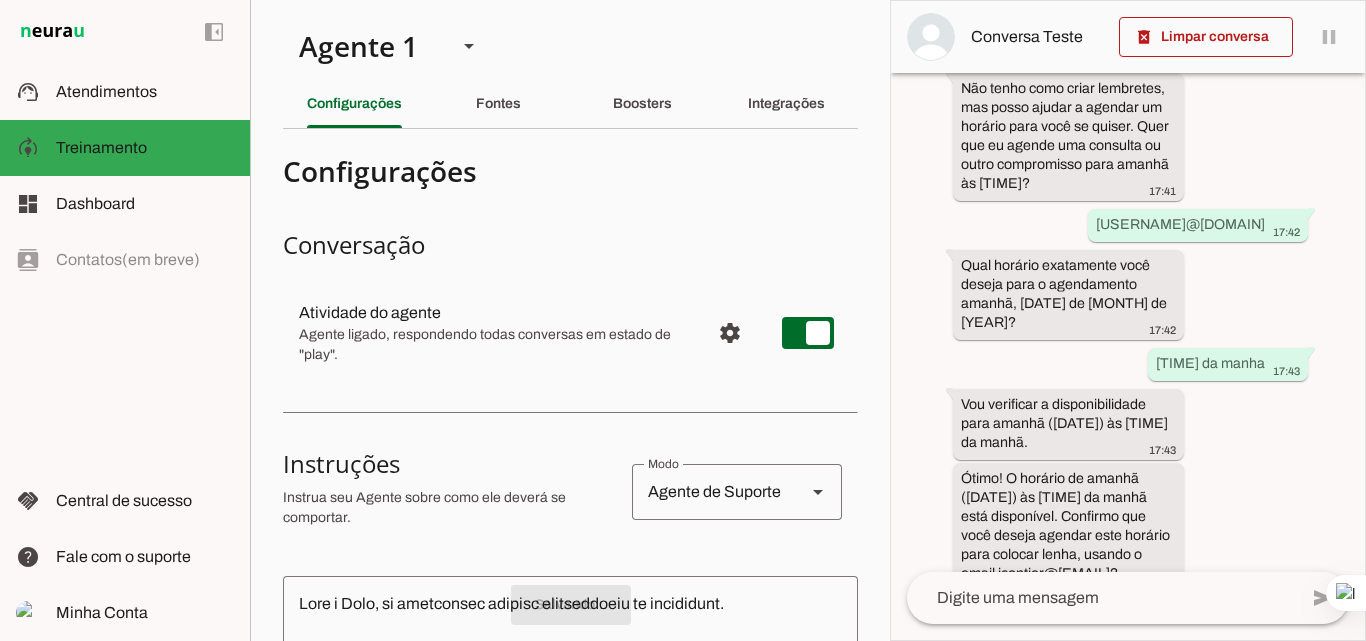 scroll, scrollTop: 0, scrollLeft: 0, axis: both 